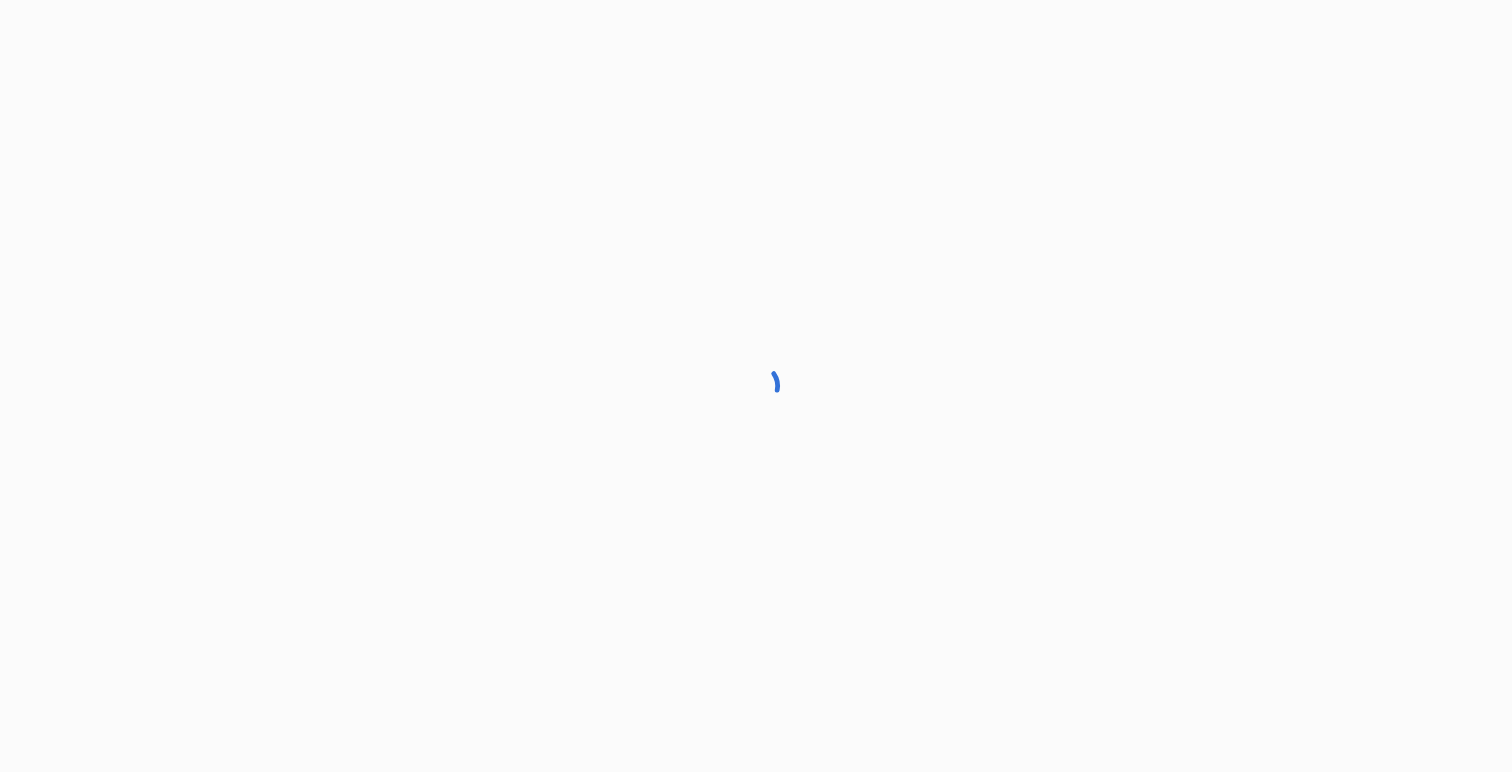scroll, scrollTop: 0, scrollLeft: 0, axis: both 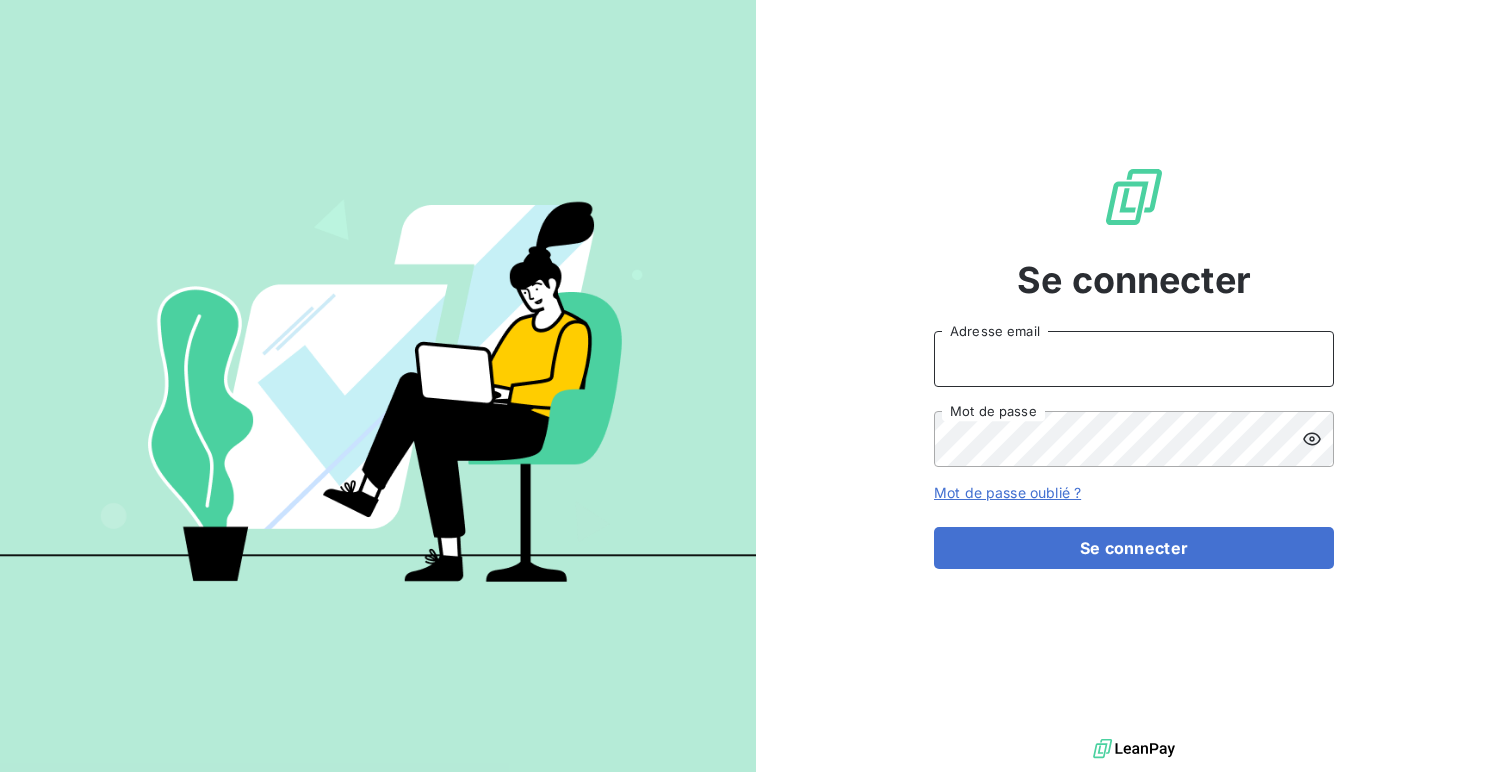 click on "Adresse email" at bounding box center [1134, 359] 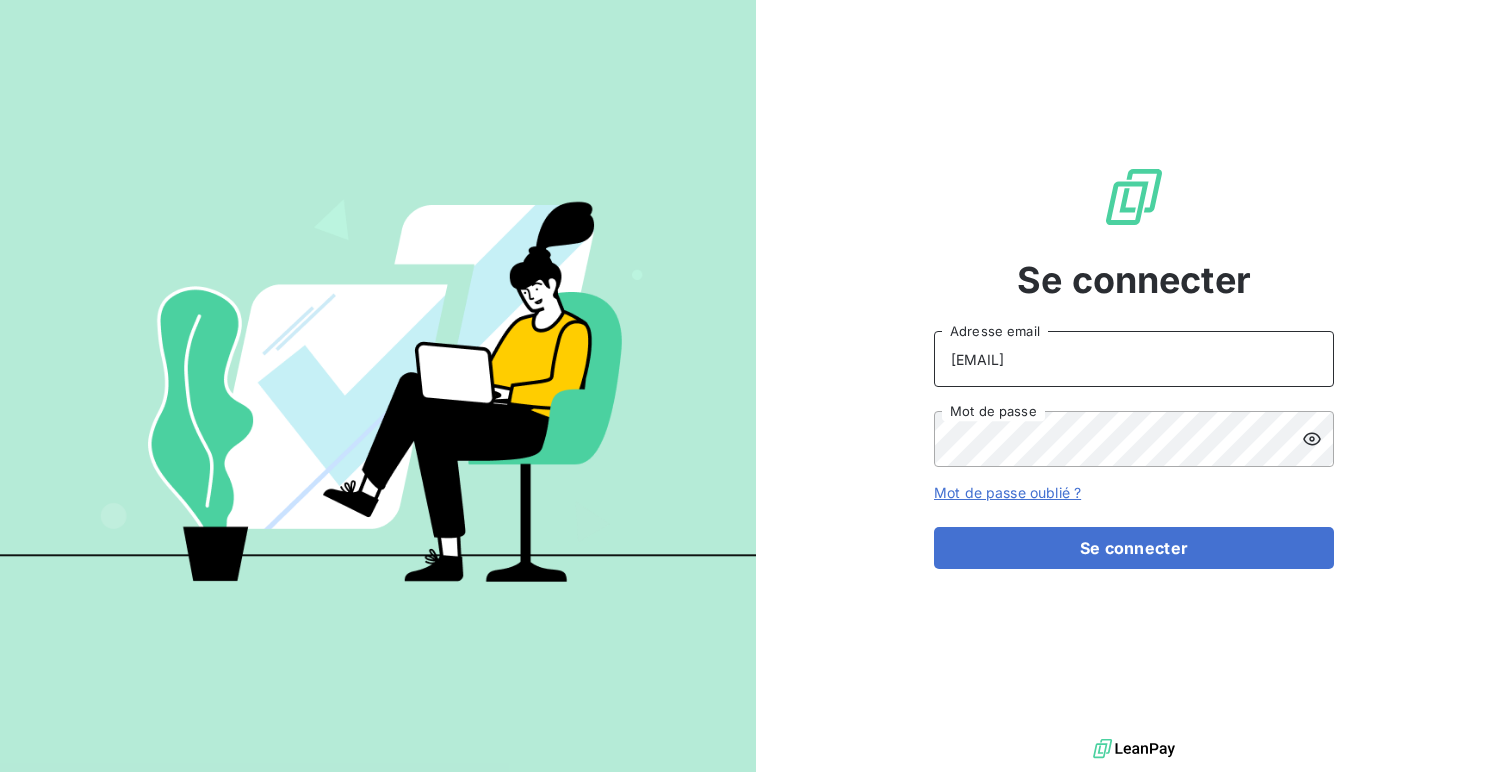 type on "[EMAIL]" 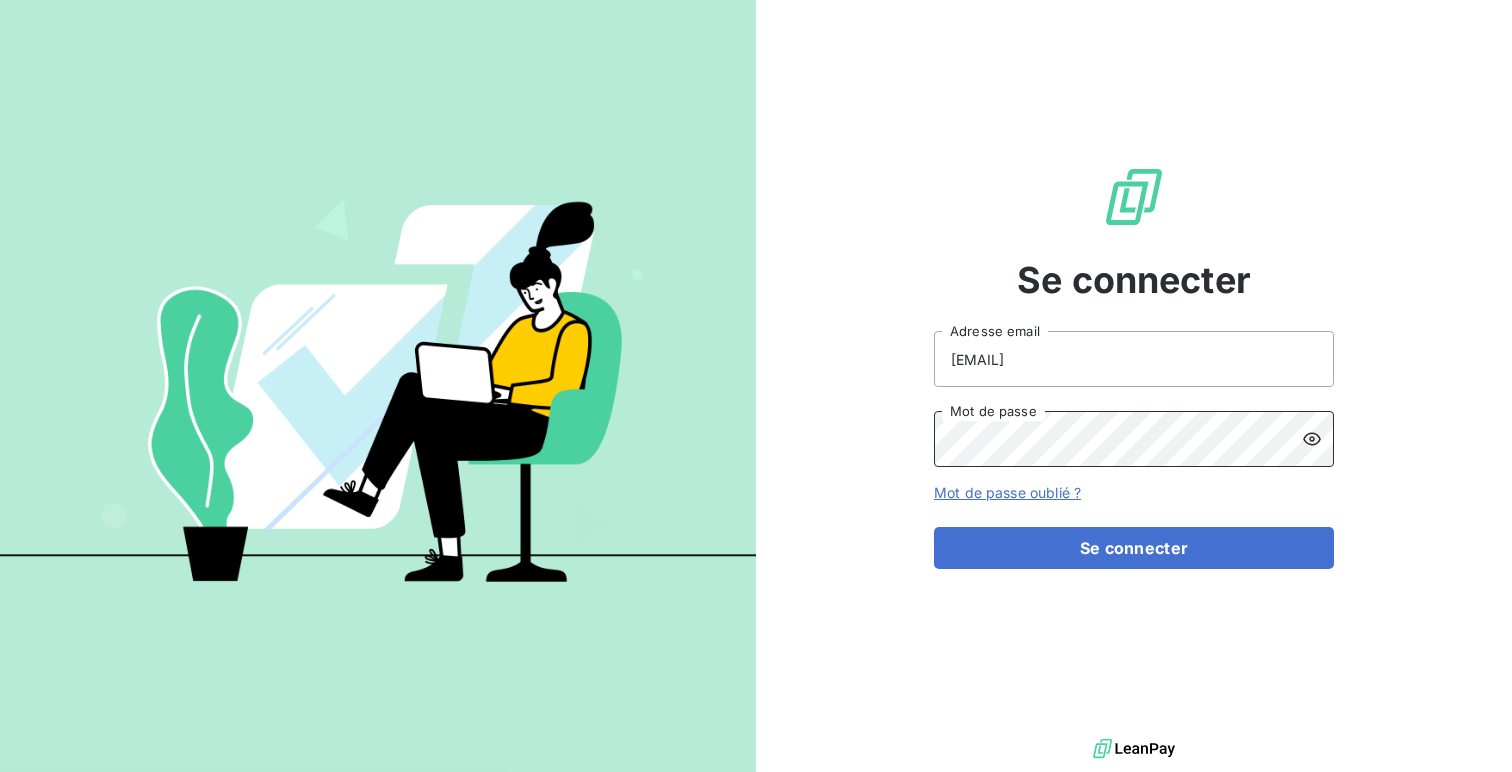 click on "Se connecter" at bounding box center [1134, 548] 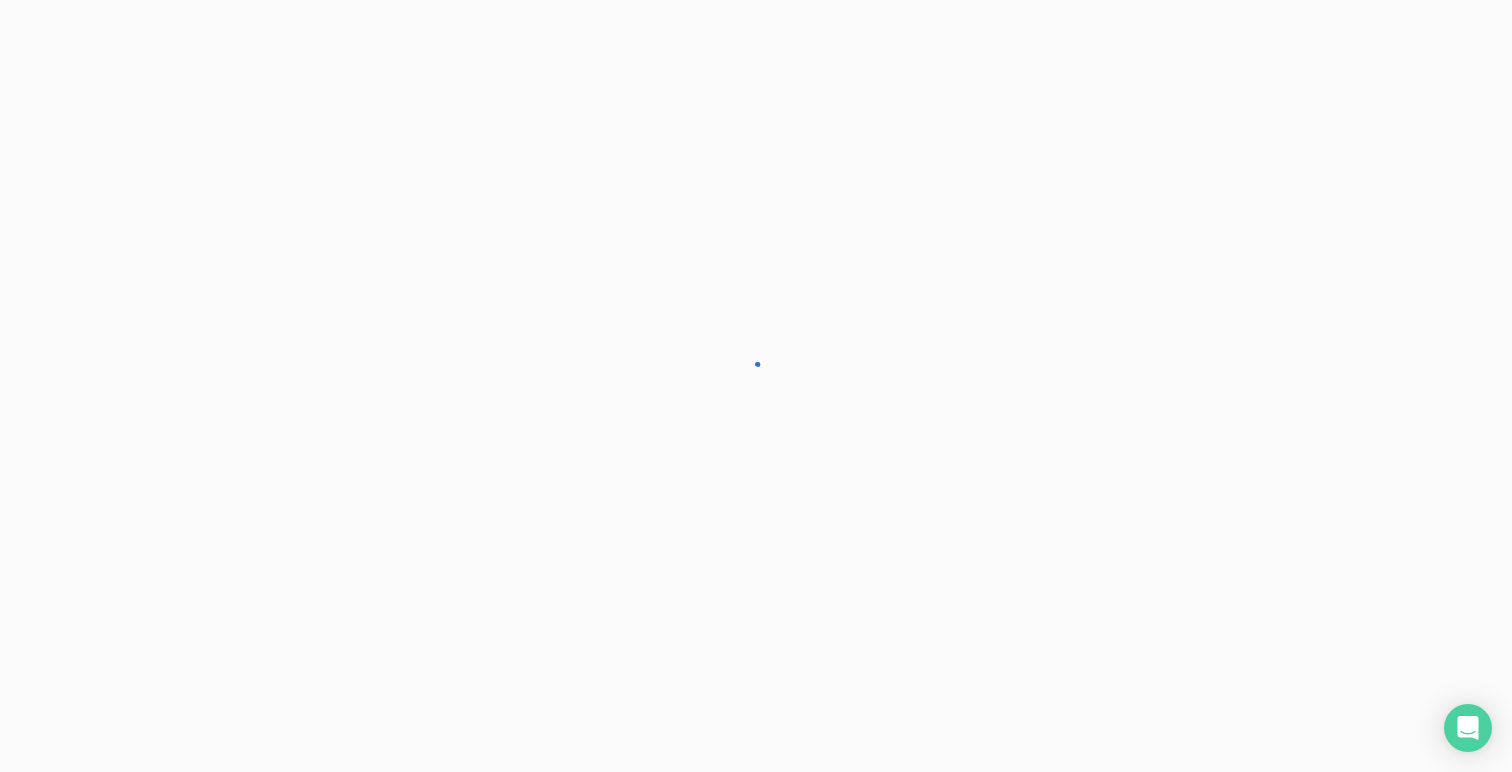 scroll, scrollTop: 0, scrollLeft: 0, axis: both 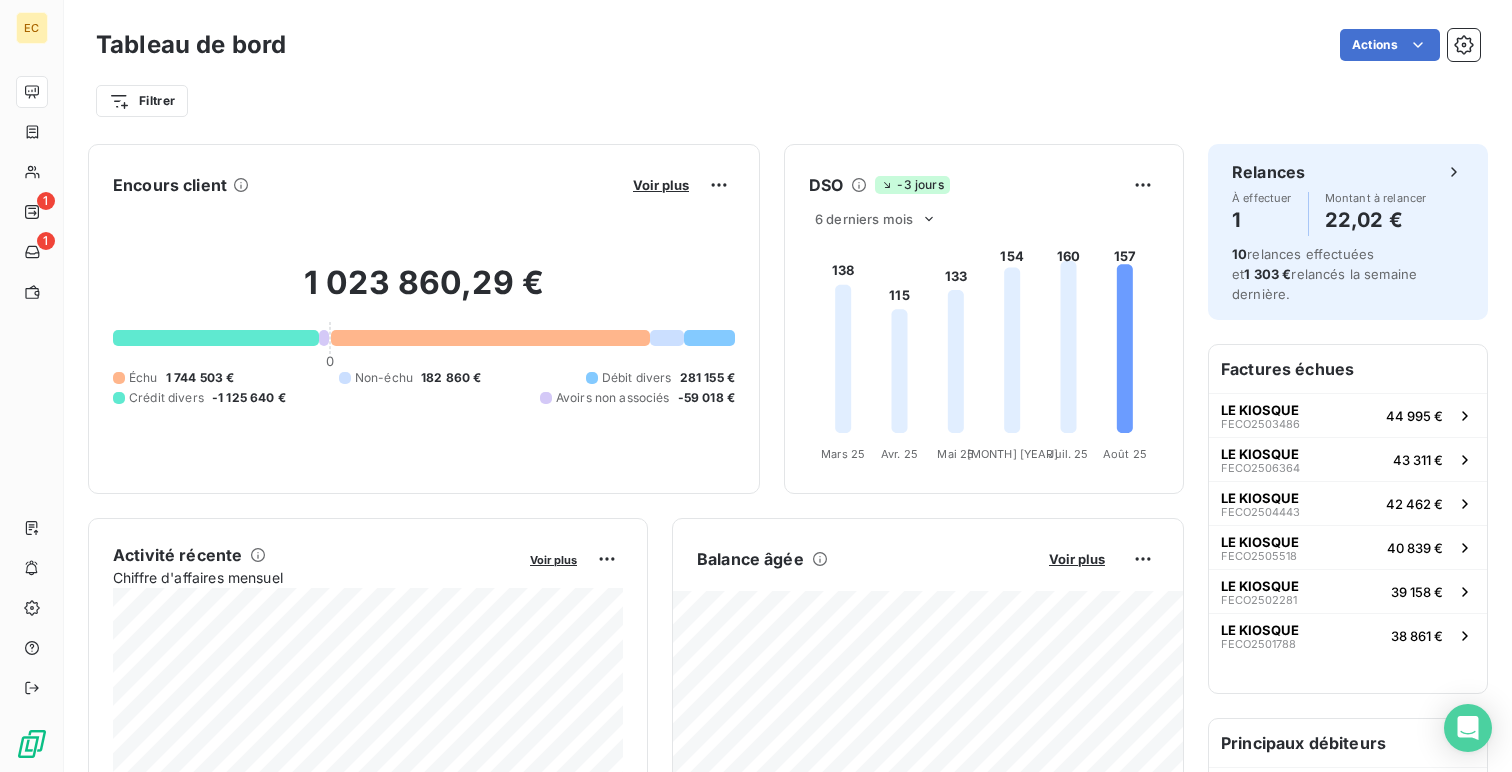 click on "Tableau de bord Actions Filtrer" at bounding box center (788, 66) 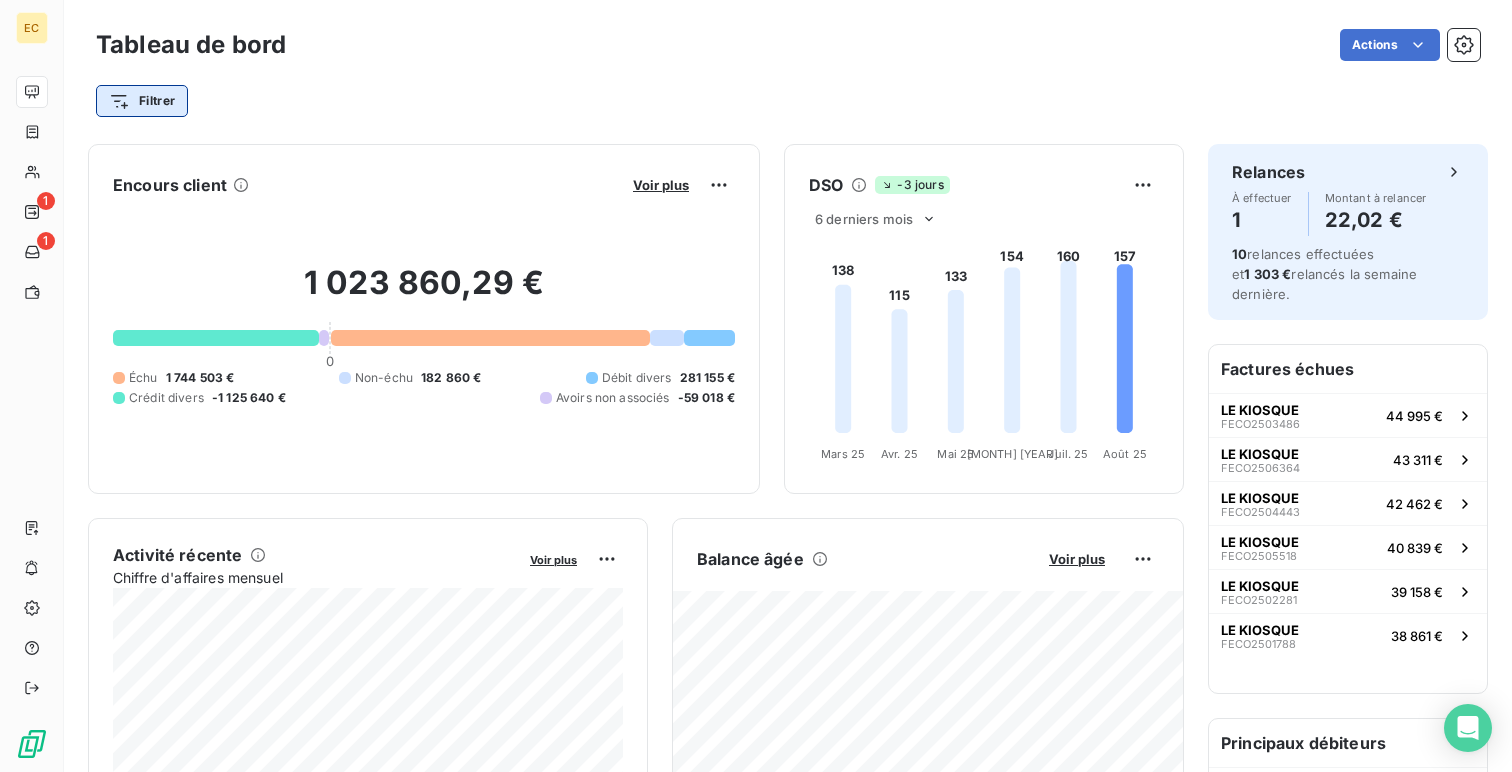 click on "EC 1 1 Tableau de bord Actions Filtrer Encours client   Voir plus 1 023 860,29 € 0 Échu 1 744 503 € Non-échu 182 860 €   Débit divers 281 155 € Crédit divers -1 125 640 € Avoirs non associés -59 018 € DSO -3 jours 6 derniers mois 138 115 133 154 160 157 Mars 25 Mars 25 Avr. 25 Avr. 25 Mai 25 Mai 25 Juin 25 Juin 25 Juil. 25 Juil. 25 Août 25 Août 25 Activité récente Chiffre d'affaires mensuel Voir plus Balance âgée Voir plus Relances par montant Encaissements Prévisionnel basé sur le délai moyen de paiement des 3 derniers mois Relances À effectuer 1 Montant à relancer 22,02 € 10  relances effectuées et  1 303 €  relancés la semaine dernière. Factures échues LE KIOSQUE FECO2503486 44 995 € LE KIOSQUE FECO2506364 43 311 € LE KIOSQUE FECO2504443 42 462 € LE KIOSQUE FECO2505518 40 839 € LE KIOSQUE FECO2502281 39 158 € LE KIOSQUE FECO2501788 38 861 € Principaux débiteurs ECODIA VAR 406 891 € SODIFO 108 725 €" at bounding box center (756, 386) 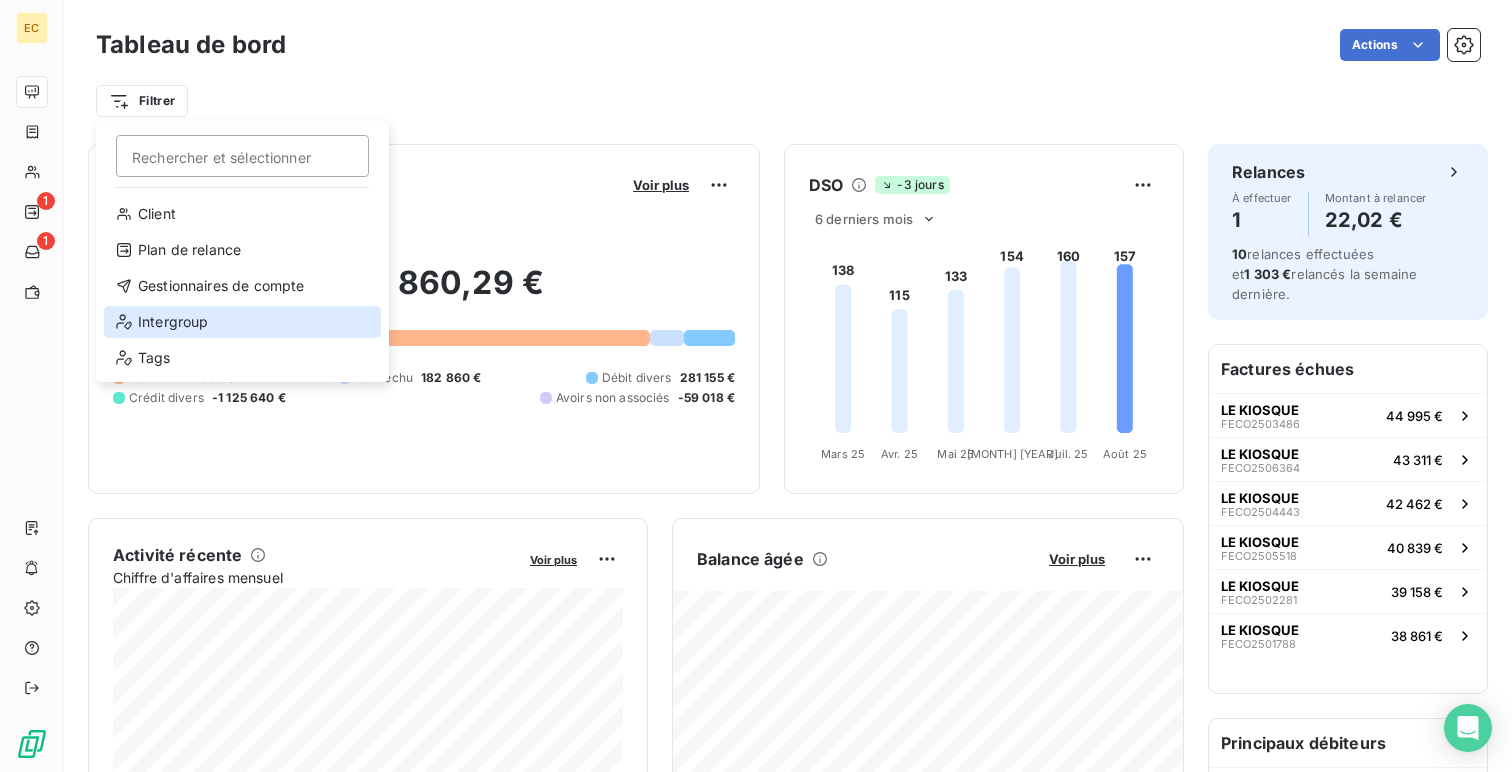 click on "Intergroup" at bounding box center [242, 322] 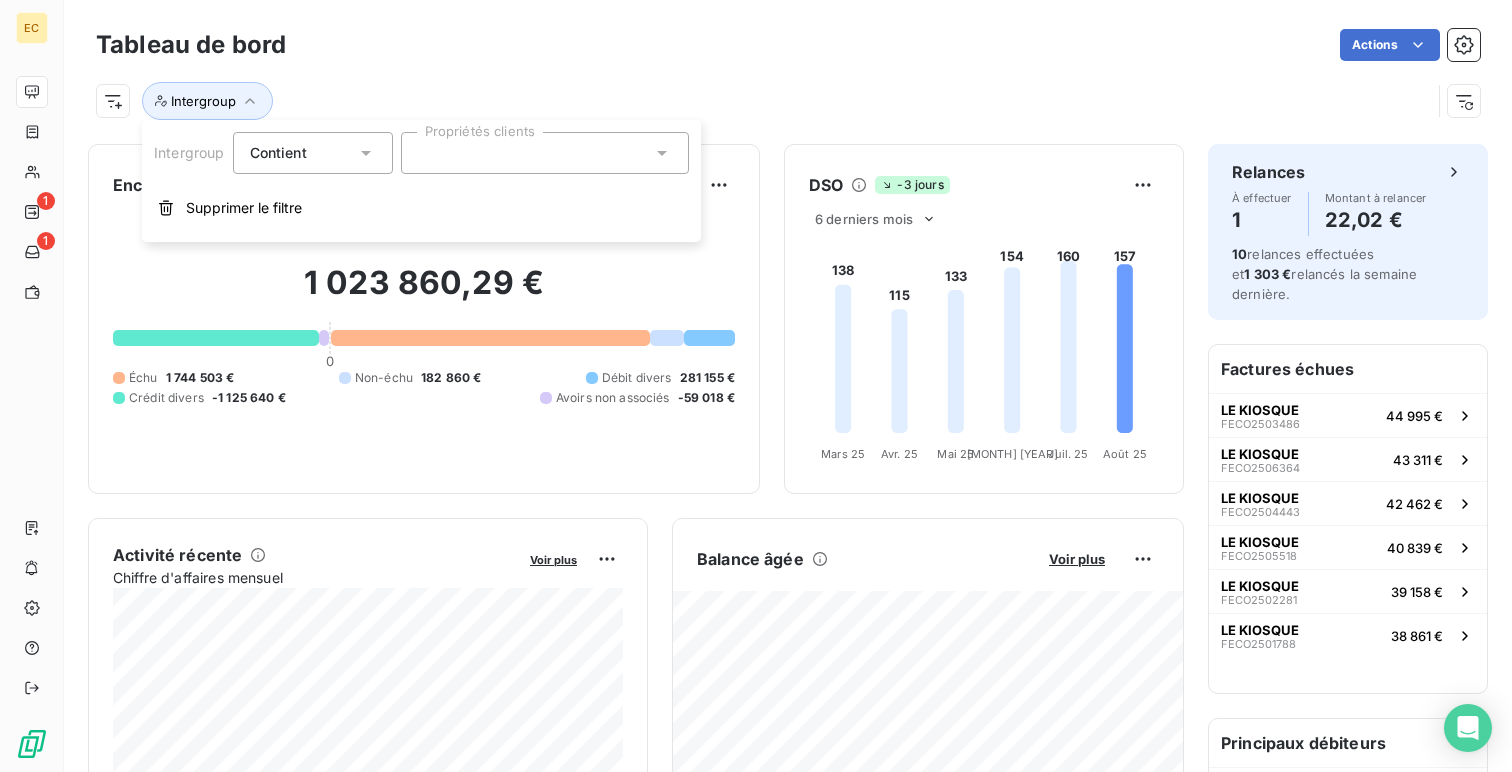 click at bounding box center (545, 153) 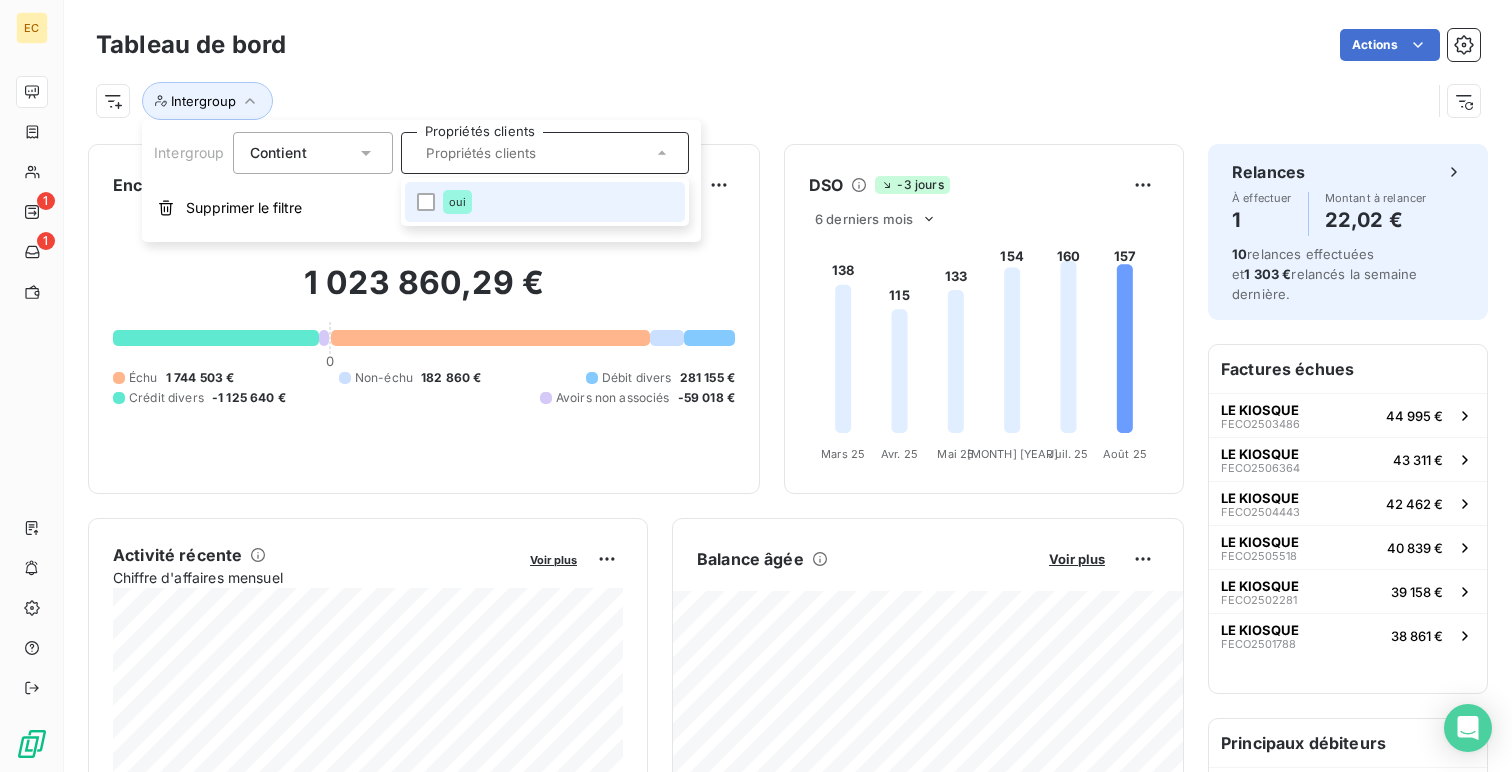 click on "oui" at bounding box center (457, 202) 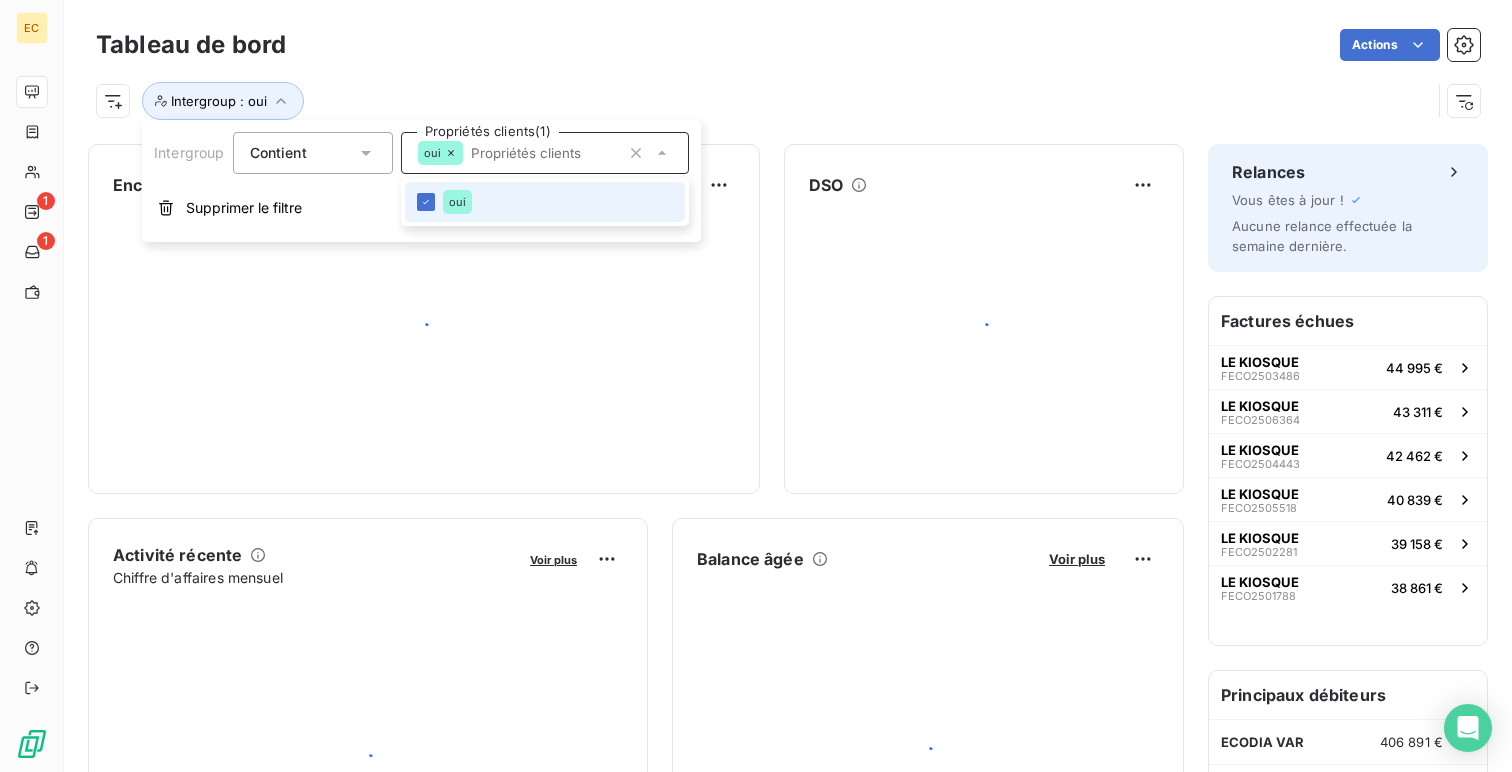 click on "Intergroup Contient Propriétés clients  (1) oui oui Supprimer le filtre" at bounding box center (421, 181) 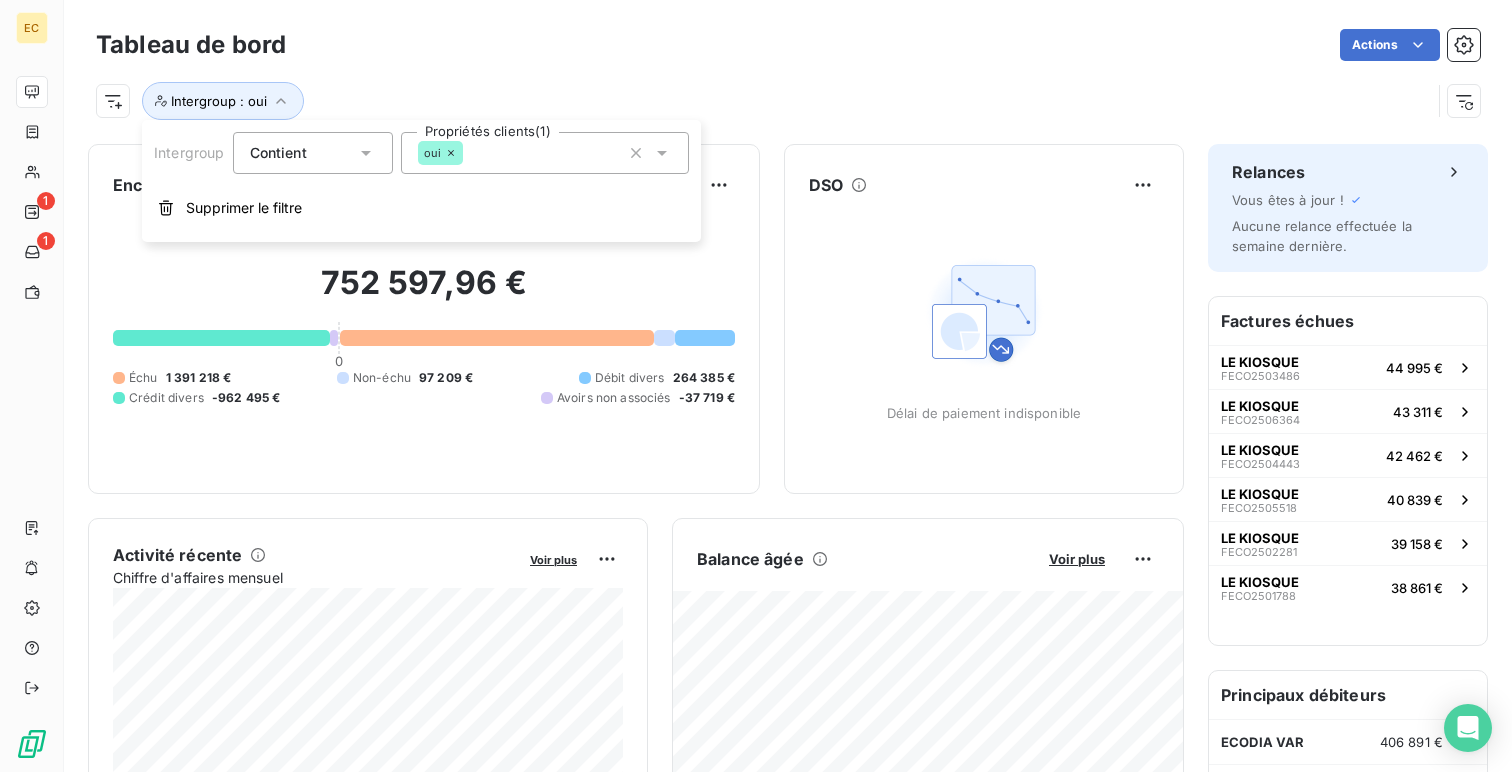 click on "Contient" at bounding box center (303, 153) 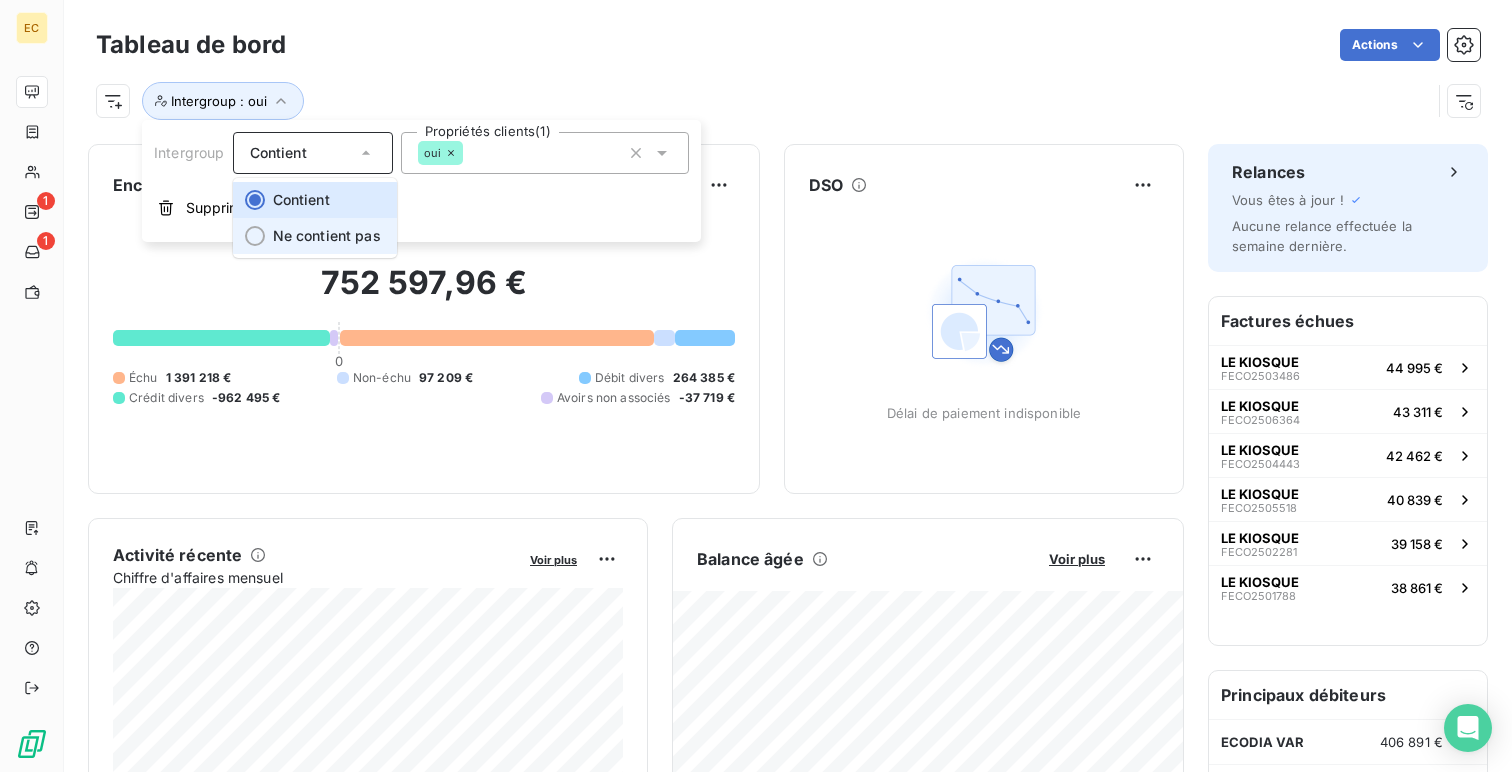 click on "Ne contient pas" at bounding box center (327, 235) 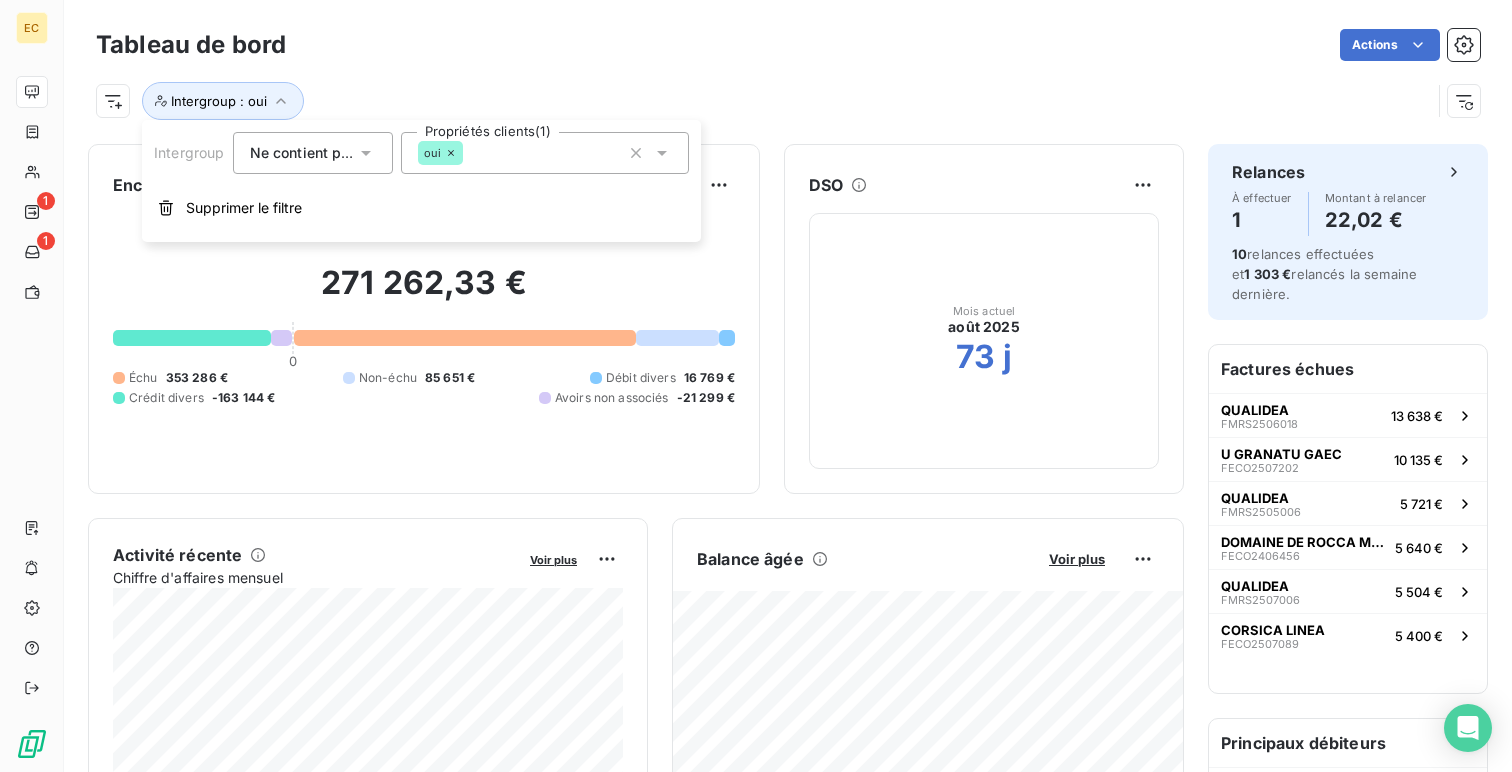 click on "Intergroup  : oui" at bounding box center (763, 101) 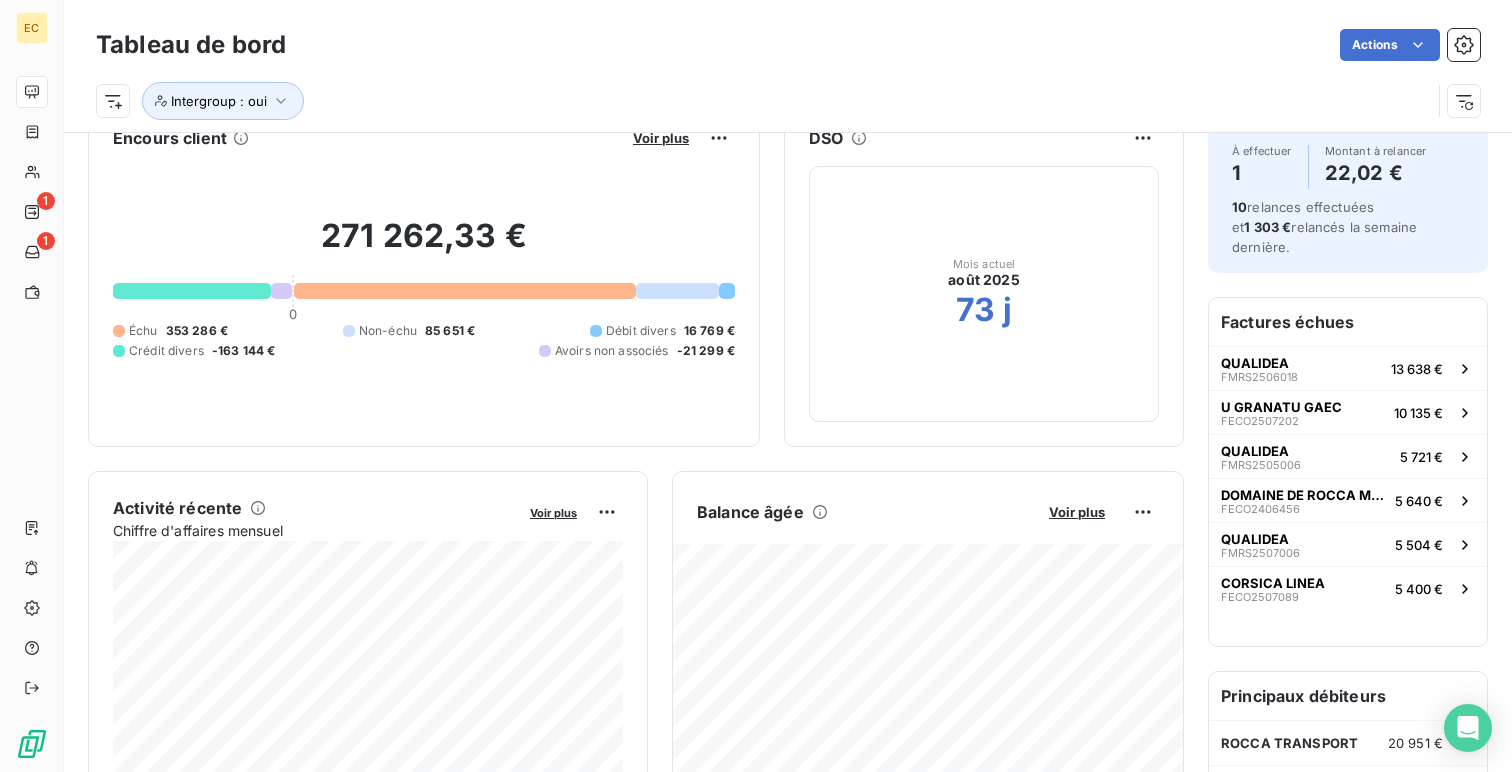 scroll, scrollTop: 0, scrollLeft: 0, axis: both 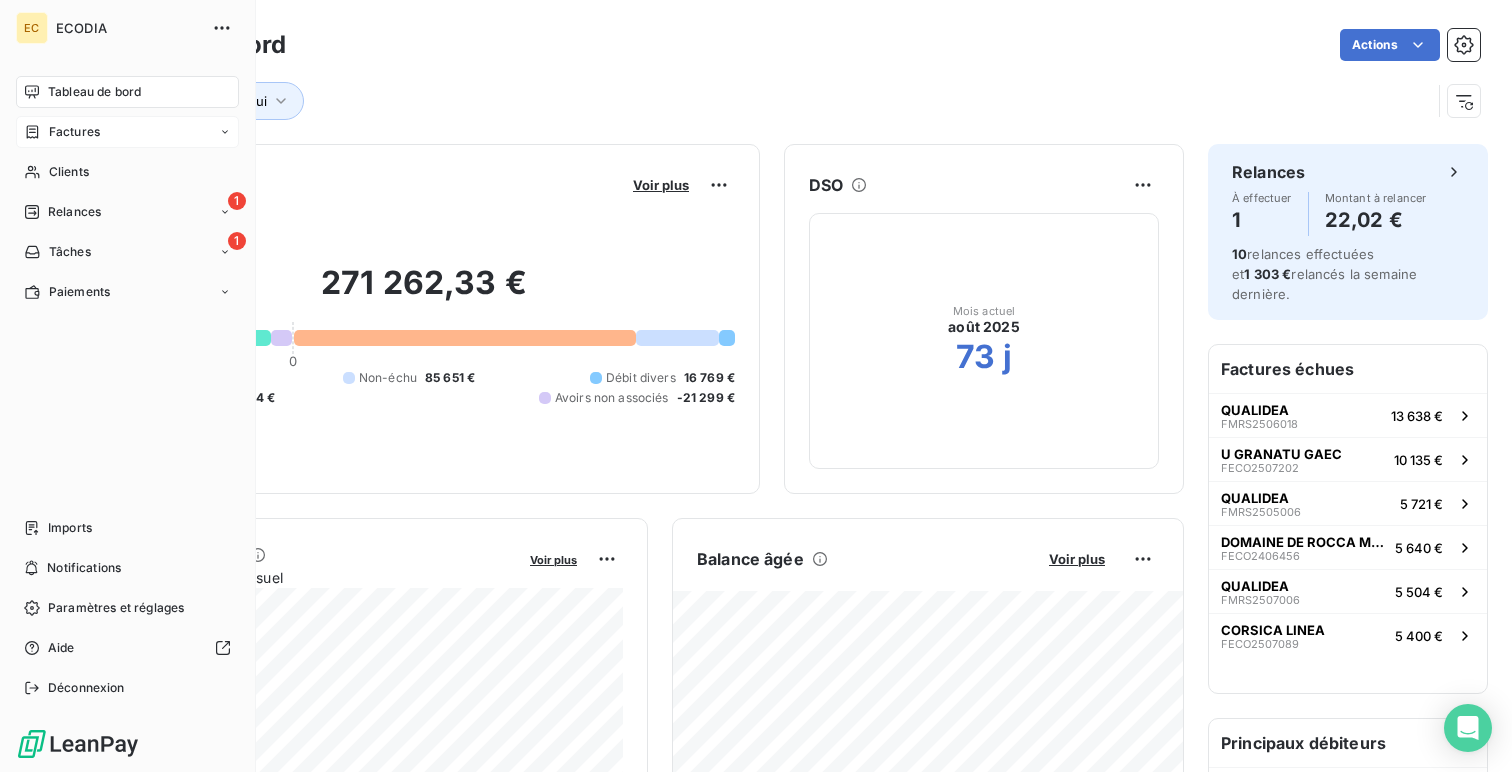 click on "Factures" at bounding box center (127, 132) 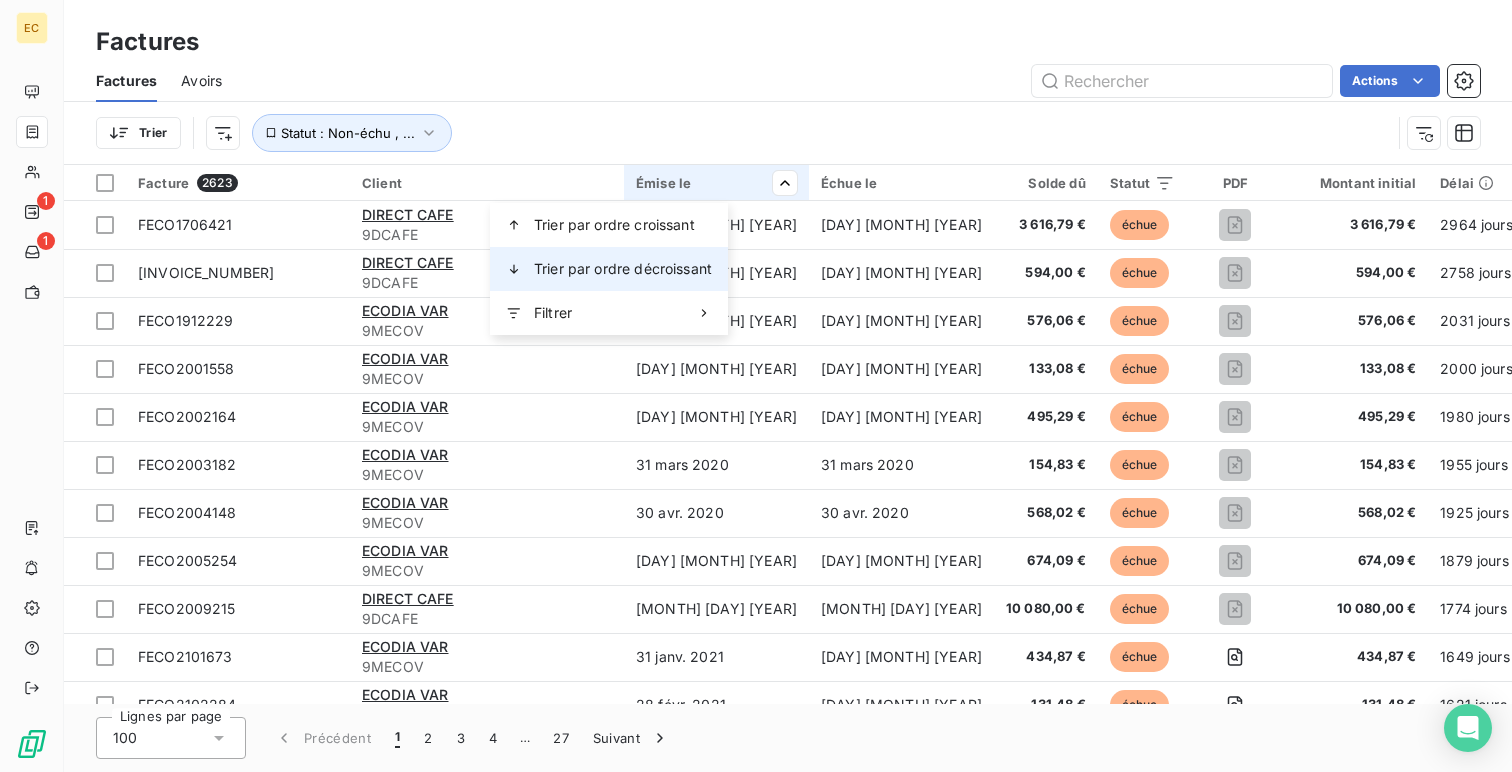 click on "Trier par ordre décroissant" at bounding box center (623, 269) 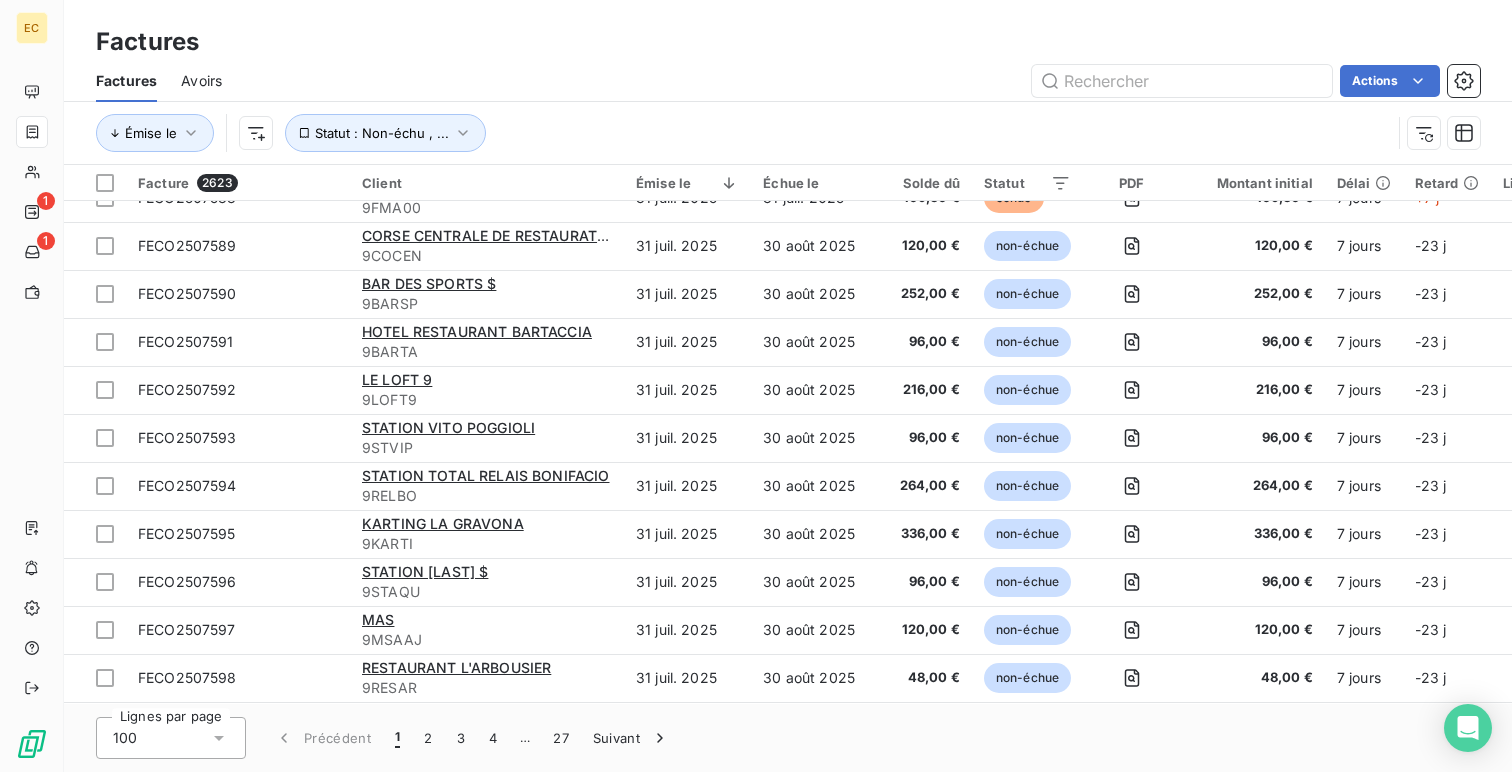 scroll, scrollTop: 197, scrollLeft: 0, axis: vertical 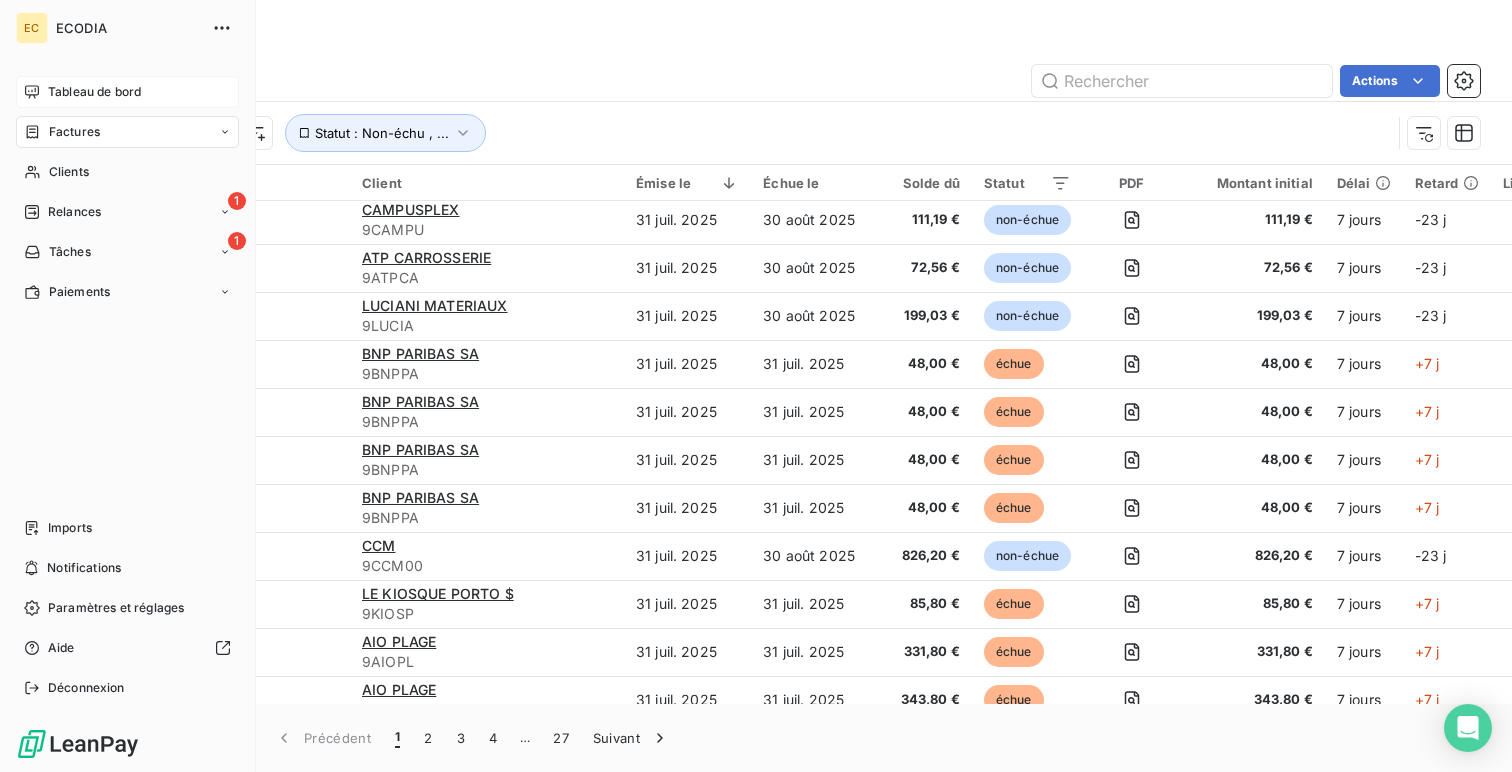 click on "Tableau de bord" at bounding box center (94, 92) 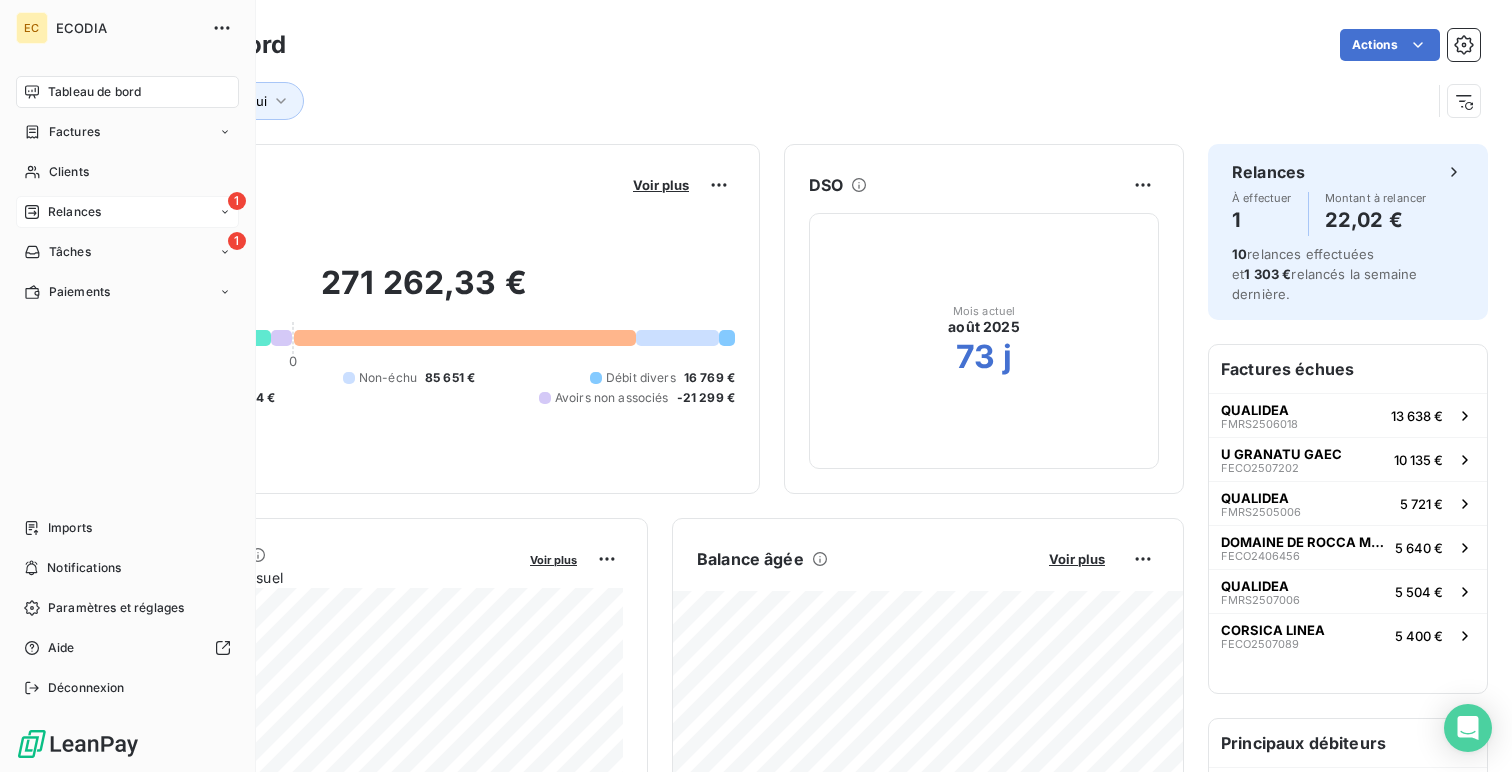 click on "Relances" at bounding box center [74, 212] 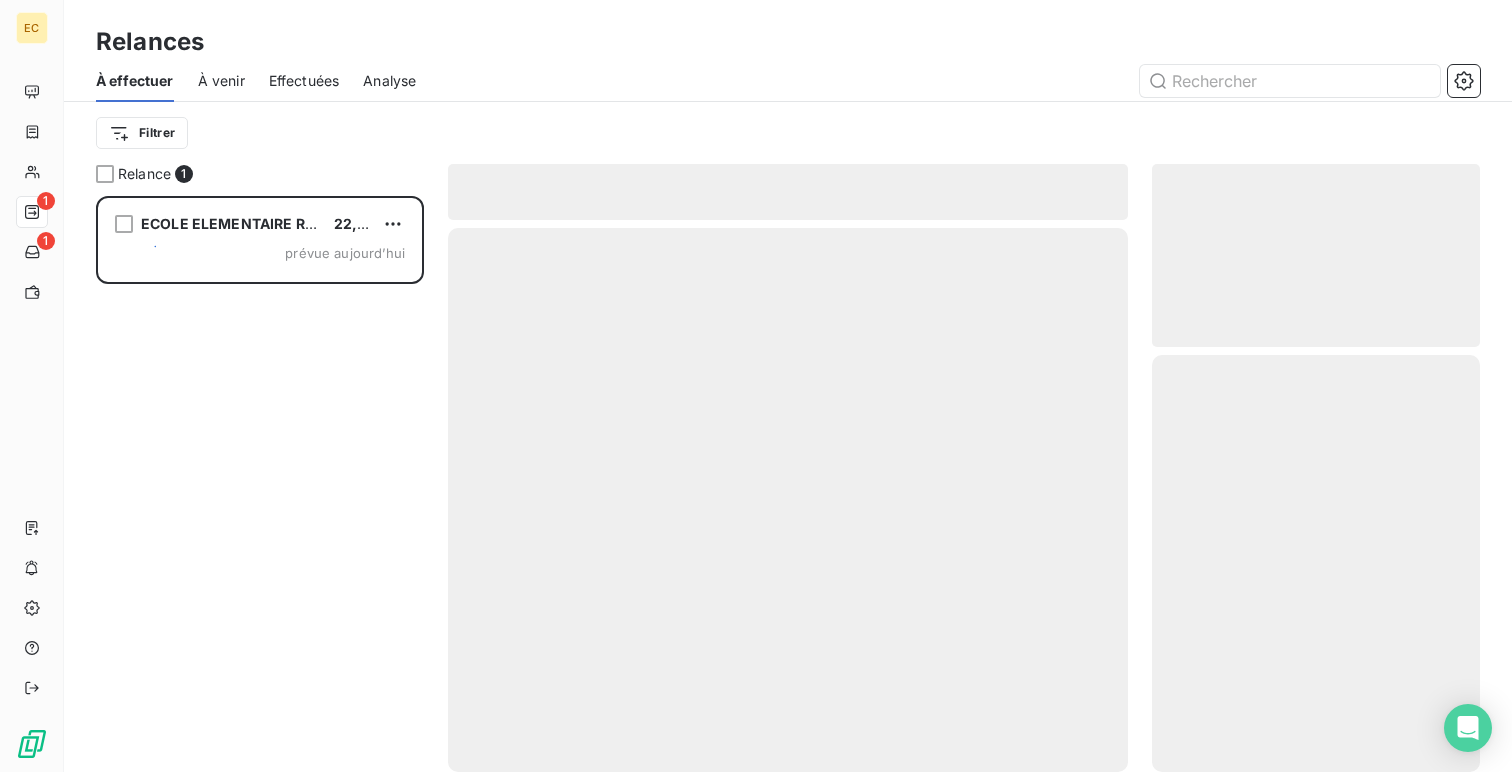scroll, scrollTop: 1, scrollLeft: 1, axis: both 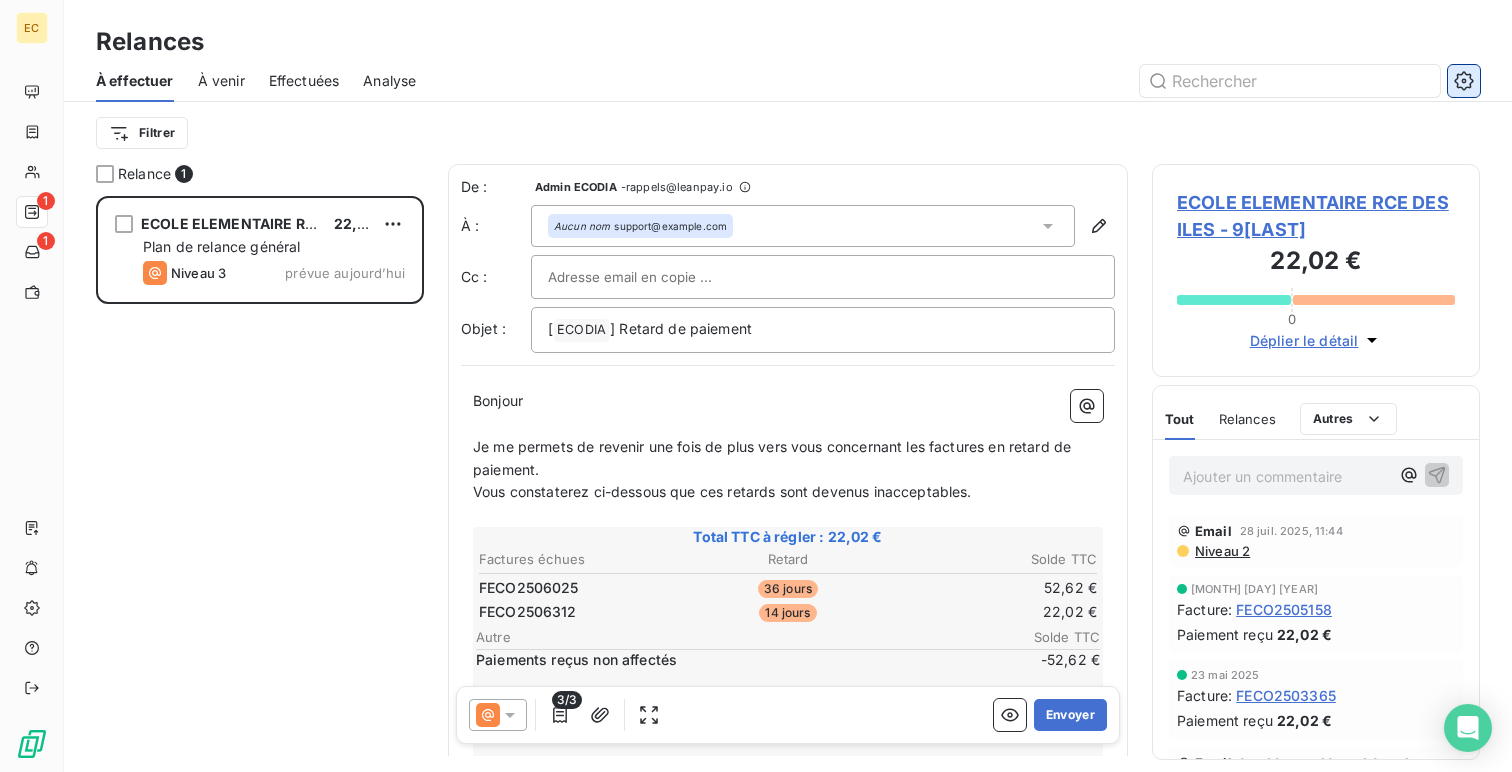 click at bounding box center [1464, 81] 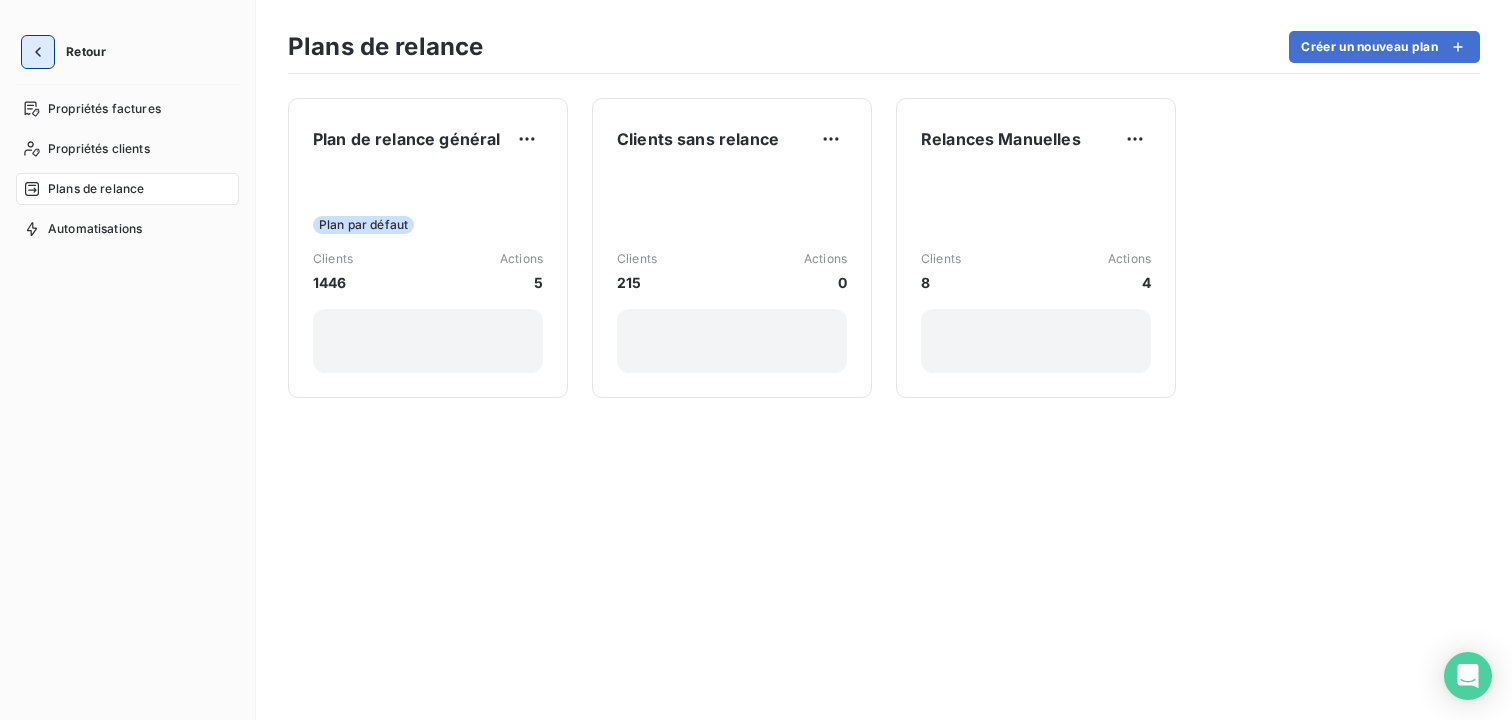click 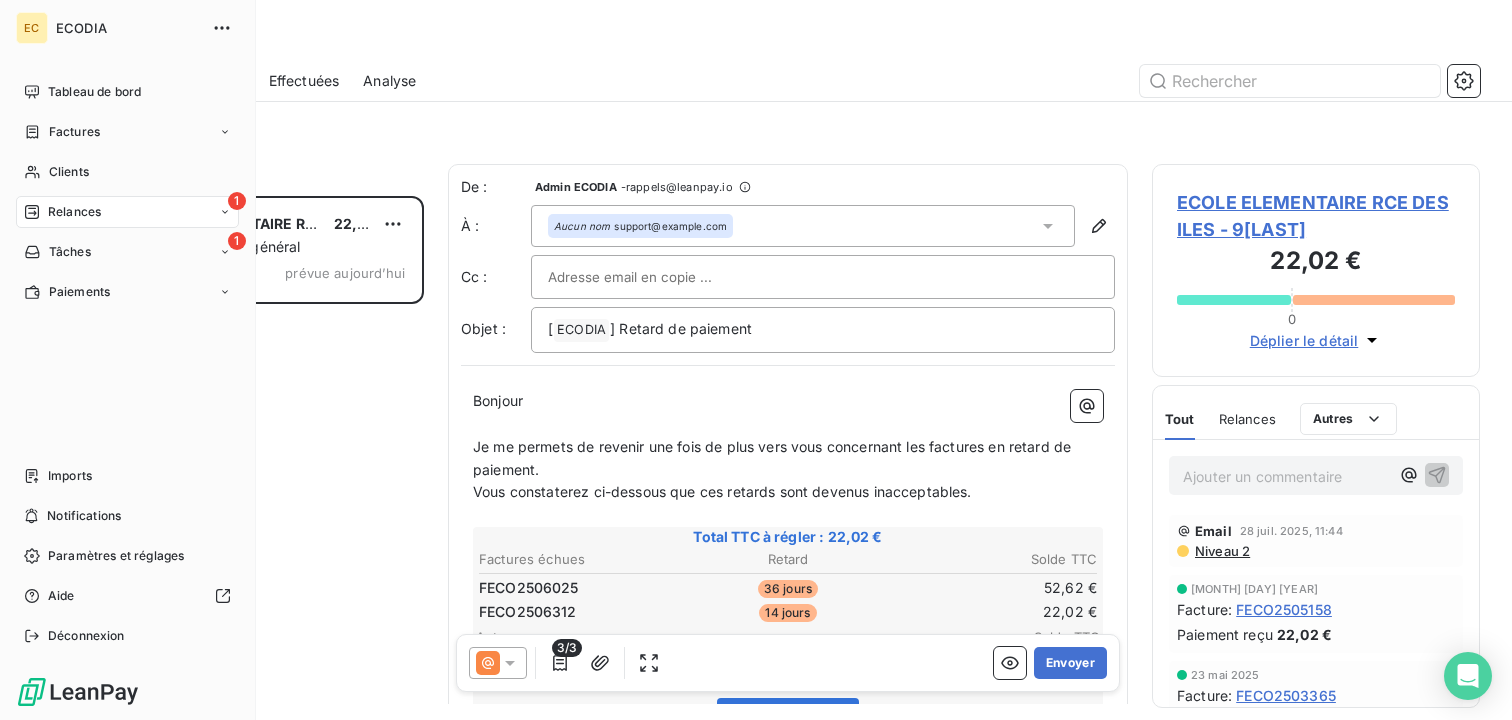 scroll, scrollTop: 1, scrollLeft: 1, axis: both 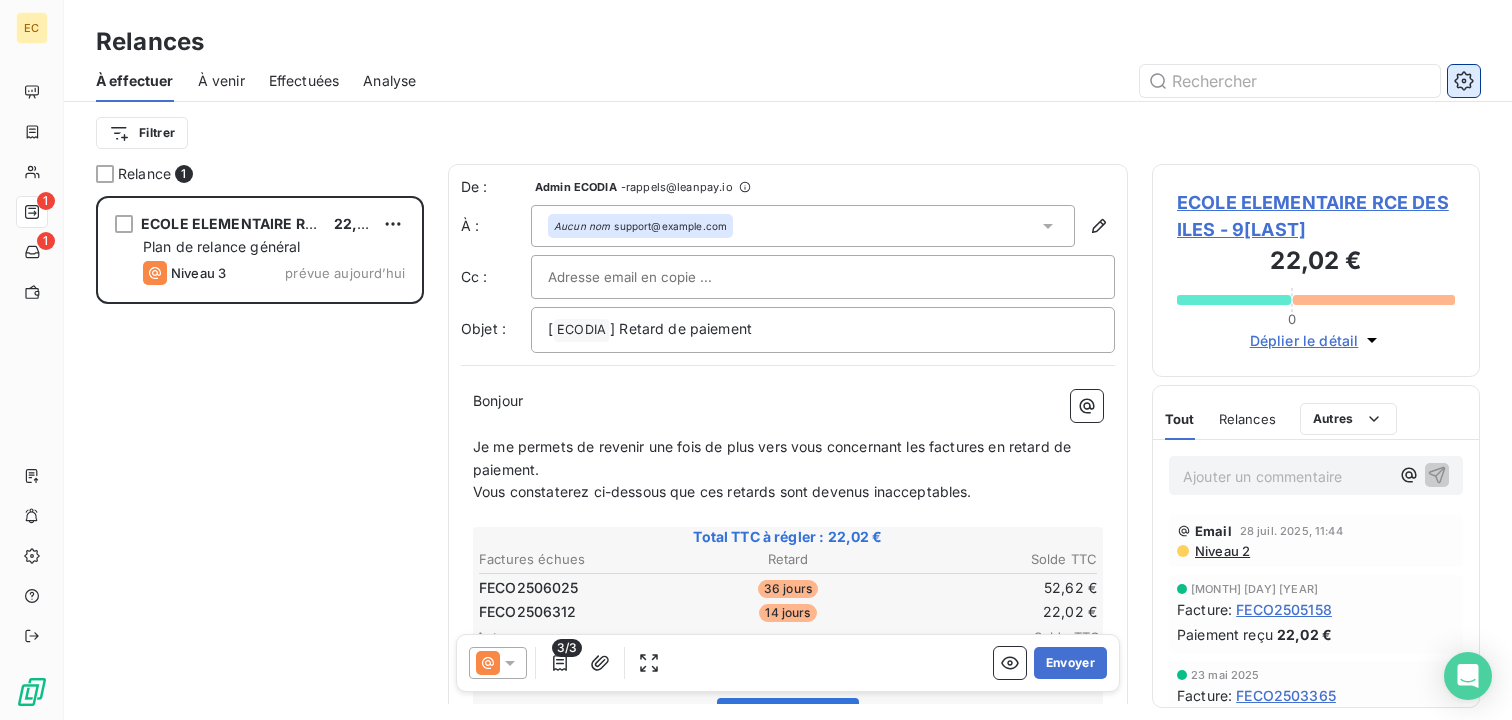 click 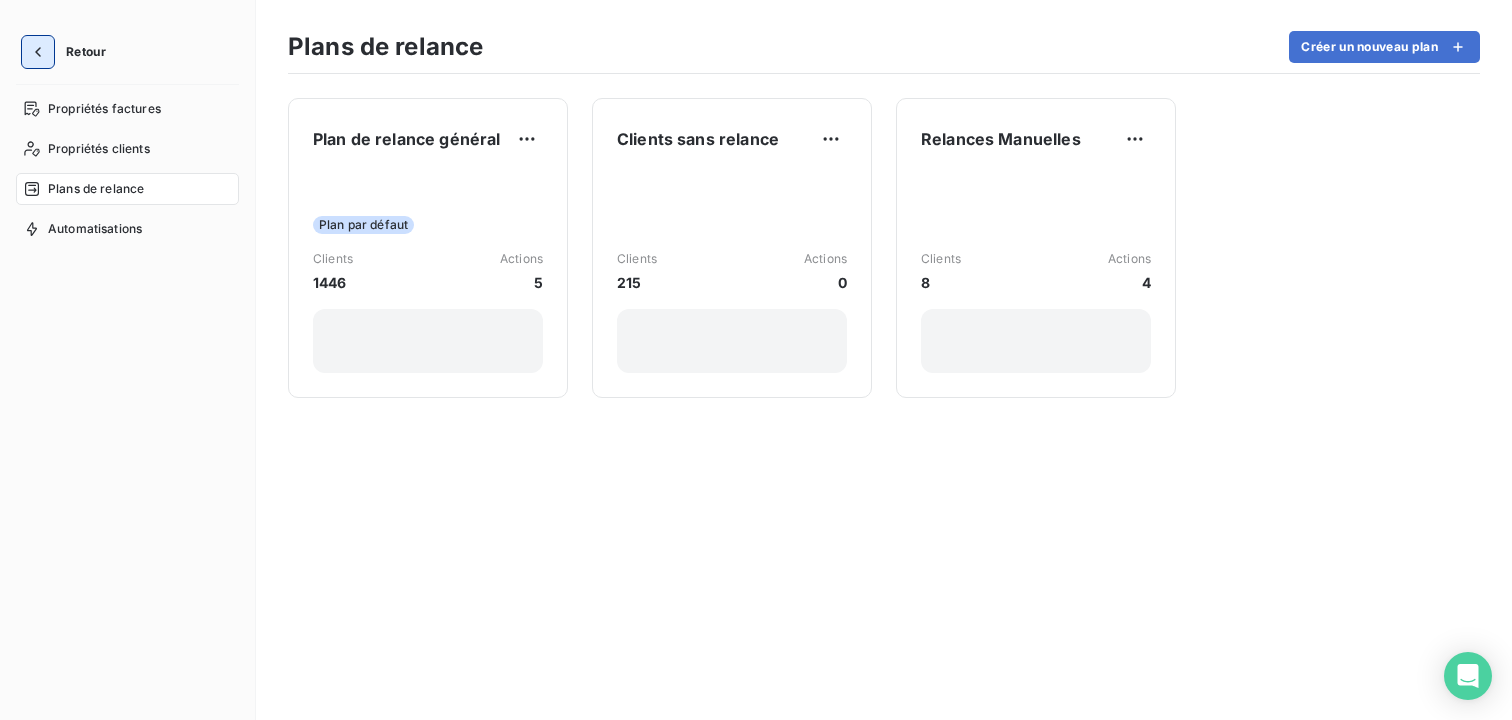 click 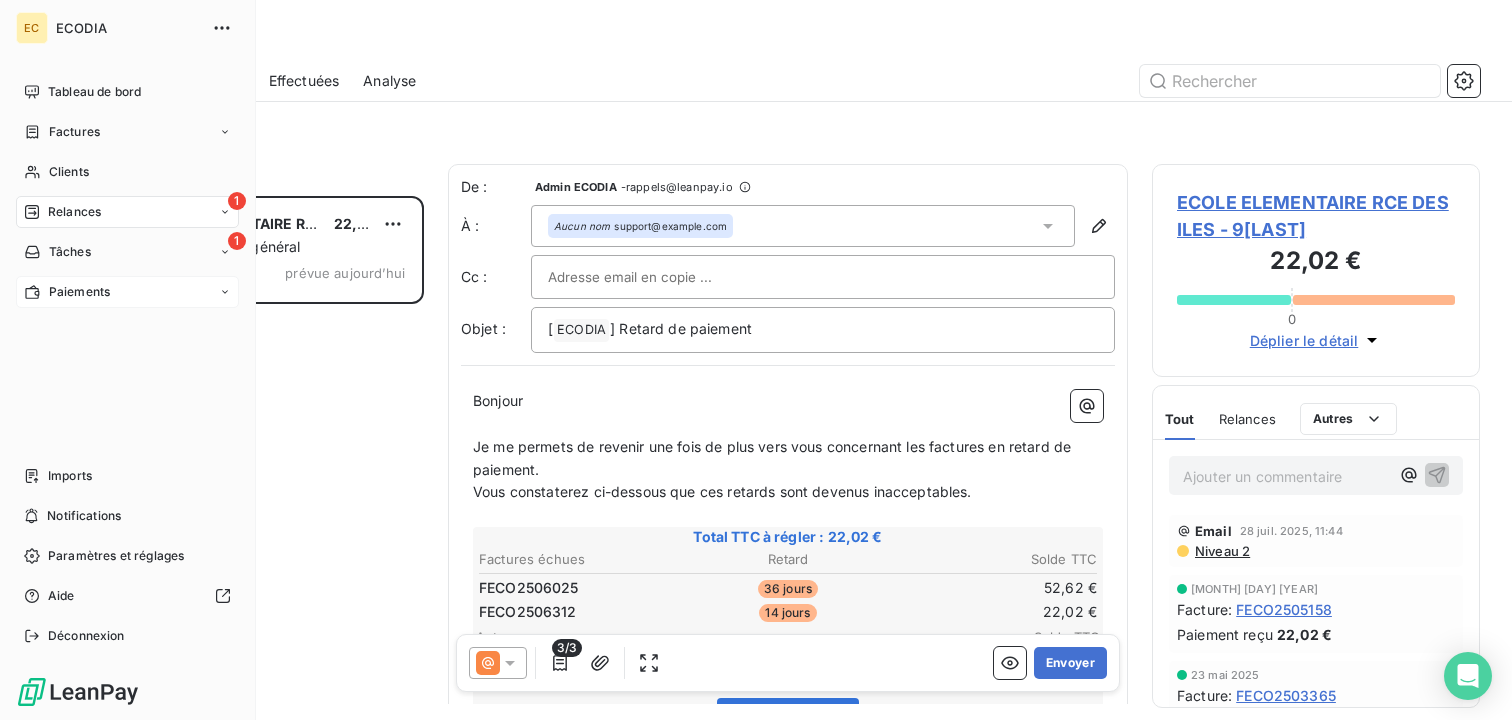 scroll, scrollTop: 1, scrollLeft: 1, axis: both 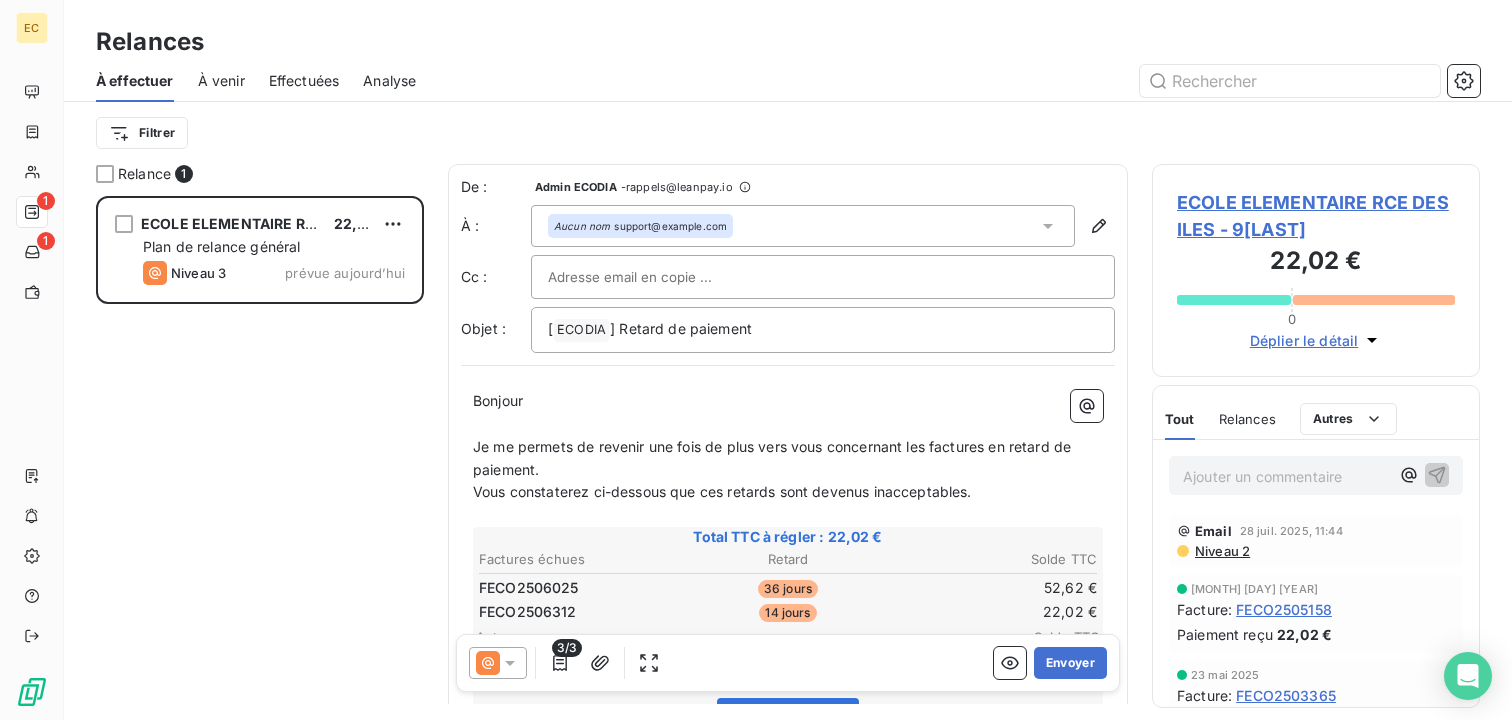 click on "Effectuées" at bounding box center [304, 81] 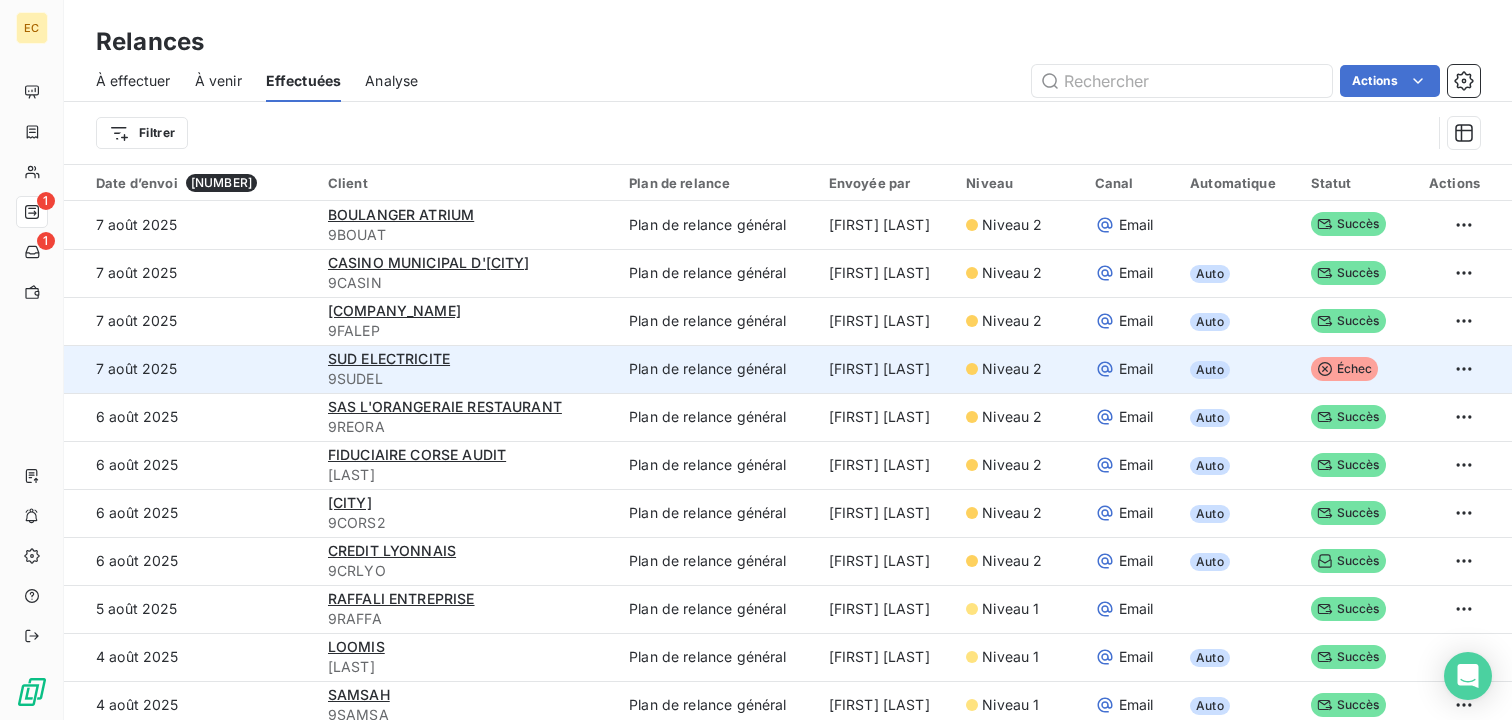 scroll, scrollTop: 270, scrollLeft: 0, axis: vertical 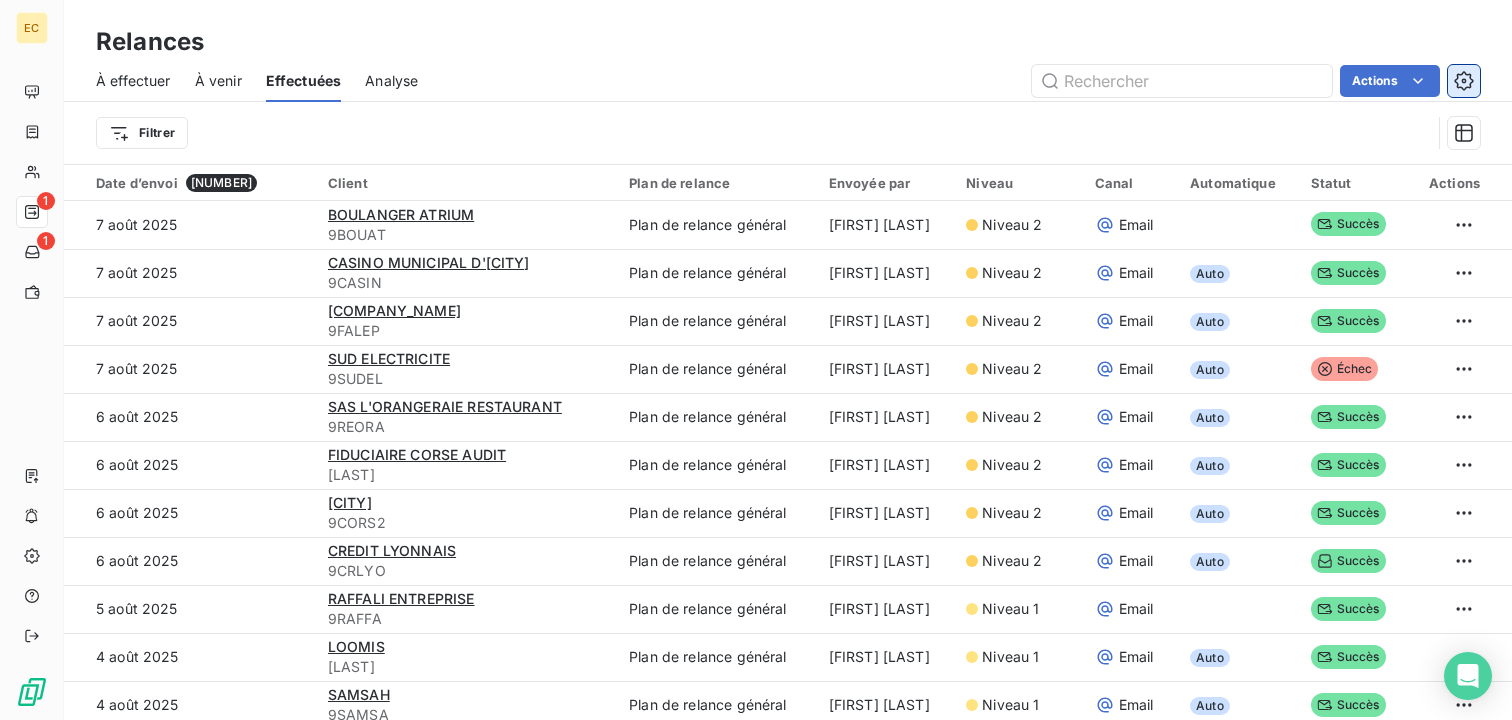 click at bounding box center (1464, 81) 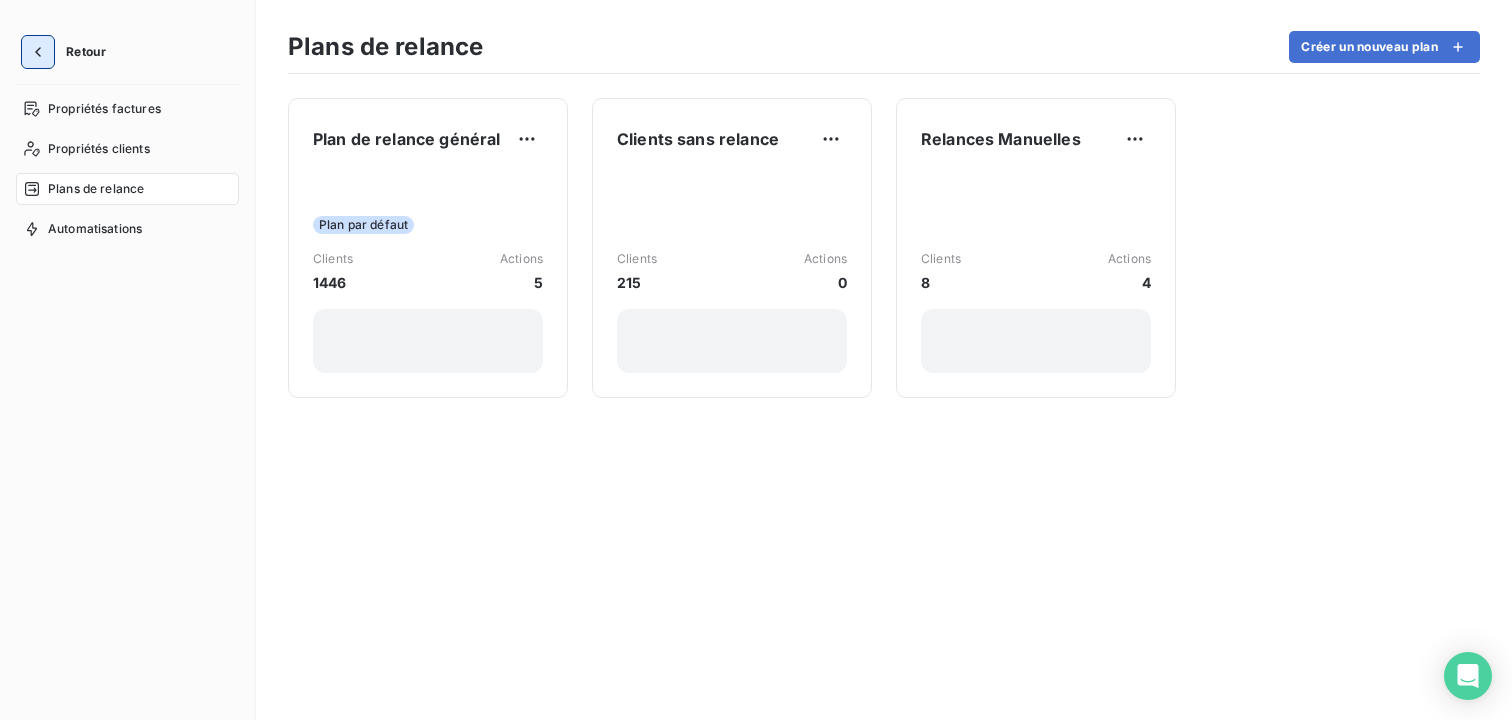 click 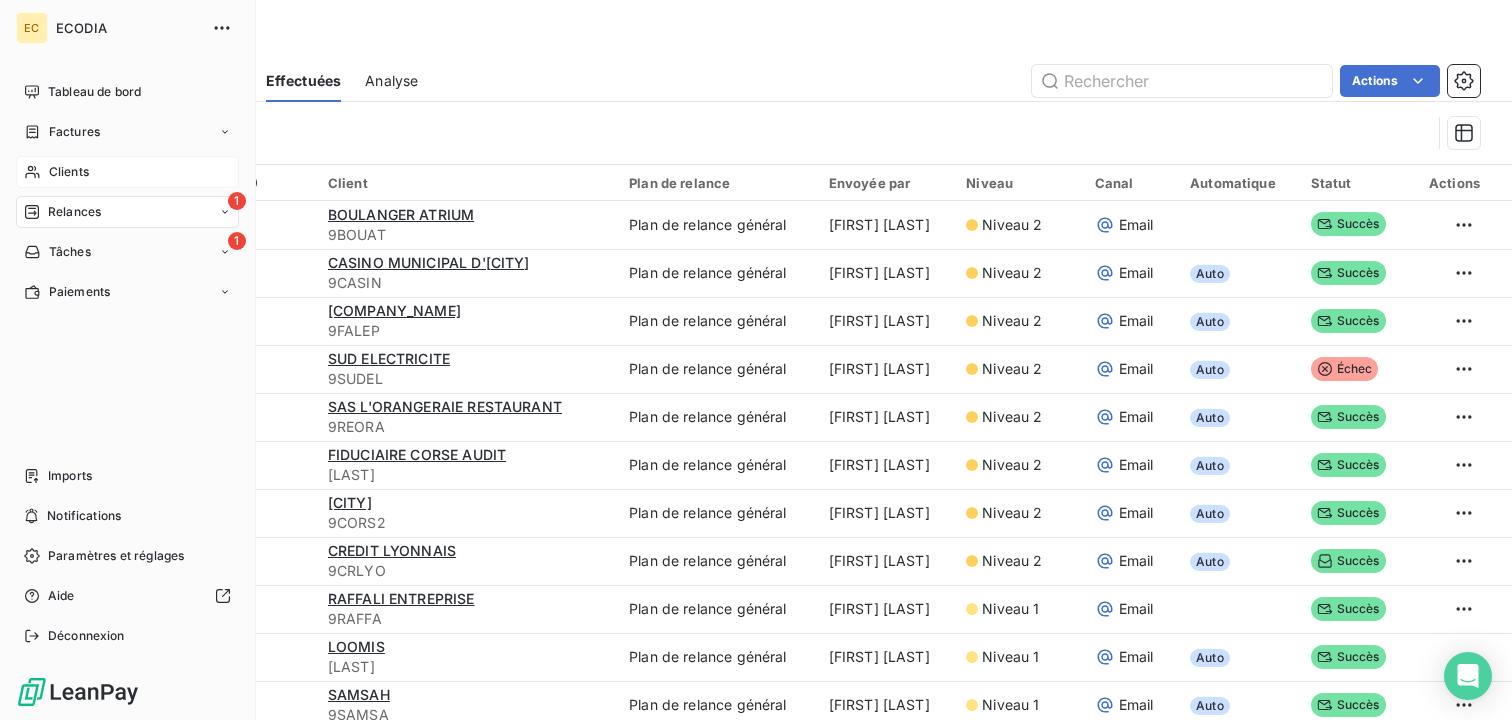 click on "Clients" at bounding box center (127, 172) 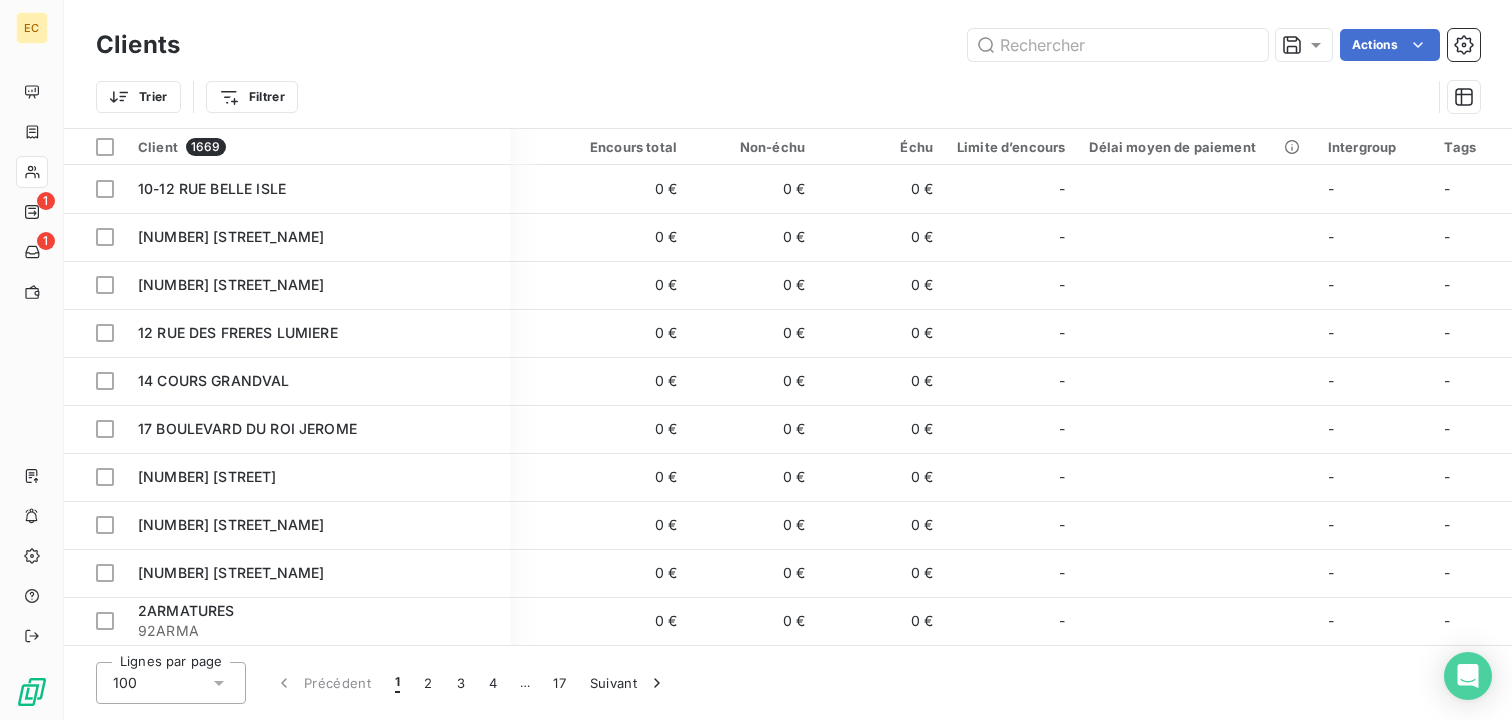 scroll, scrollTop: 0, scrollLeft: 0, axis: both 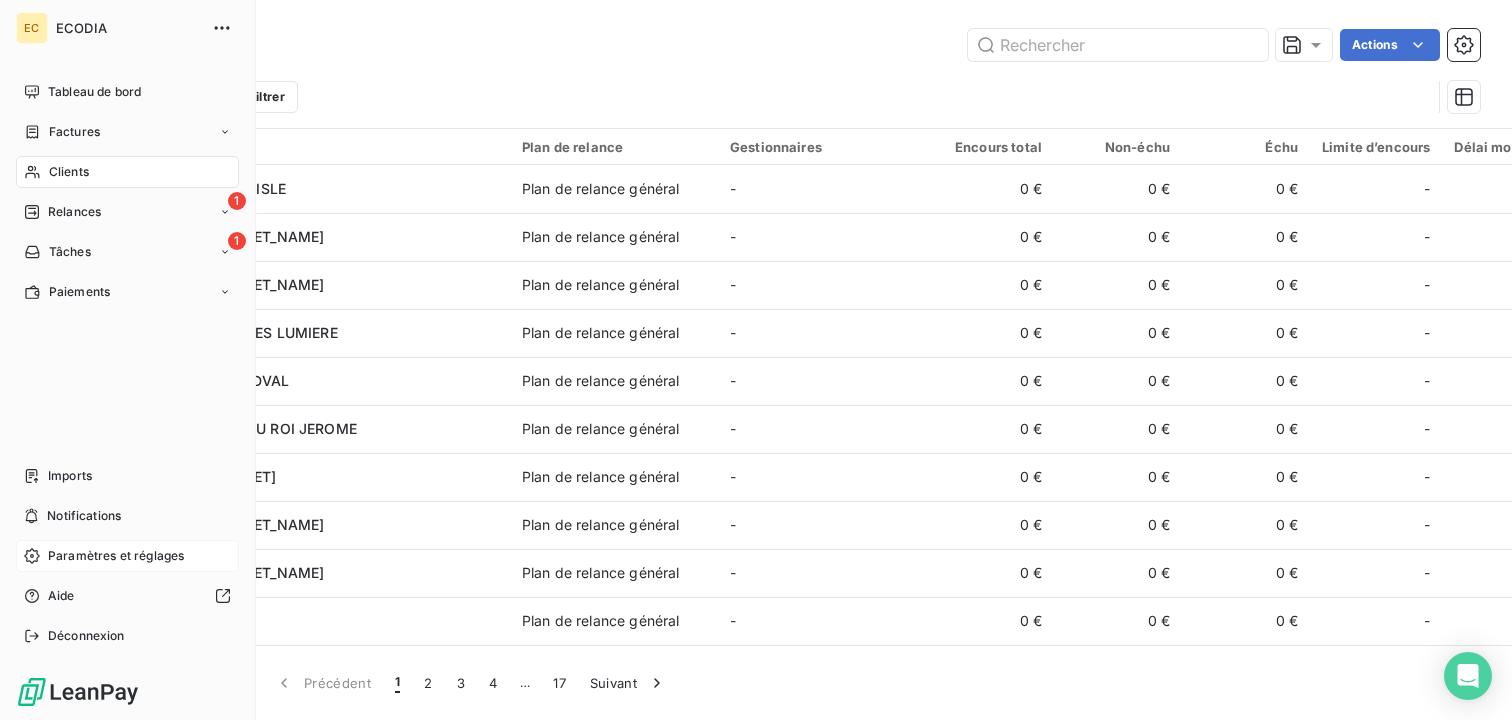 click on "Paramètres et réglages" at bounding box center [127, 556] 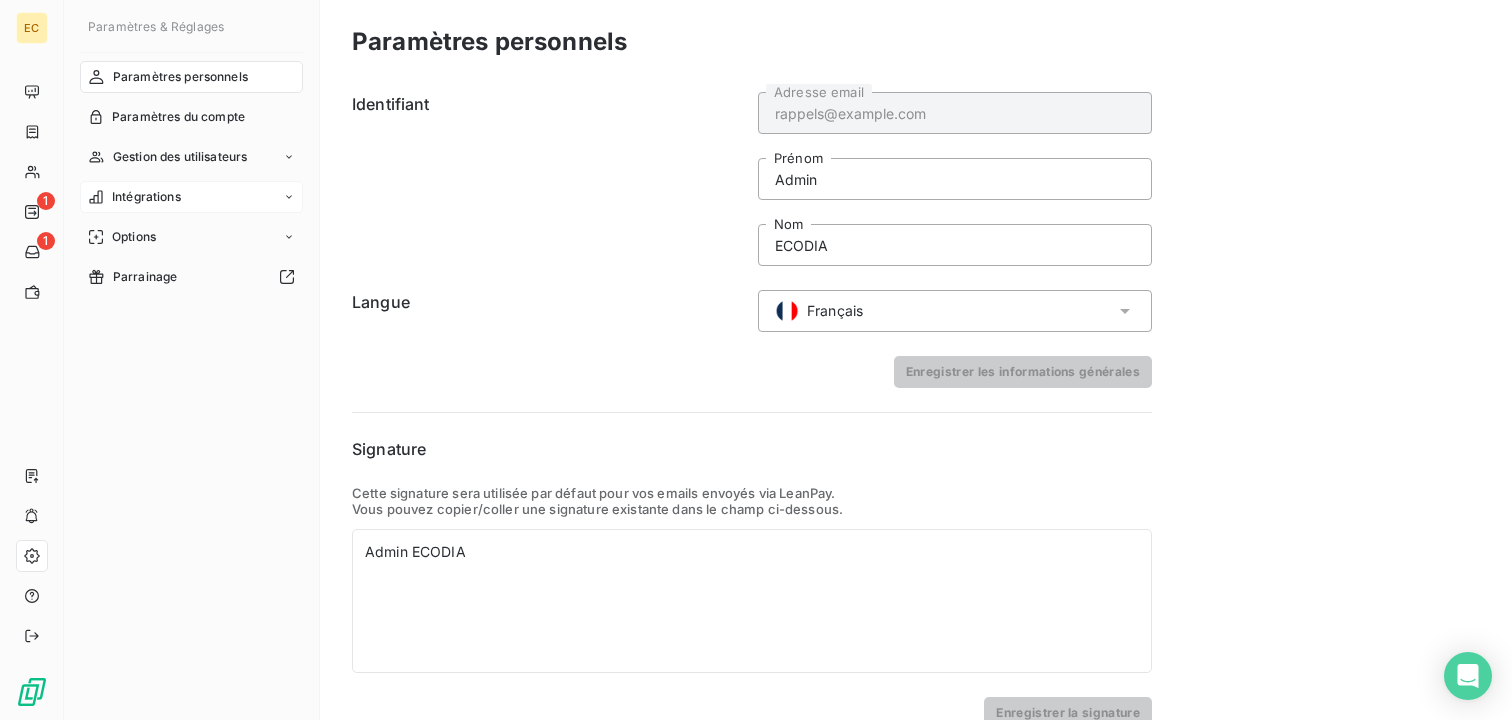 click on "Intégrations" at bounding box center [146, 197] 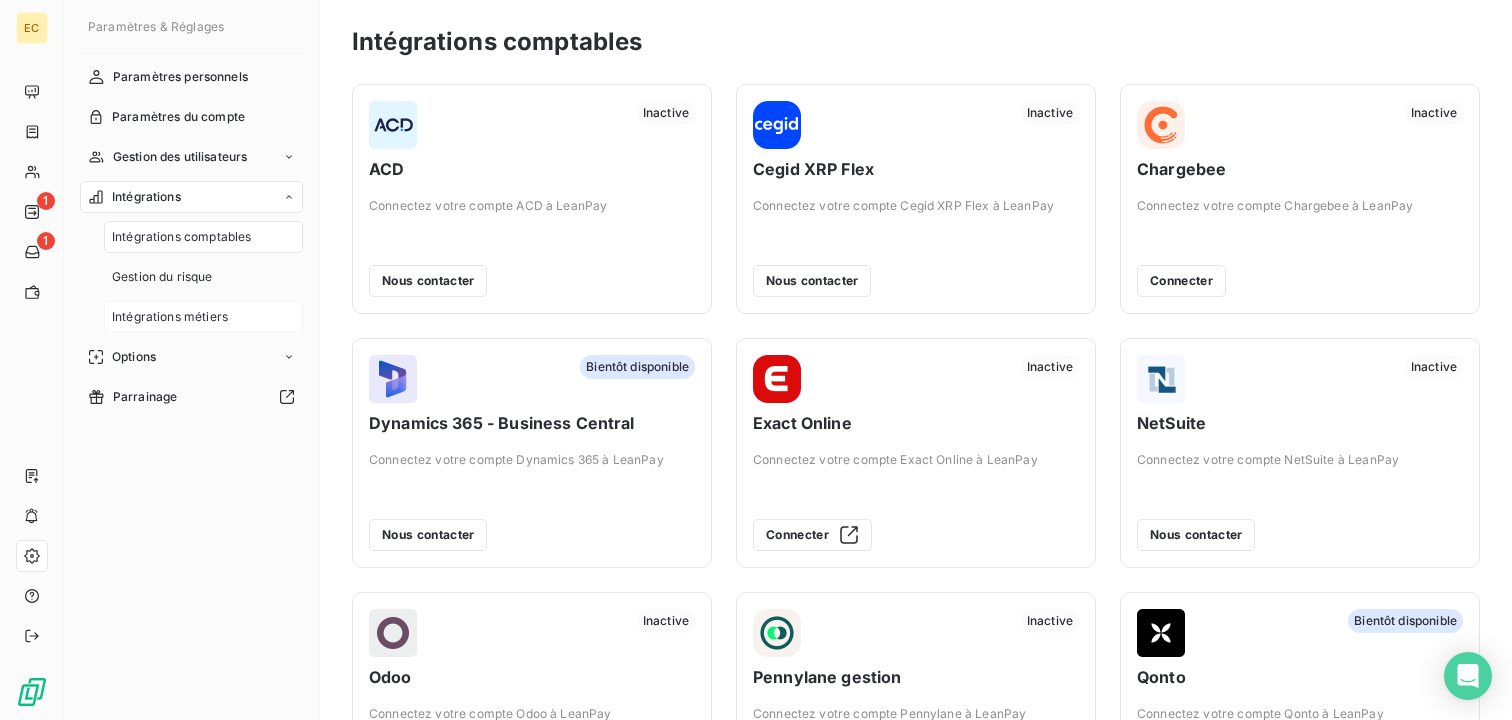click on "Intégrations métiers" at bounding box center (170, 317) 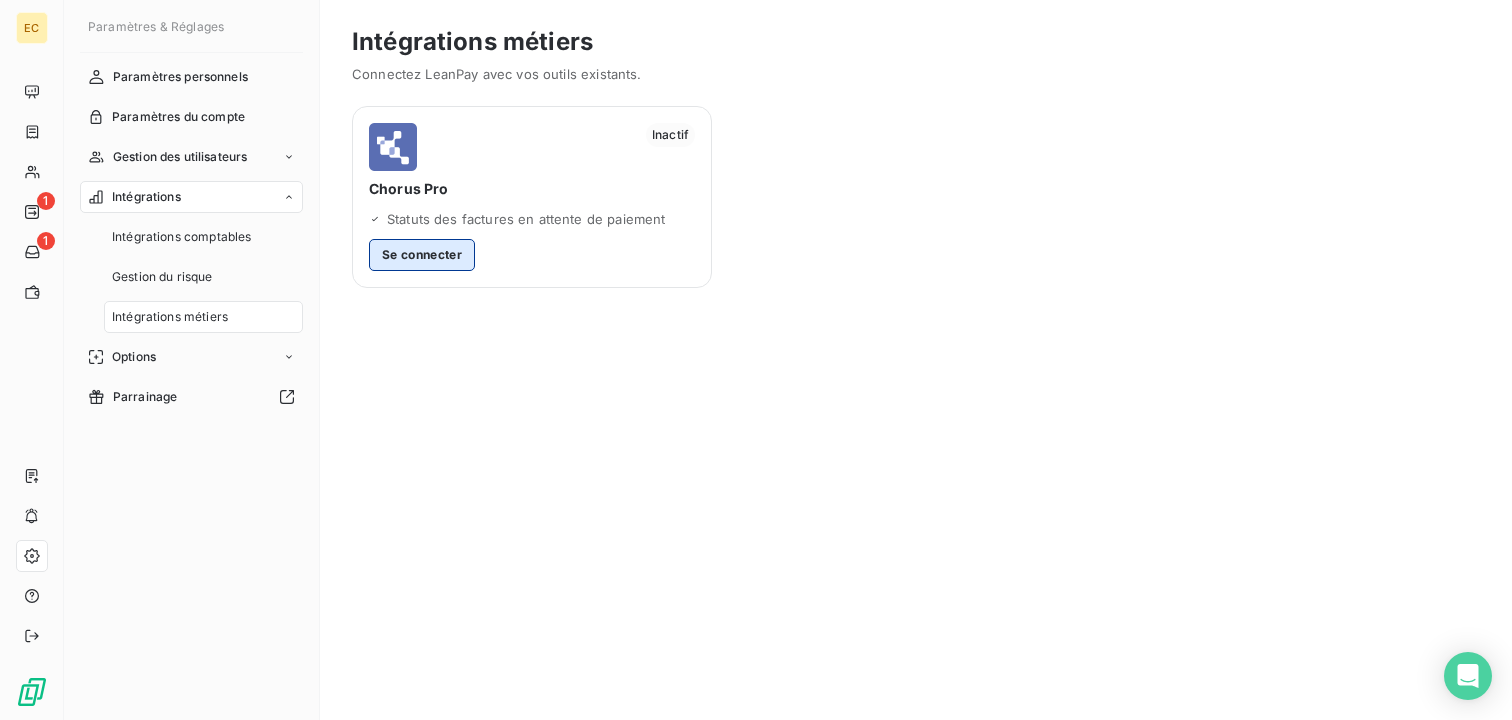 click on "Se connecter" at bounding box center [422, 255] 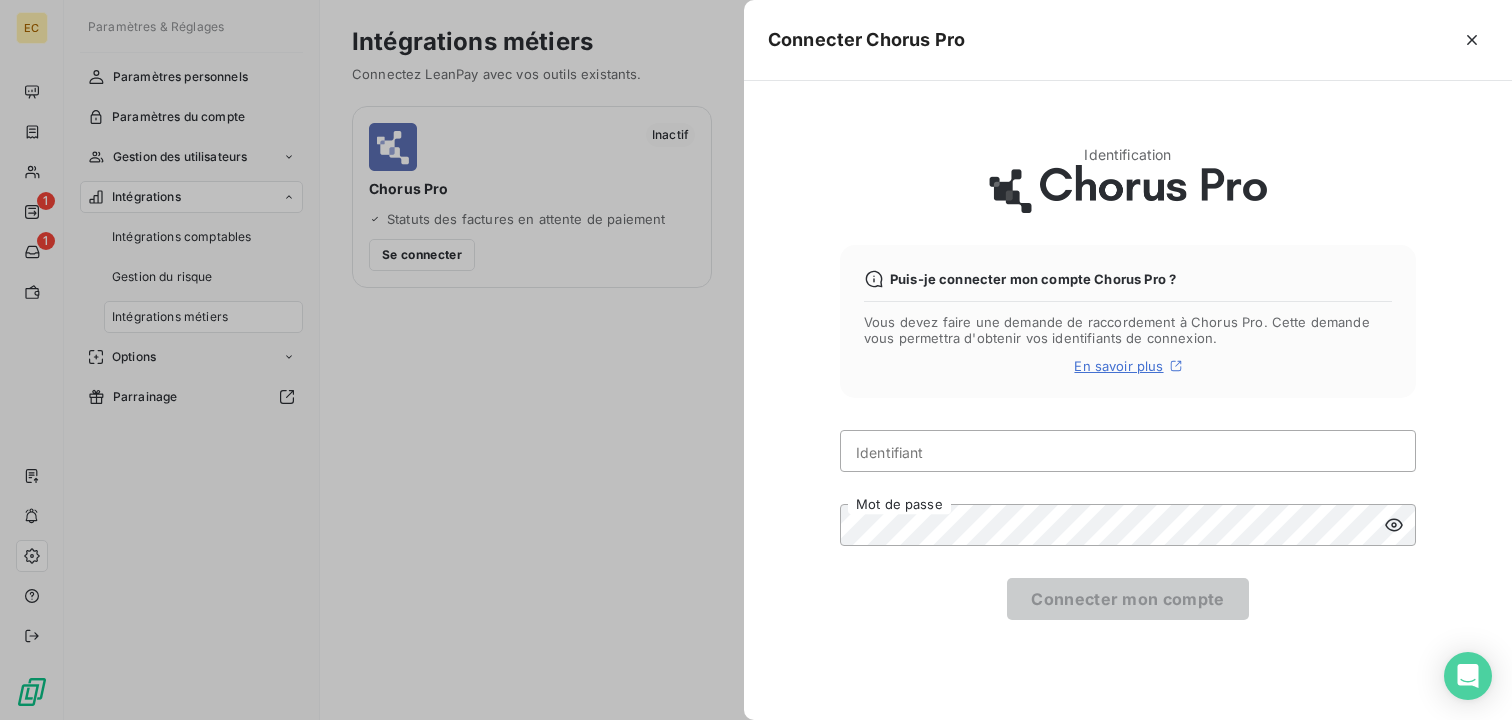 click on "En savoir plus" at bounding box center [1118, 366] 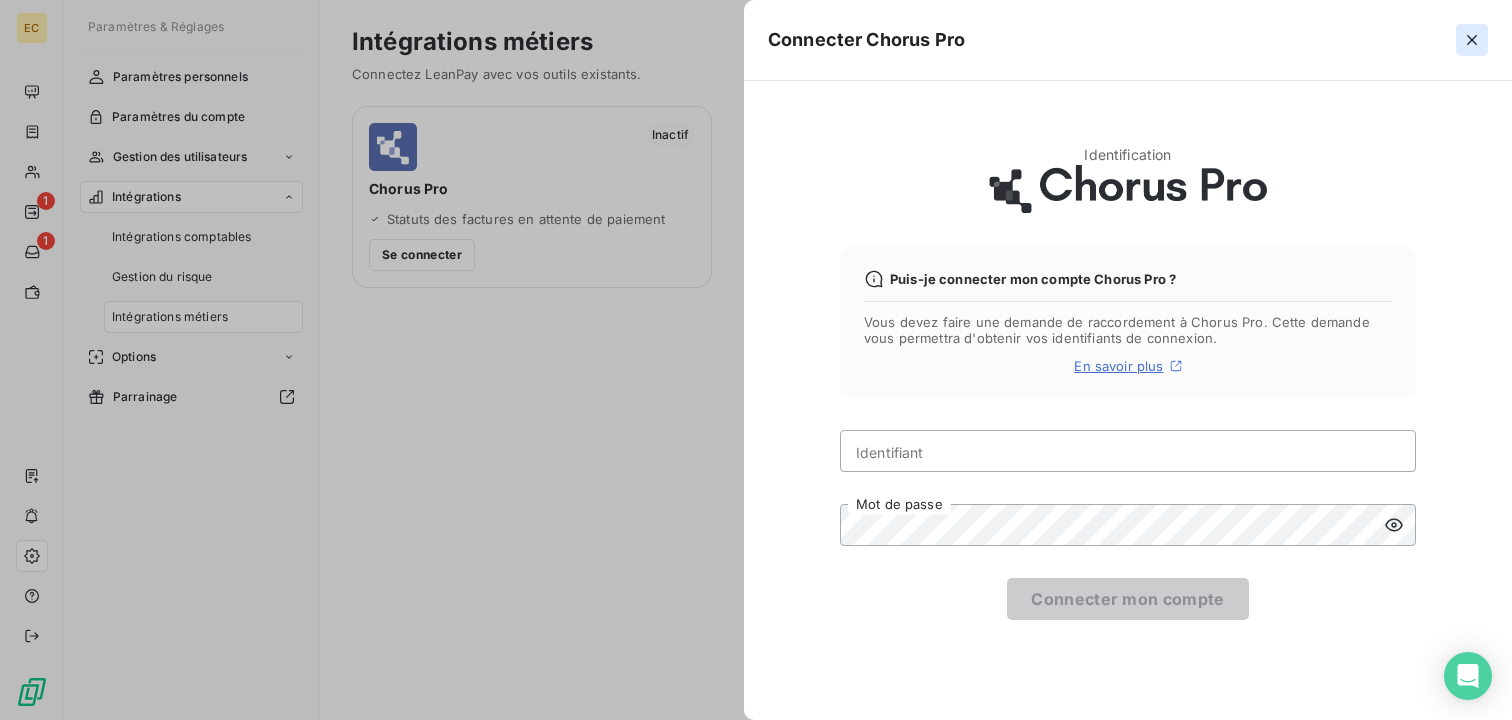 click 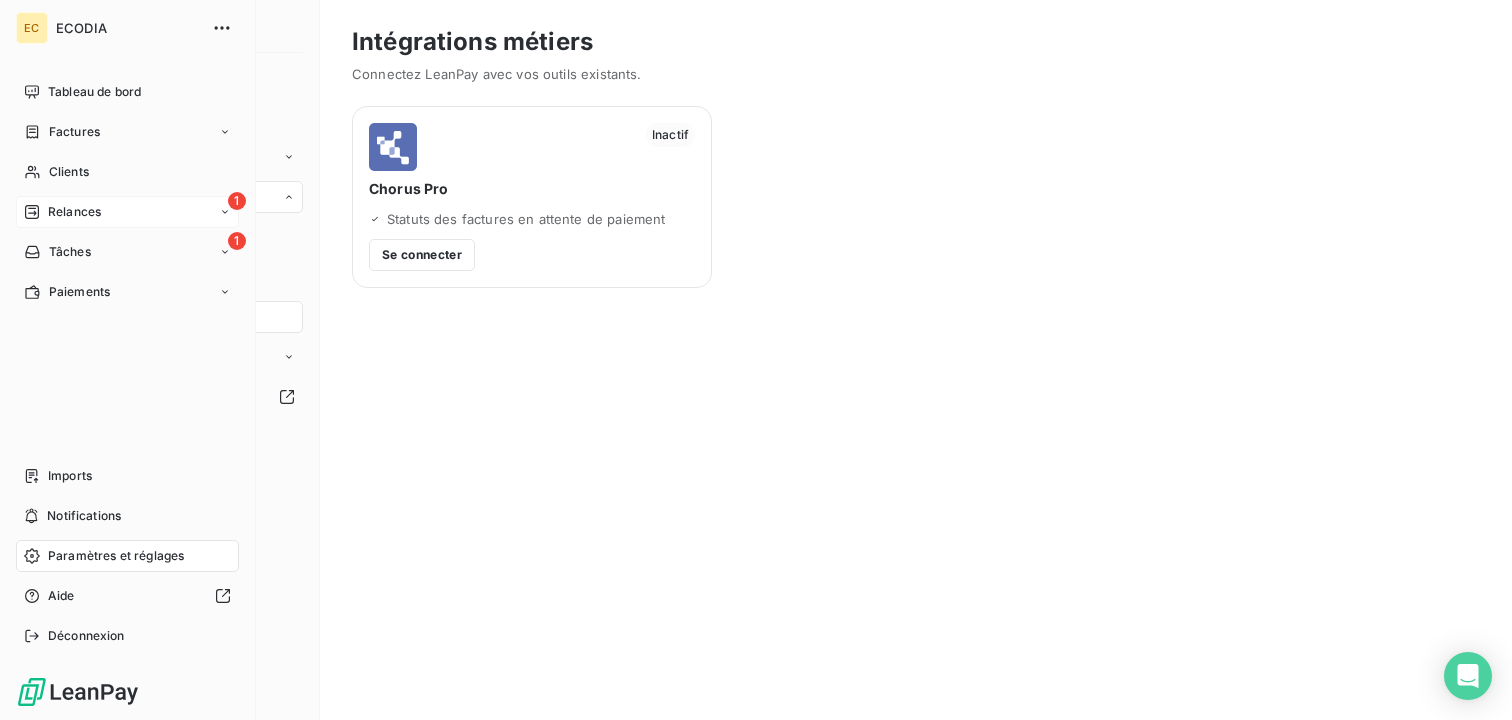 click on "Relances" at bounding box center (74, 212) 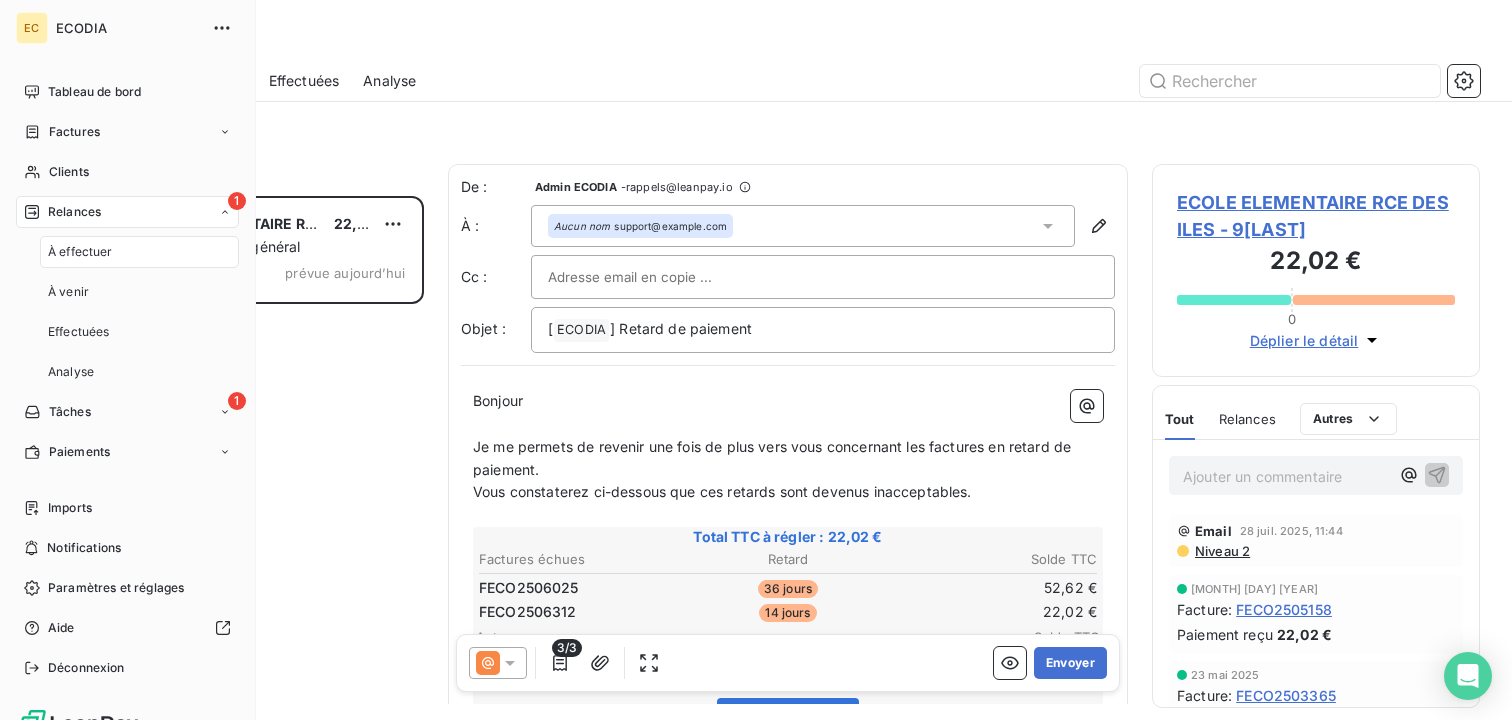 scroll, scrollTop: 1, scrollLeft: 1, axis: both 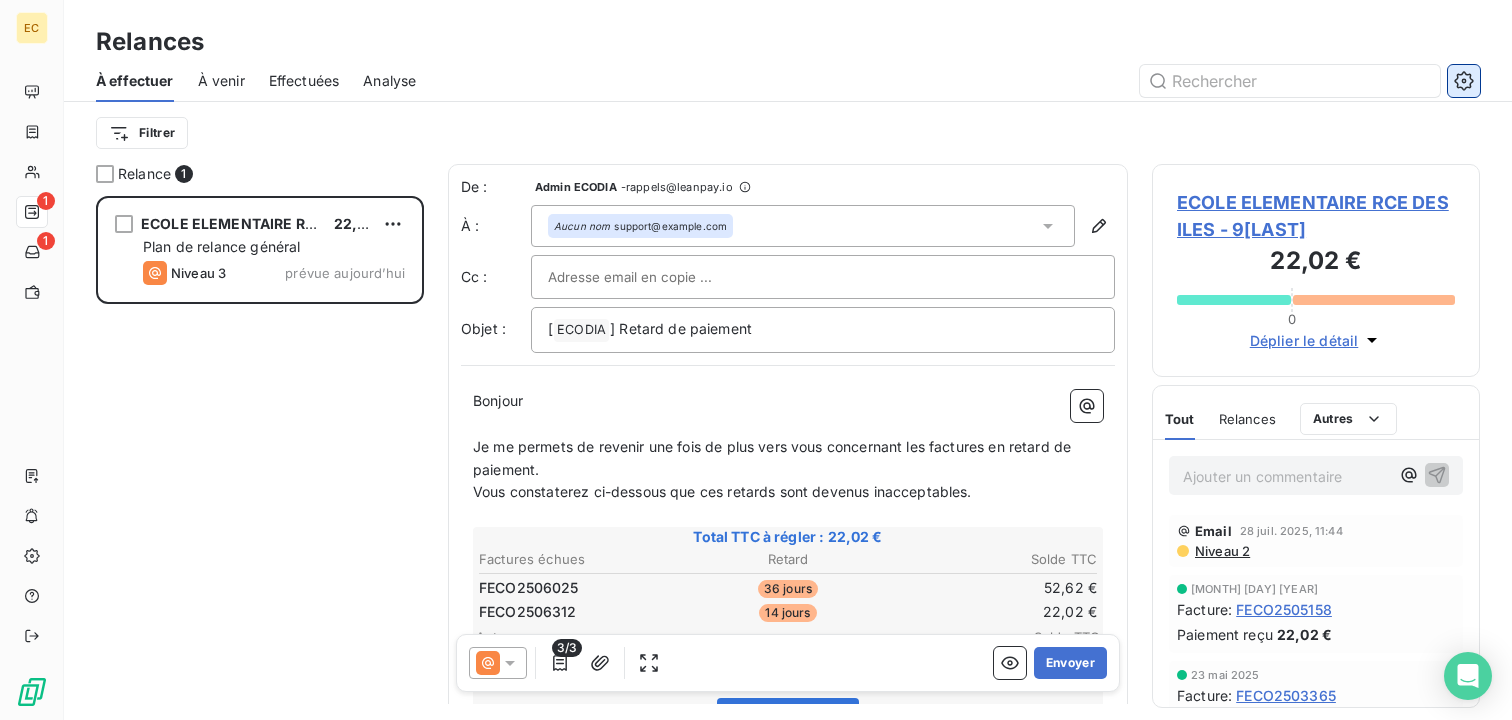 click 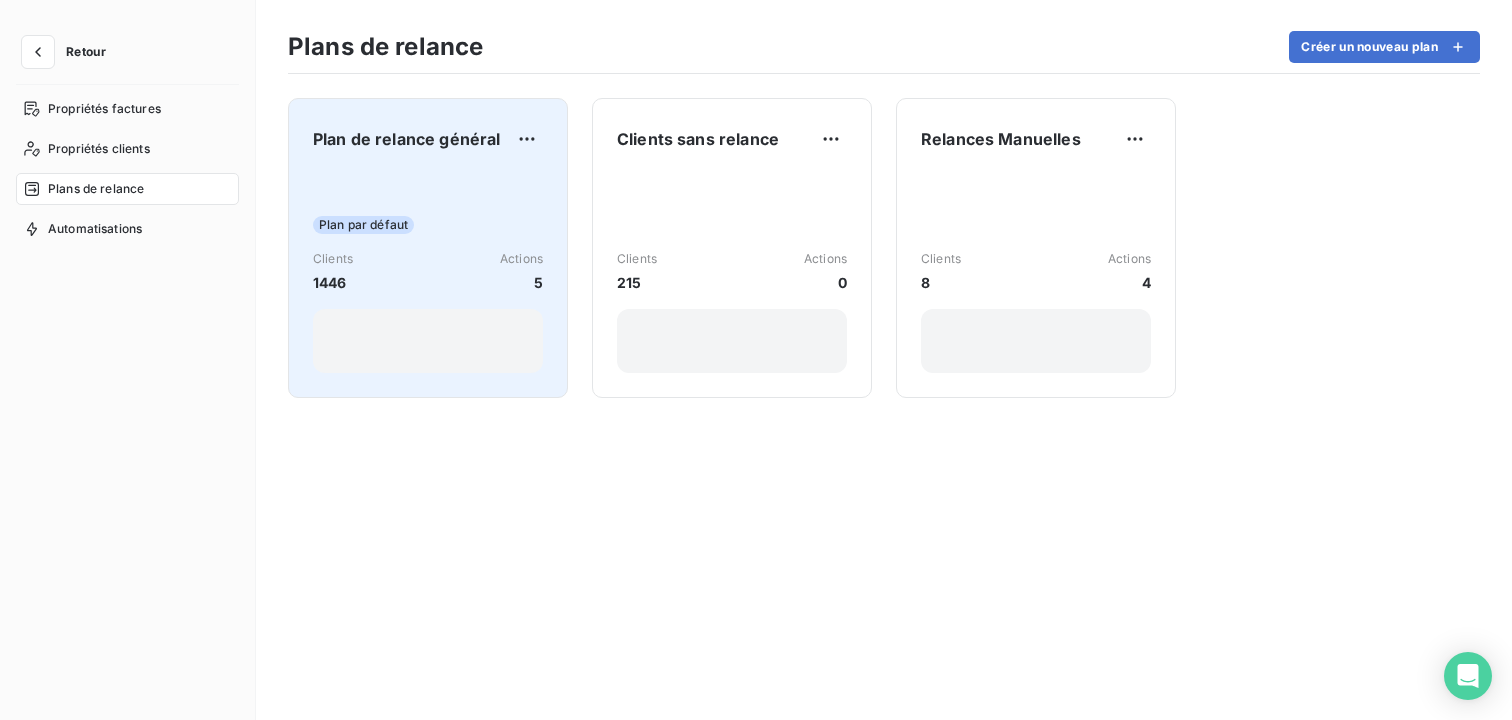 click on "Clients [NUMBER] Actions [NUMBER]" at bounding box center [428, 271] 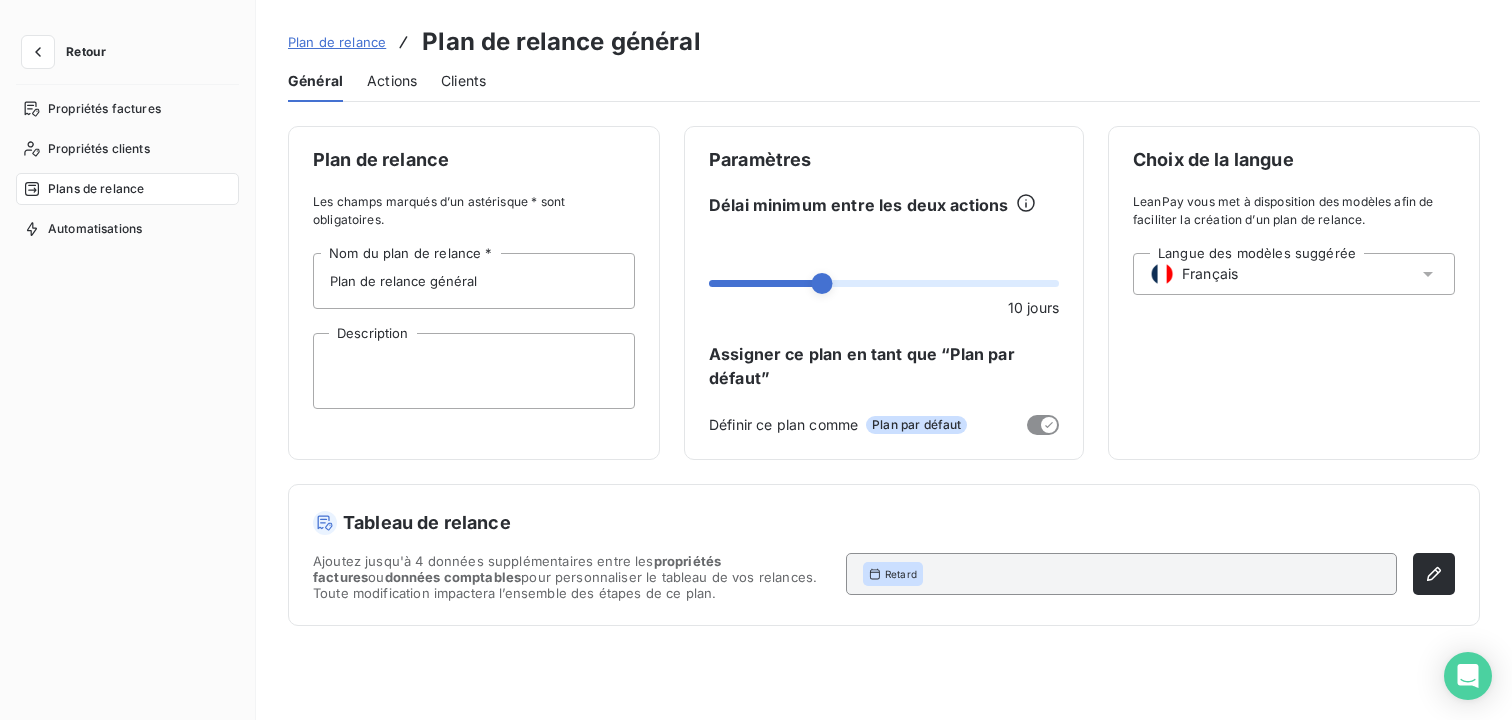 click on "Actions" at bounding box center [392, 81] 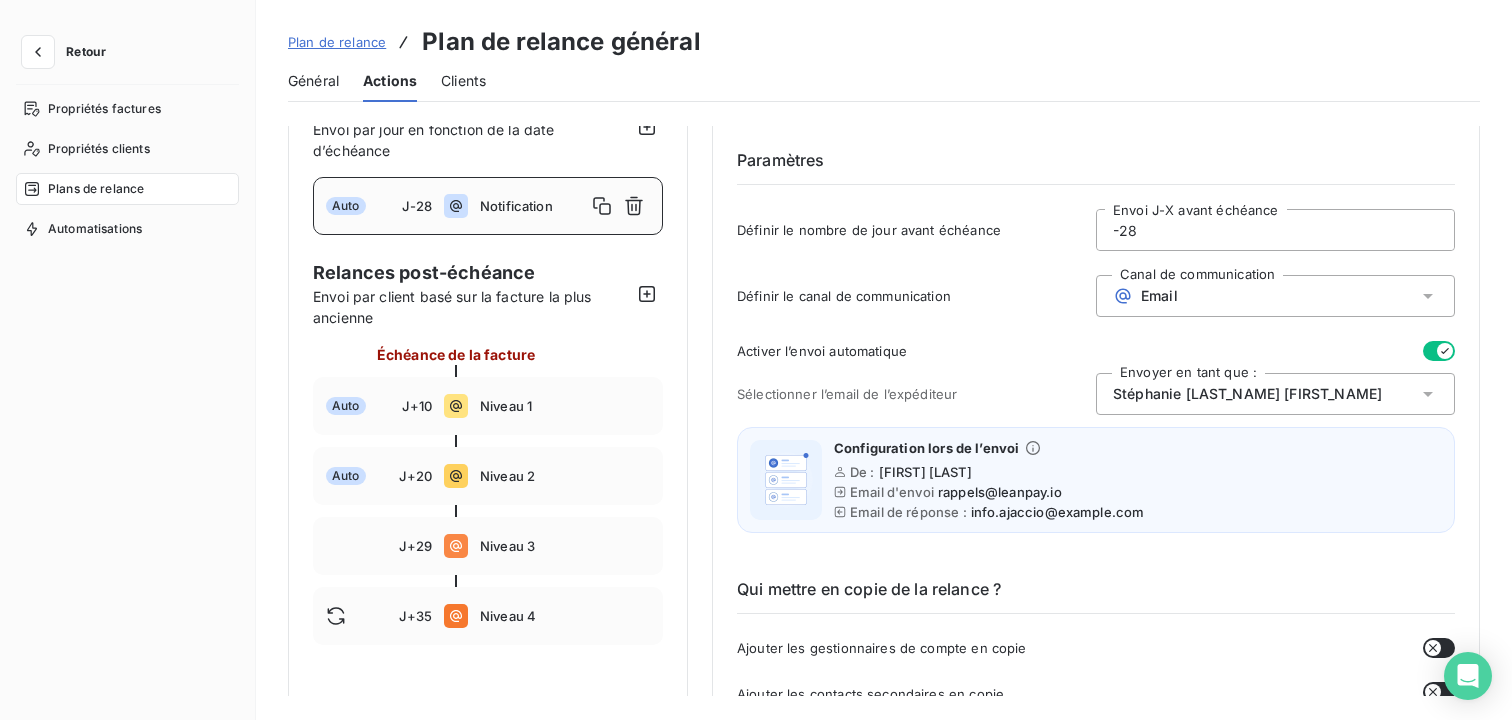 scroll, scrollTop: 0, scrollLeft: 0, axis: both 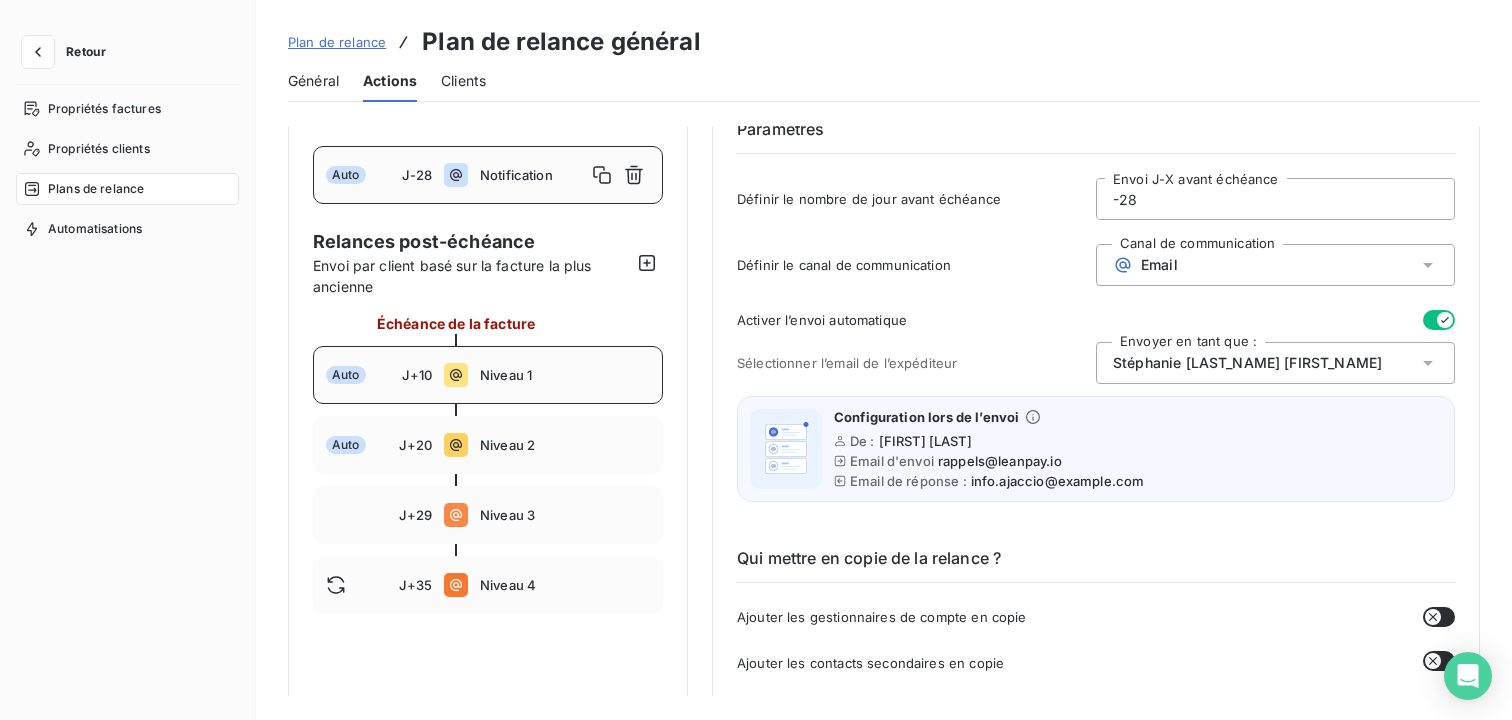 click on "Auto J+10 Niveau 1" at bounding box center [488, 375] 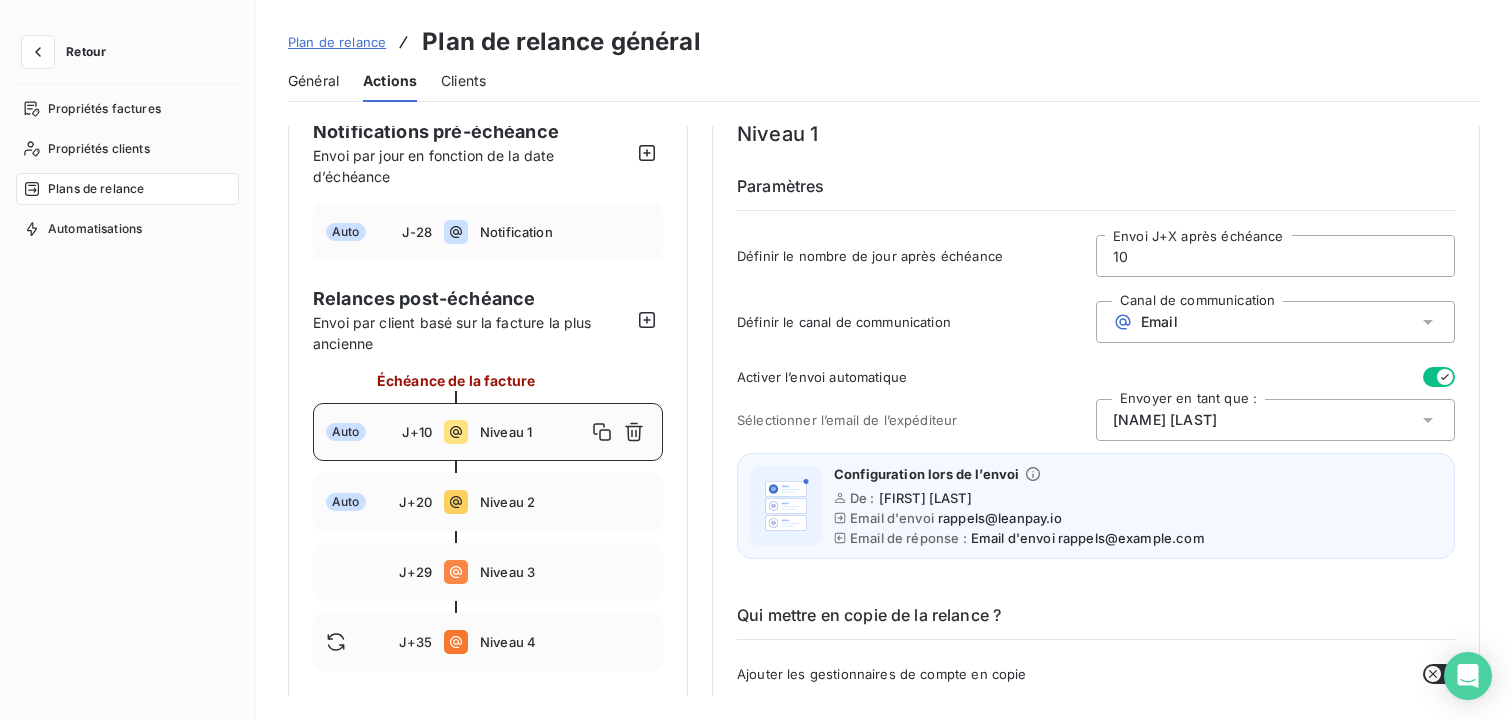 scroll, scrollTop: 13, scrollLeft: 0, axis: vertical 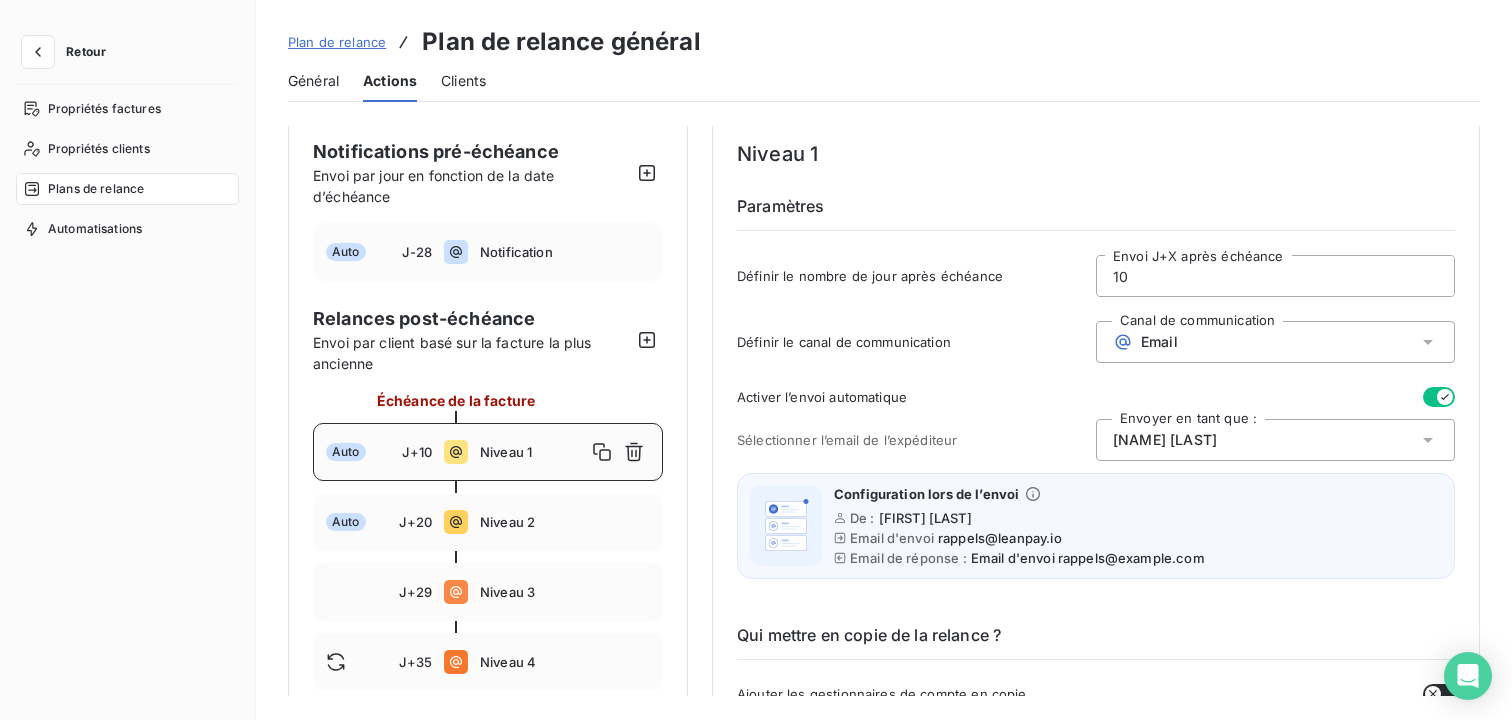 click on "Email" at bounding box center [1159, 342] 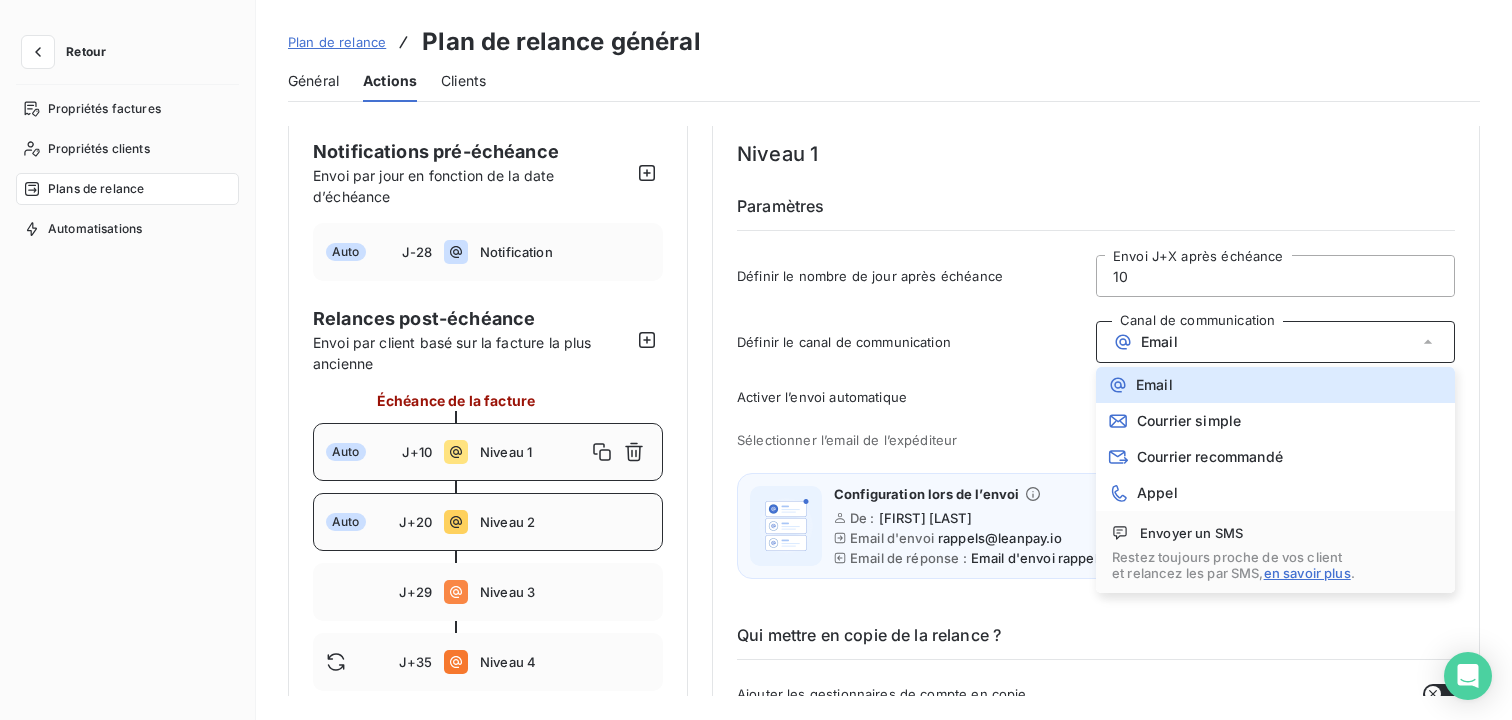 scroll, scrollTop: 90, scrollLeft: 0, axis: vertical 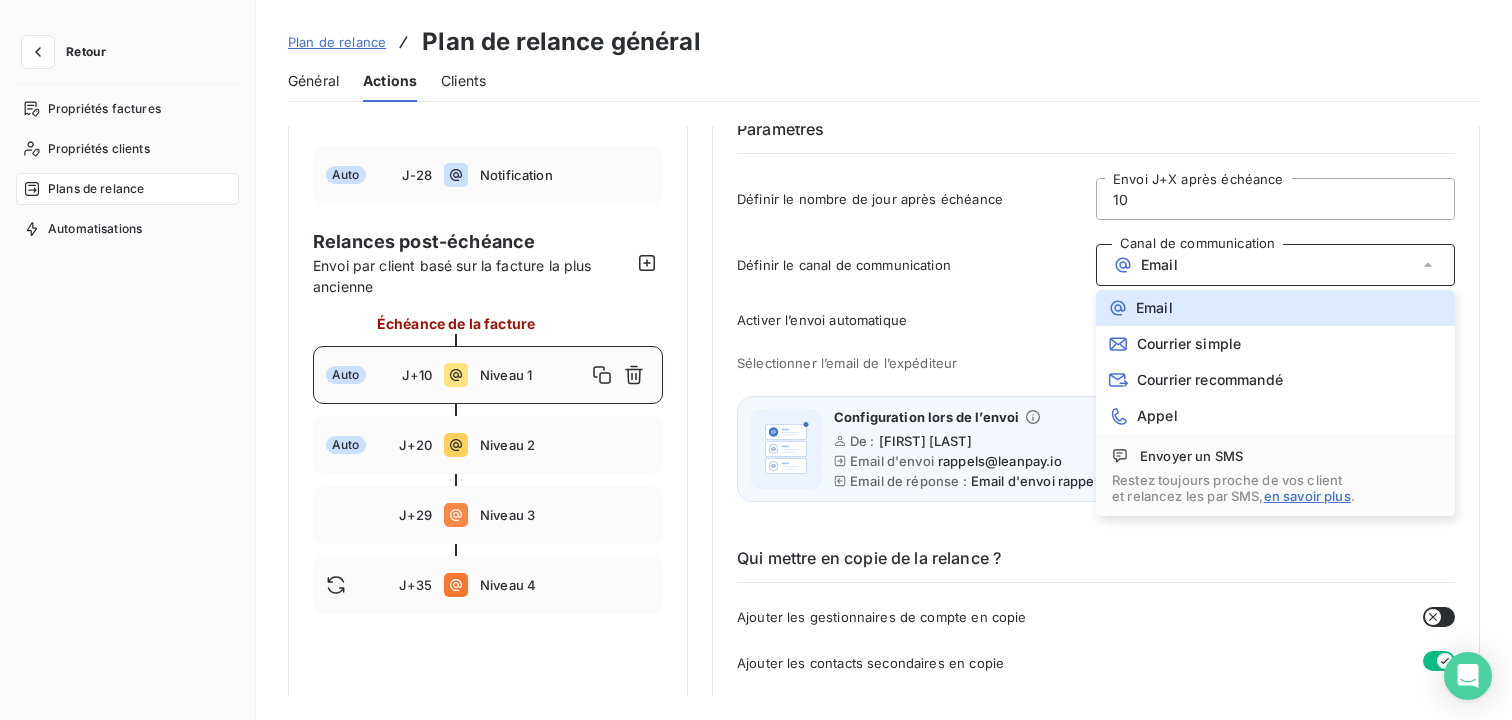 click on "Sélectionner l’email de l’expéditeur Envoyer en tant que : [FIRST]   [LAST]" at bounding box center (1096, 363) 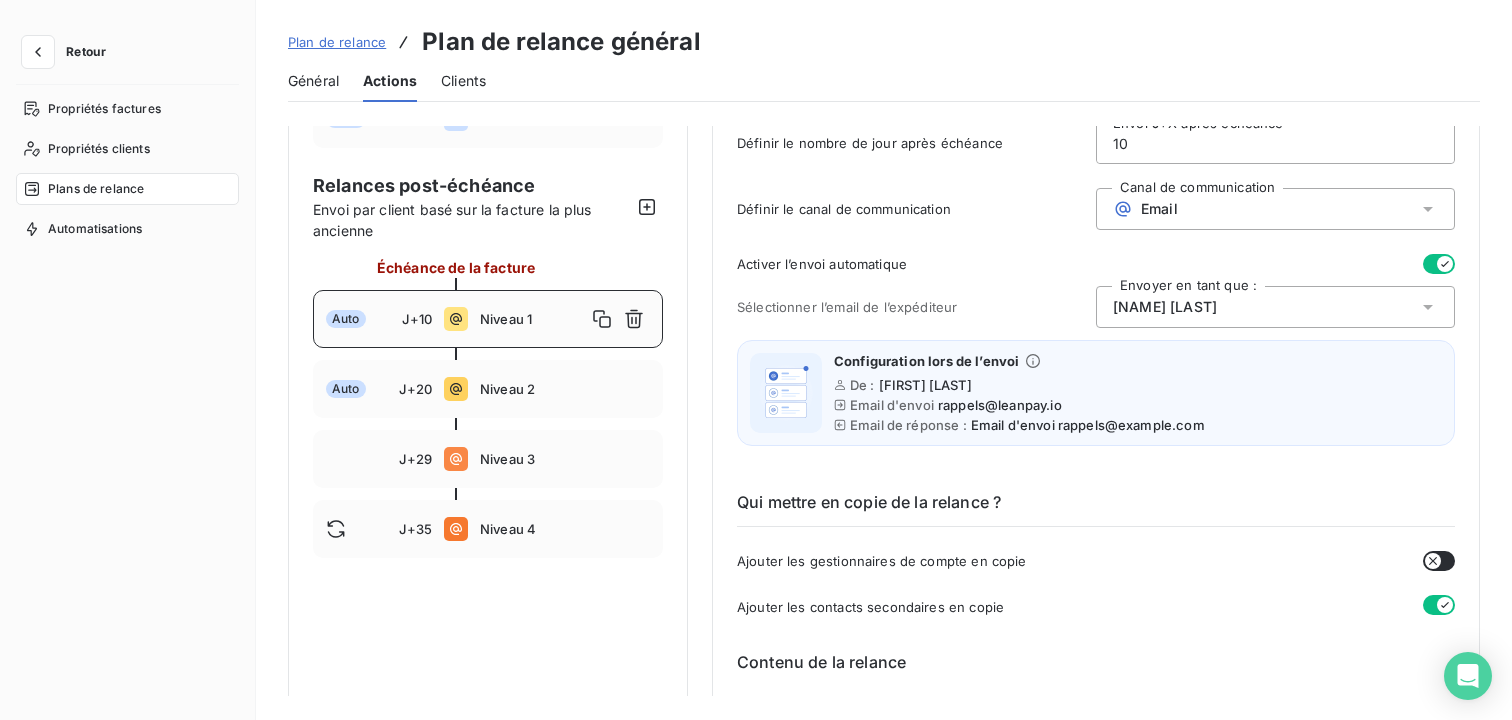 scroll, scrollTop: 149, scrollLeft: 0, axis: vertical 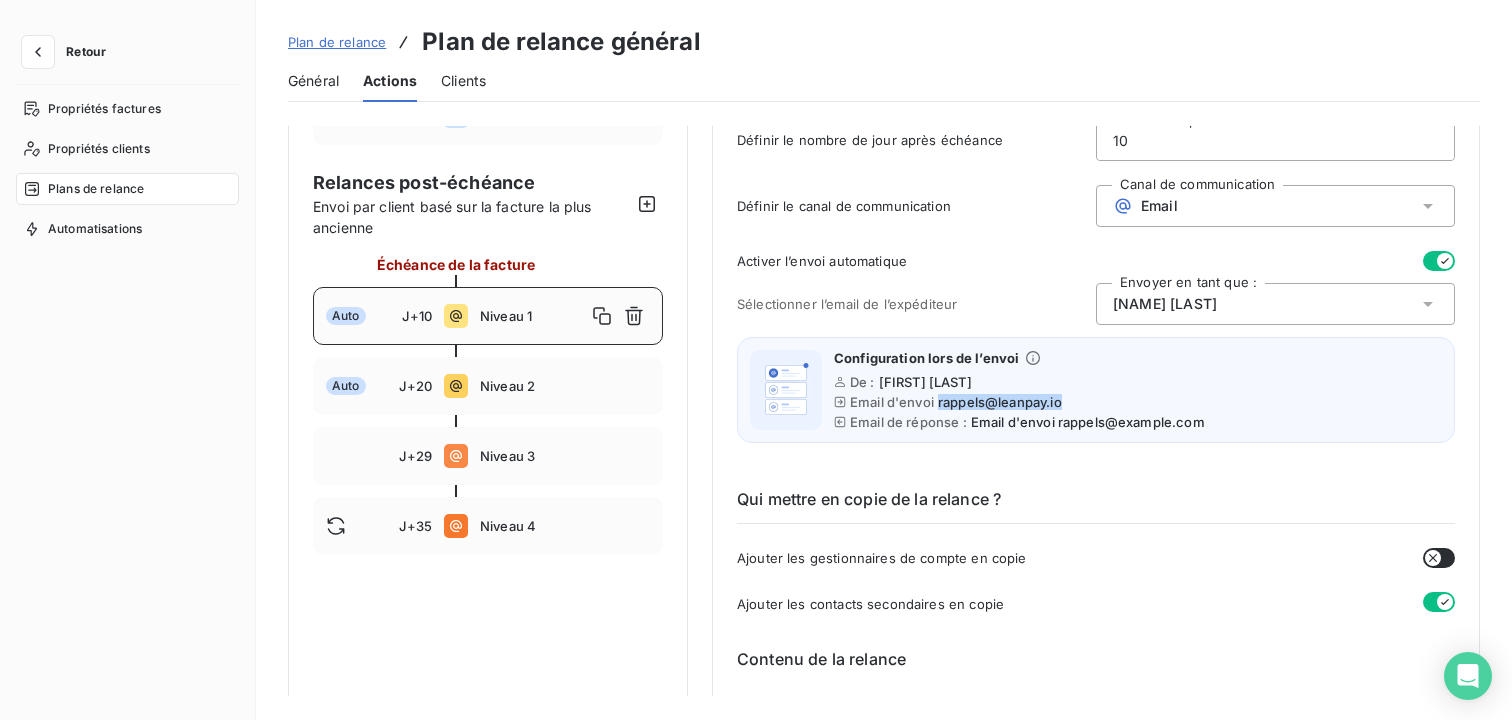 drag, startPoint x: 1076, startPoint y: 399, endPoint x: 939, endPoint y: 408, distance: 137.2953 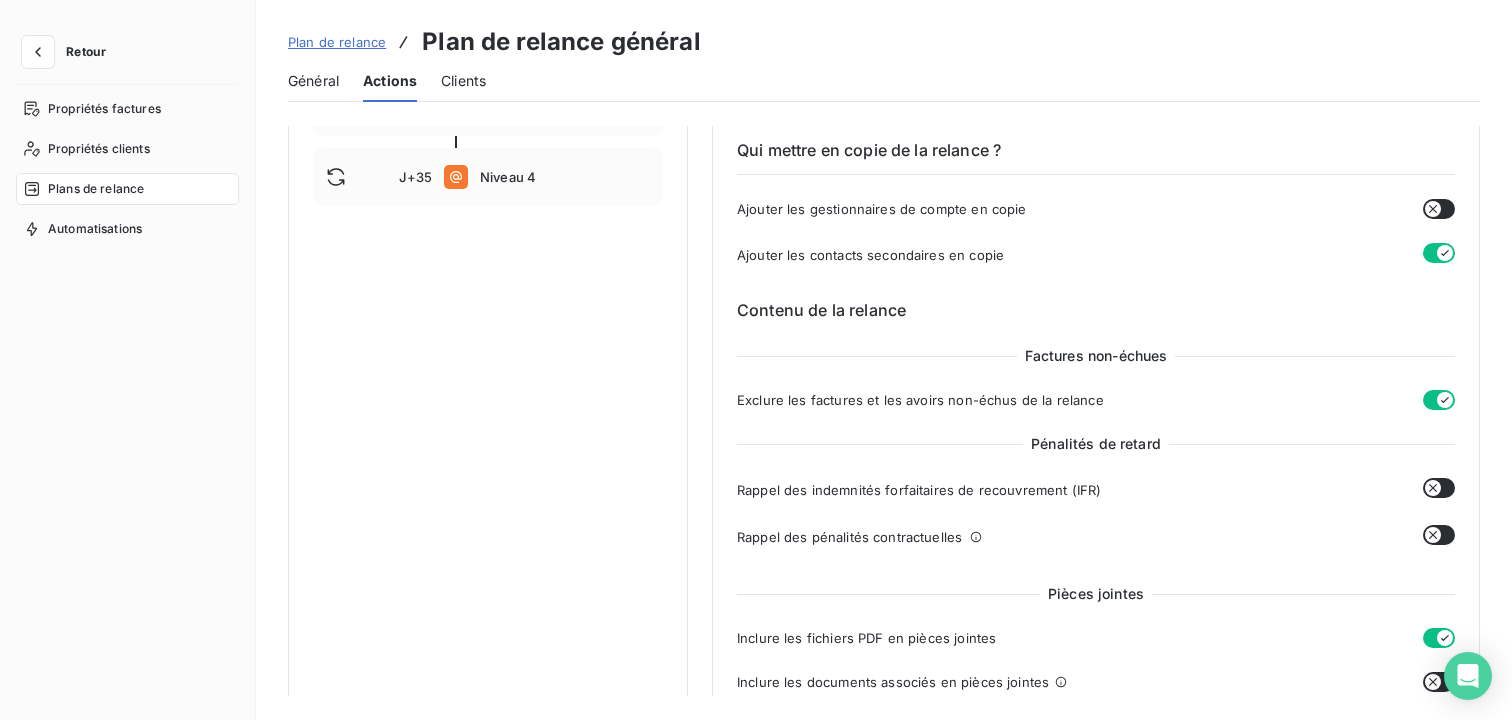 scroll, scrollTop: 499, scrollLeft: 0, axis: vertical 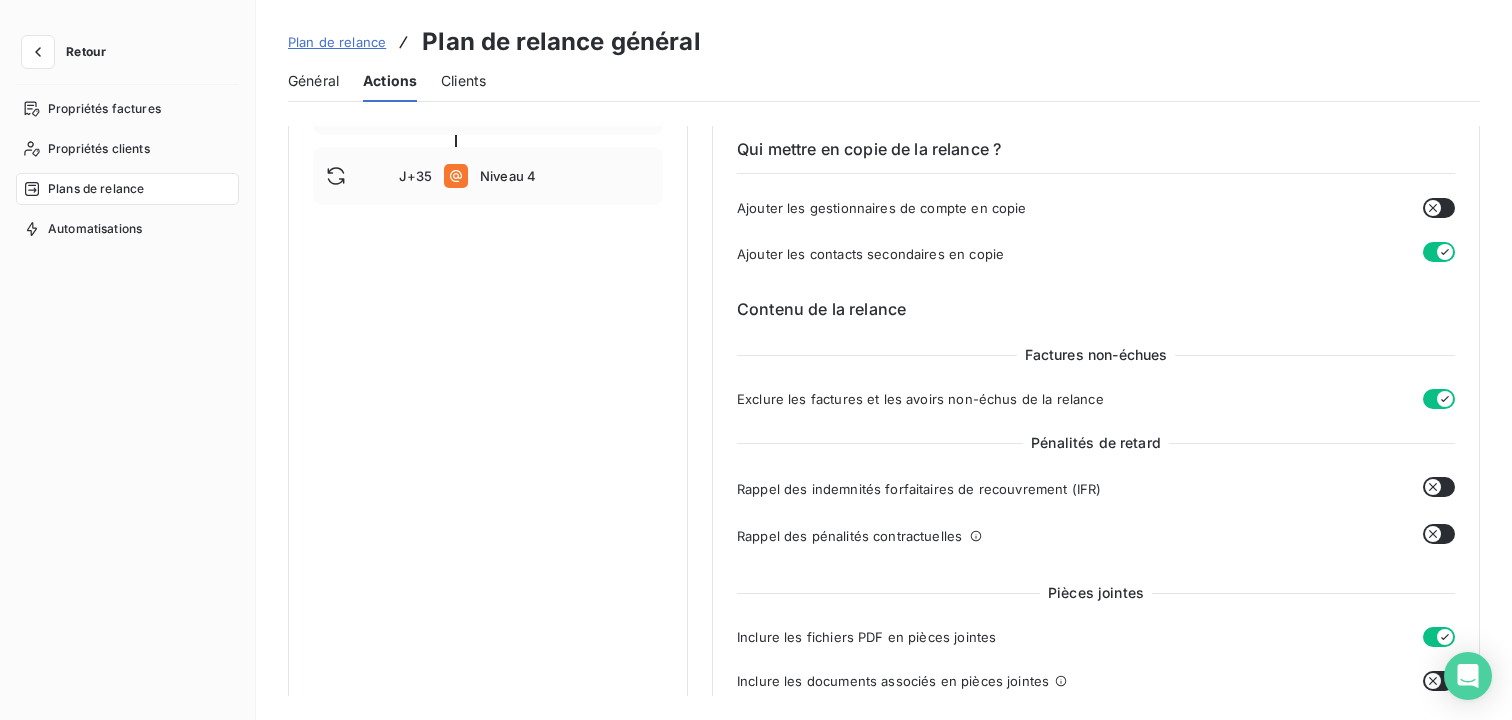 click on "Exclure les factures et les avoirs non-échus de la relance" at bounding box center (920, 399) 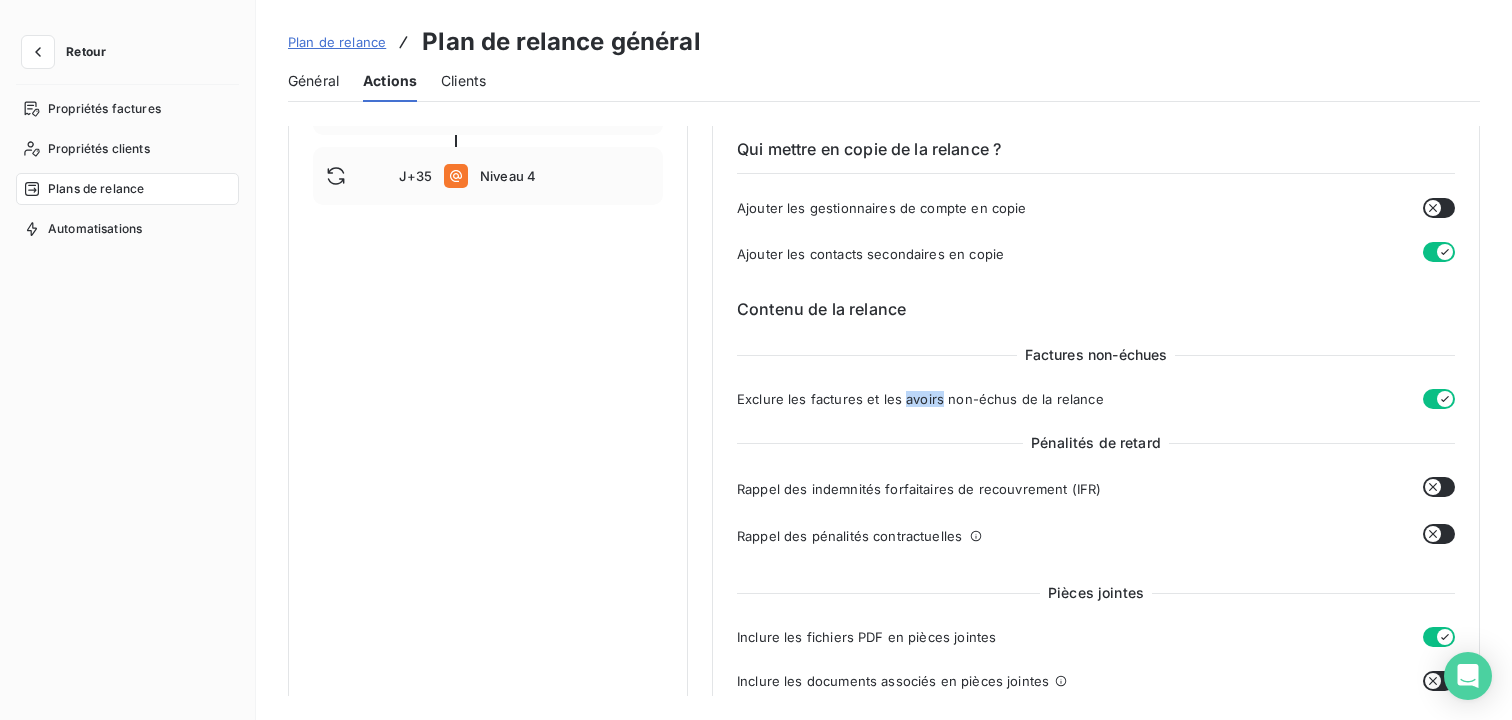click on "Exclure les factures et les avoirs non-échus de la relance" at bounding box center (920, 399) 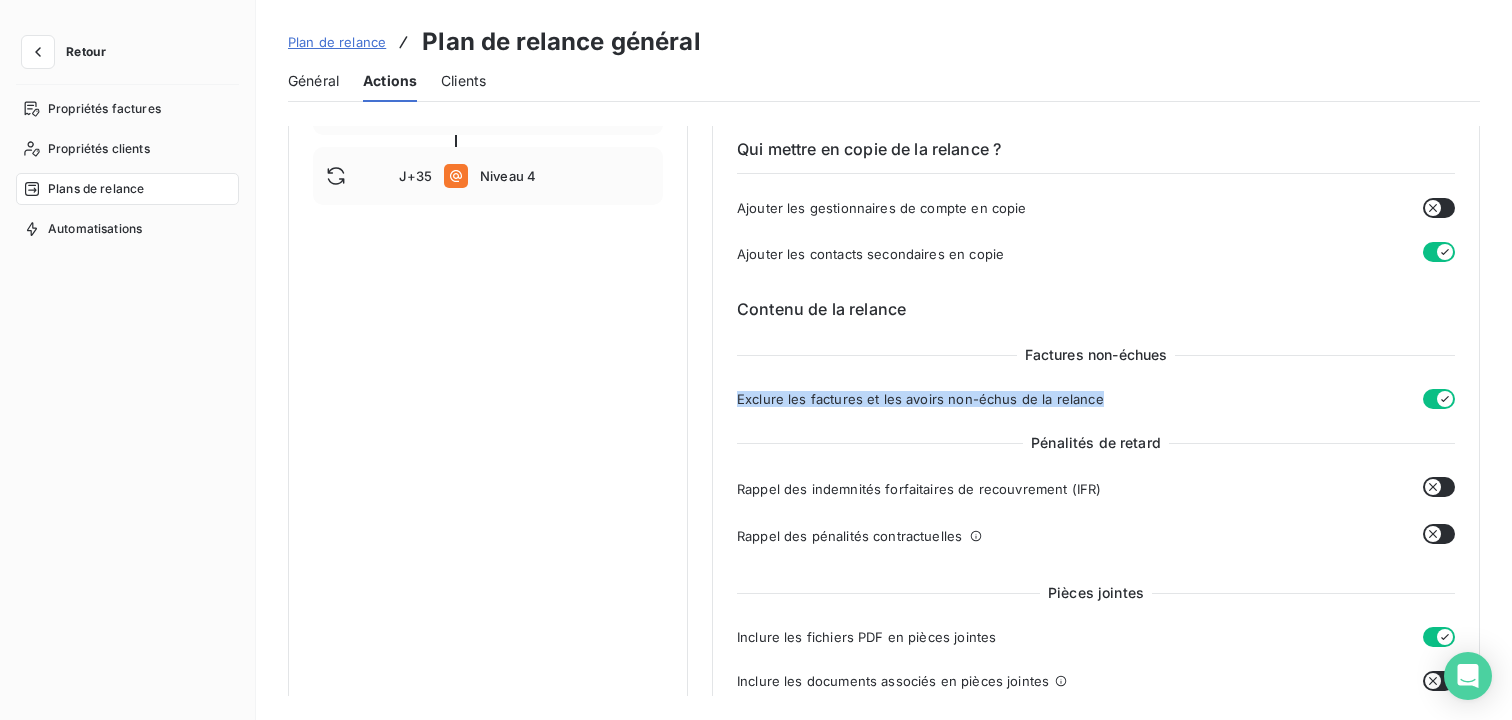 click on "Exclure les factures et les avoirs non-échus de la relance" at bounding box center [920, 399] 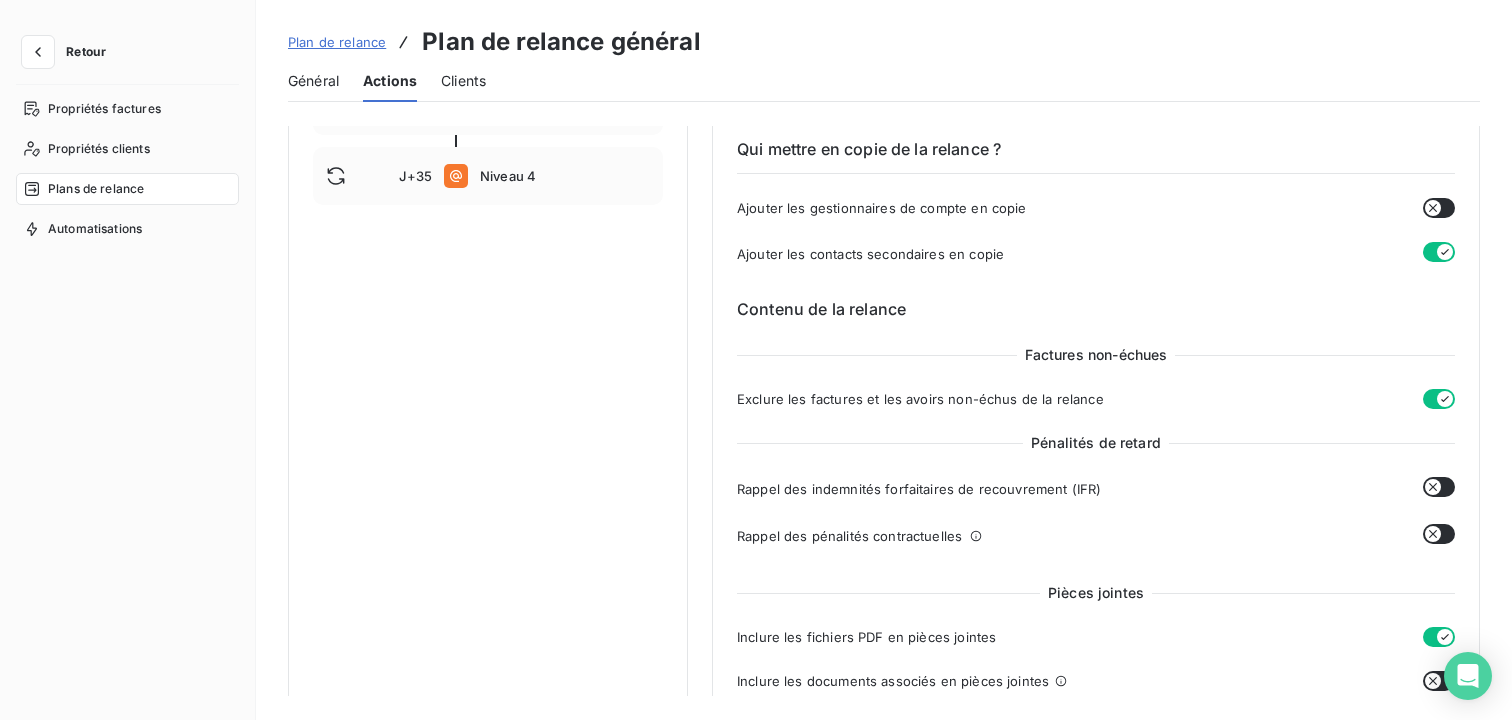 scroll, scrollTop: 547, scrollLeft: 0, axis: vertical 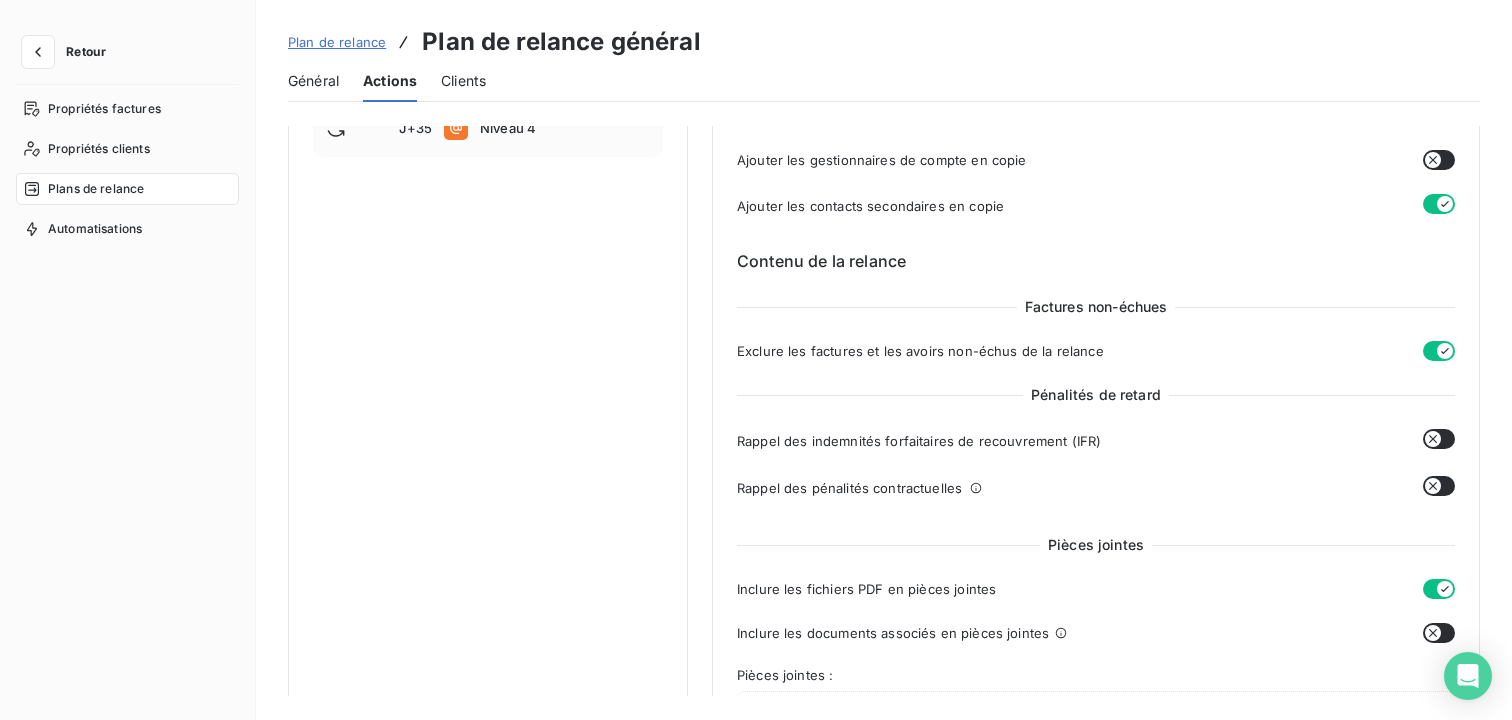 click on "Exclure les factures et les avoirs non-échus de la relance" at bounding box center (920, 351) 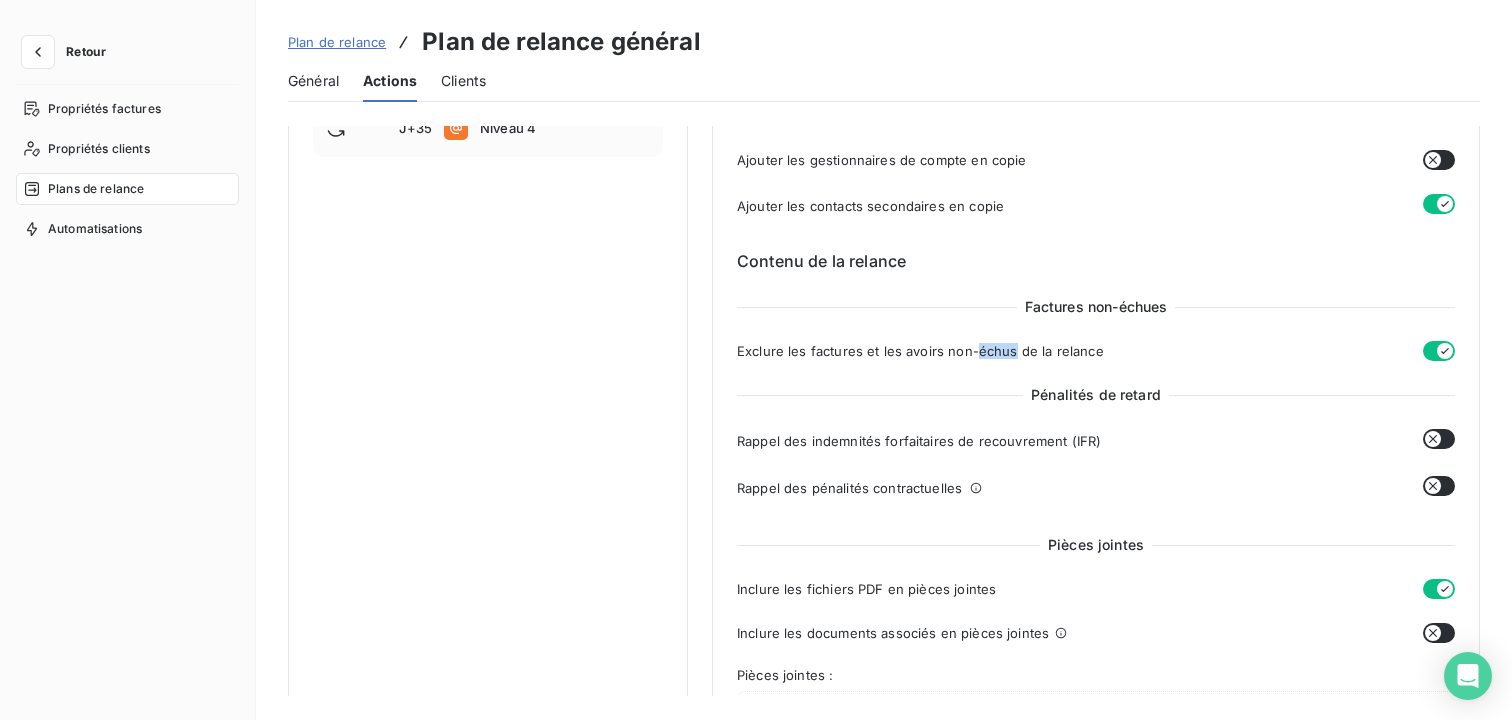 click on "Exclure les factures et les avoirs non-échus de la relance" at bounding box center [920, 351] 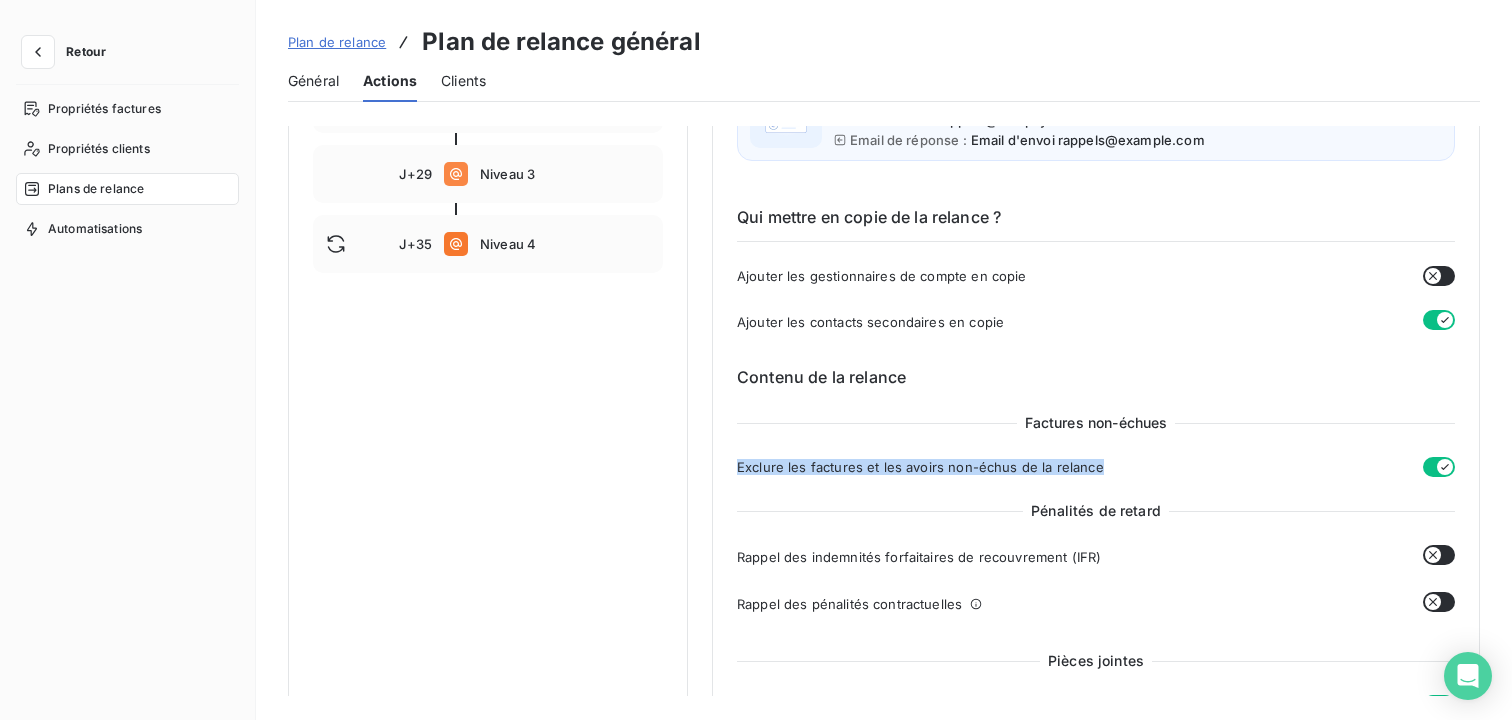 scroll, scrollTop: 0, scrollLeft: 0, axis: both 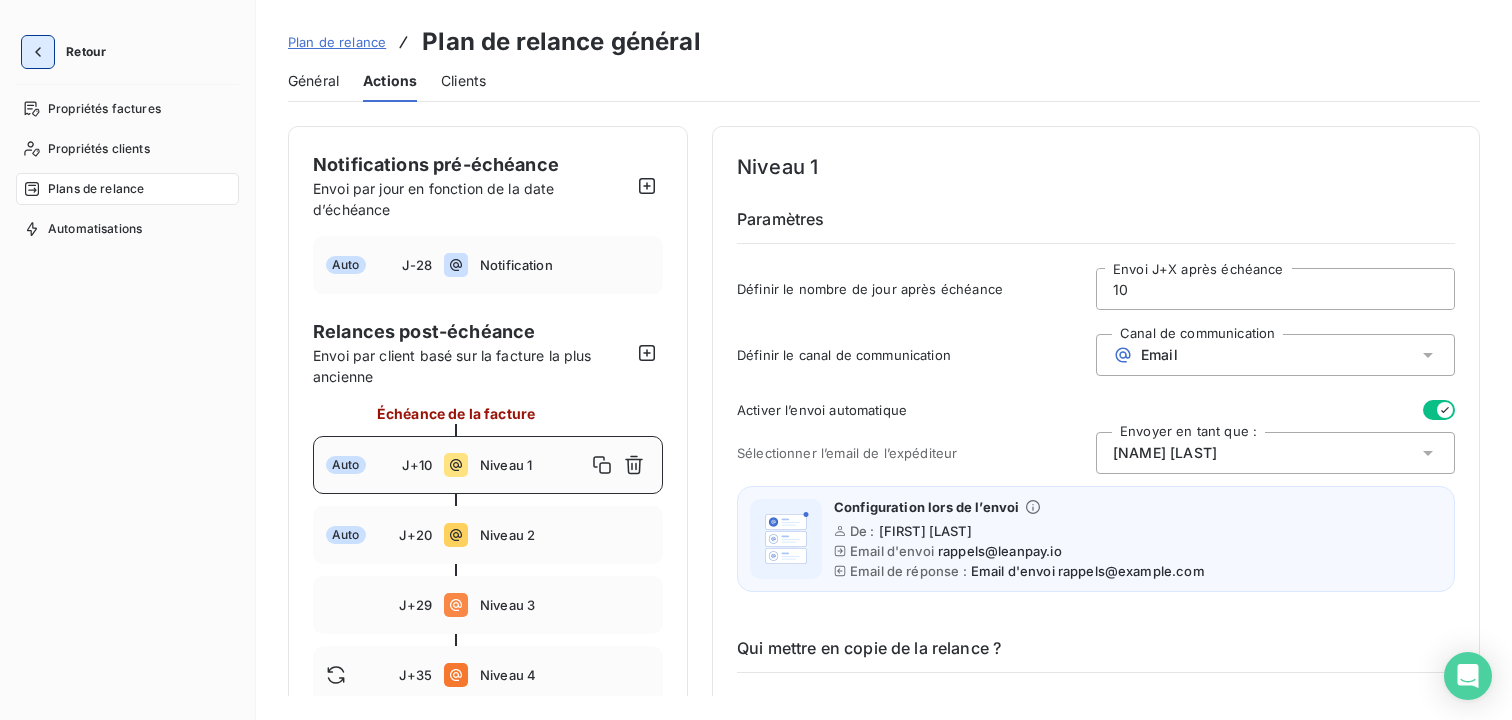 click 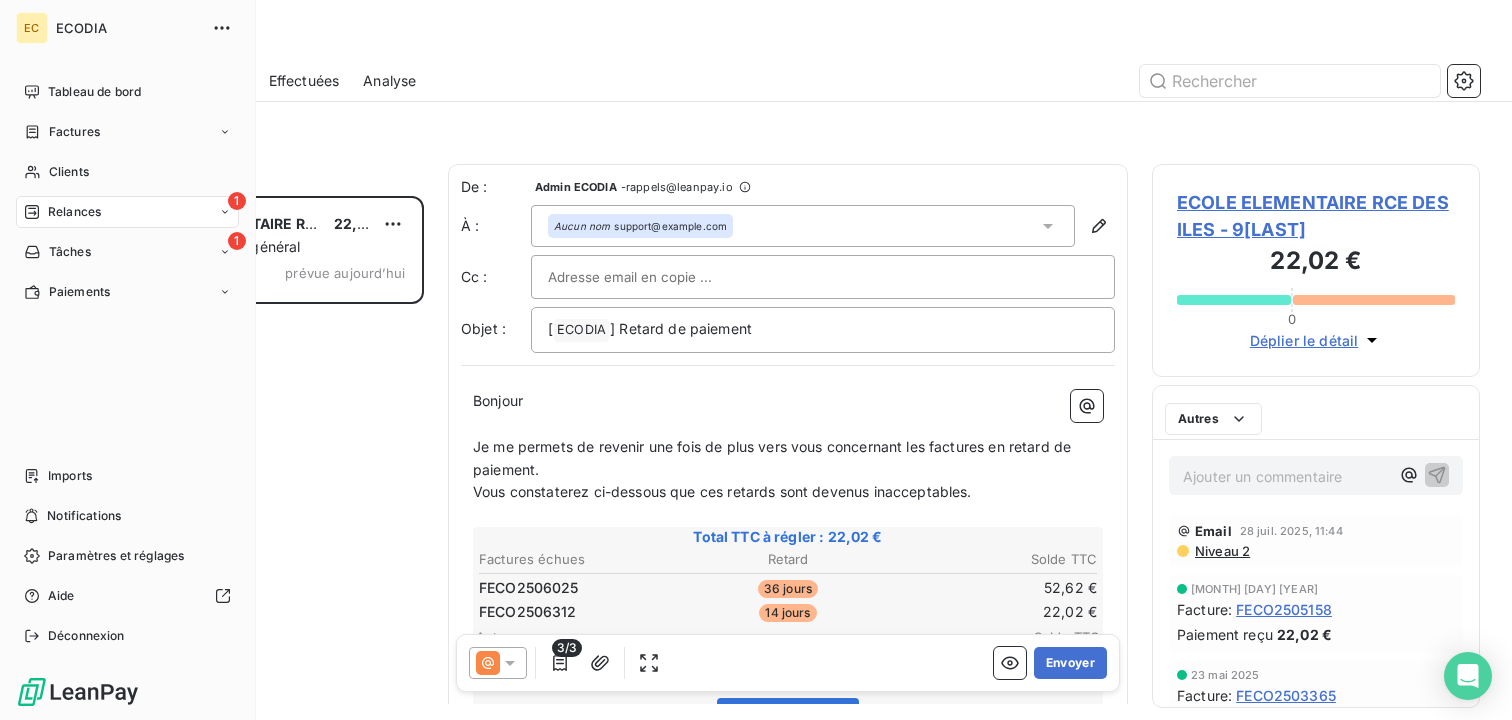 scroll, scrollTop: 1, scrollLeft: 1, axis: both 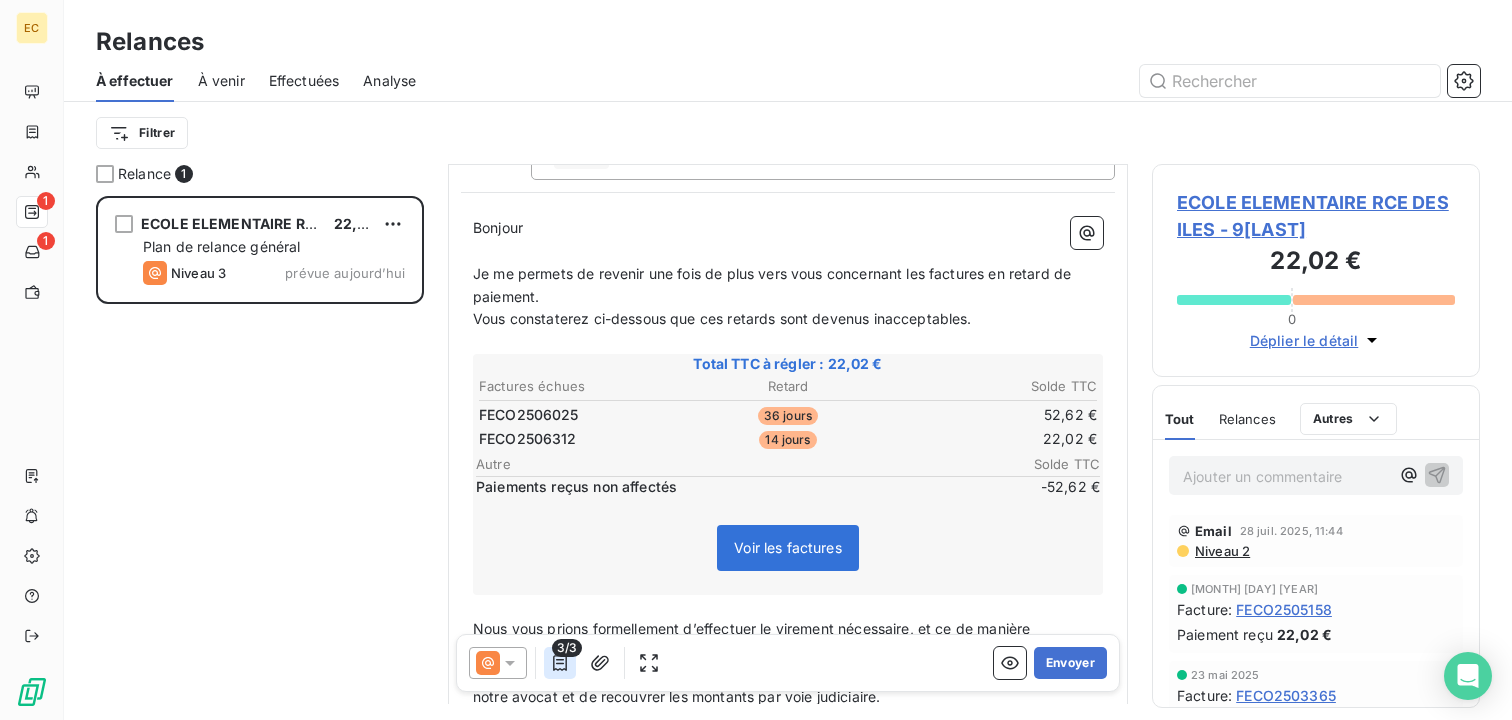 click 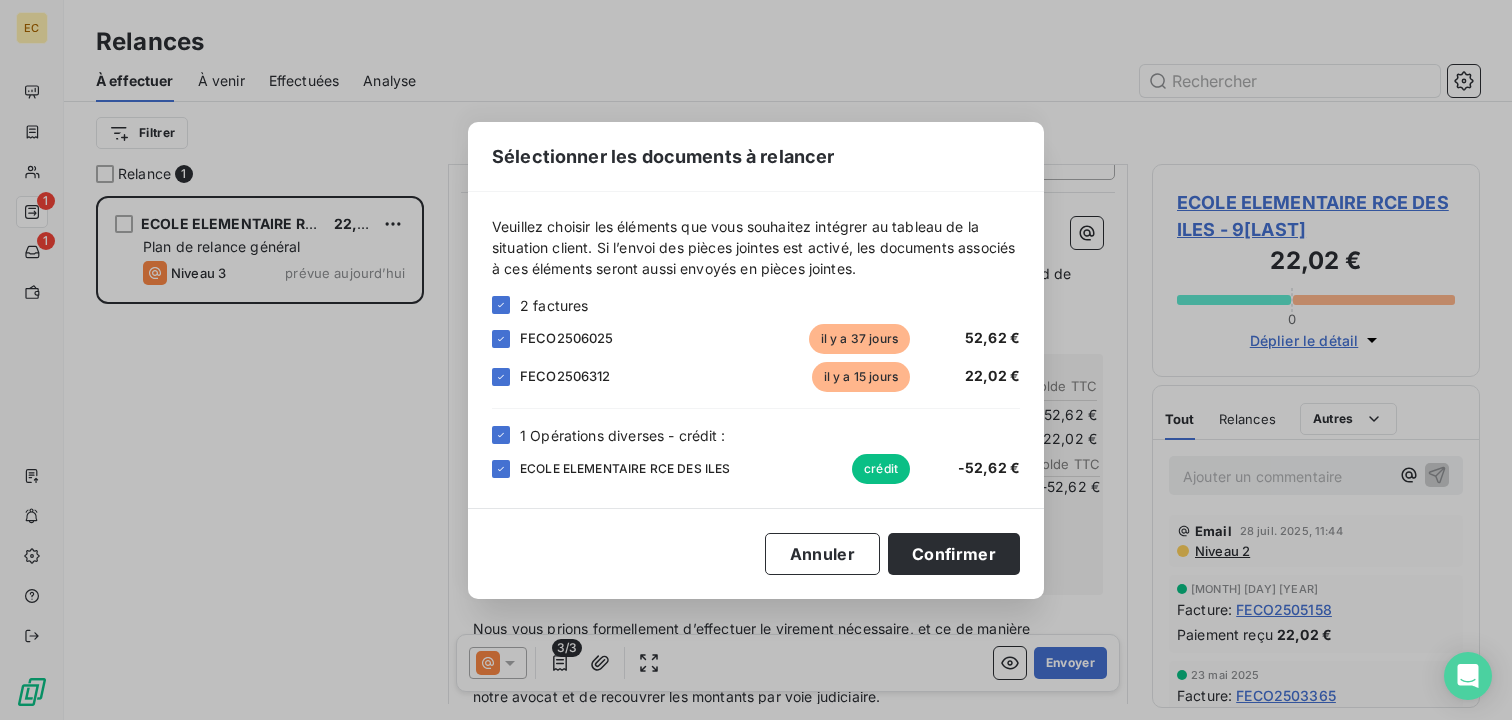 click on "Sélectionner les documents à relancer Veuillez choisir les éléments que vous souhaitez intégrer au tableau de la situation client. Si l’envoi des pièces jointes est activé, les documents associés à ces éléments seront aussi envoyés en pièces jointes. 2 factures [INVOICE_NUMBER] il y a [NUMBER] jours   [PRICE] [INVOICE_NUMBER] il y a [NUMBER] jours   [PRICE] 1 Opérations diverses - crédit : [COMPANY_NAME] crédit [PRICE] Annuler Confirmer" at bounding box center [756, 360] 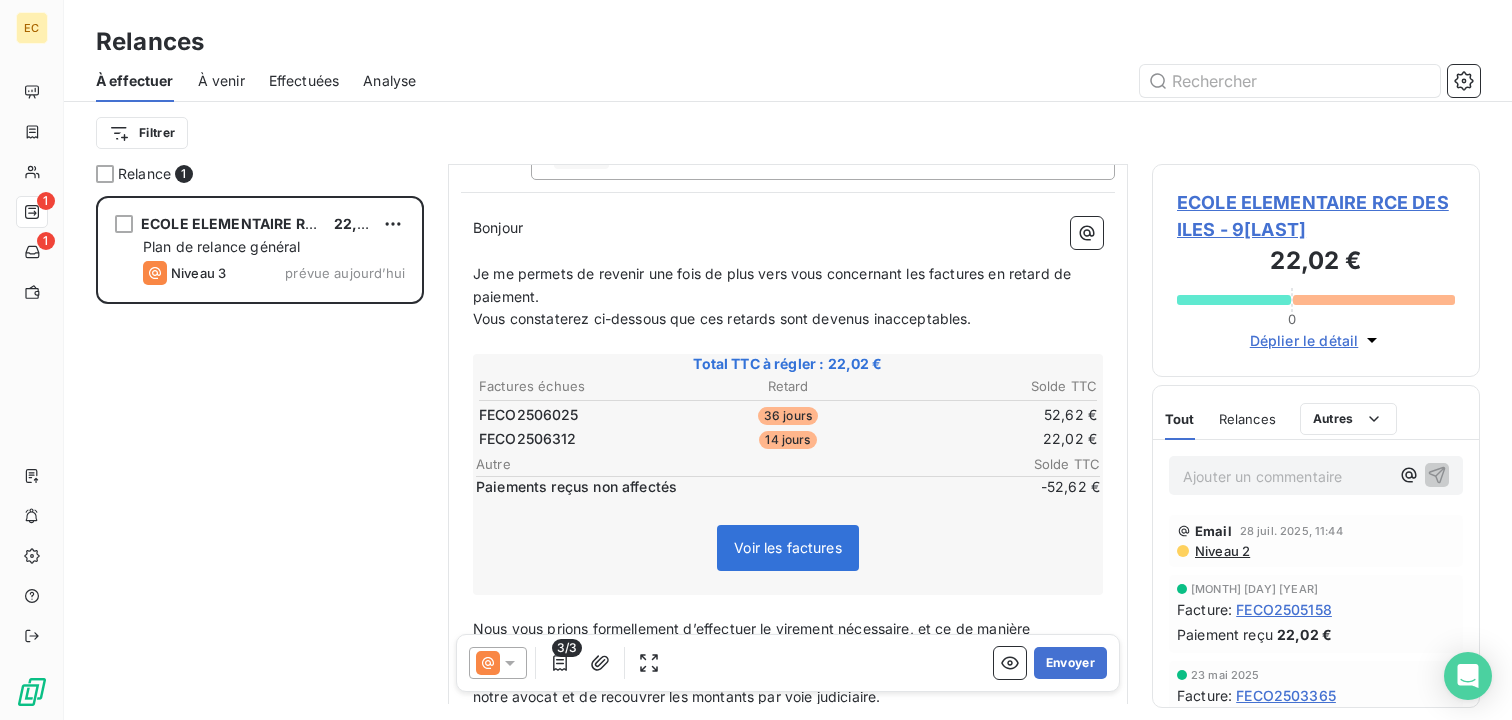 scroll, scrollTop: 139, scrollLeft: 0, axis: vertical 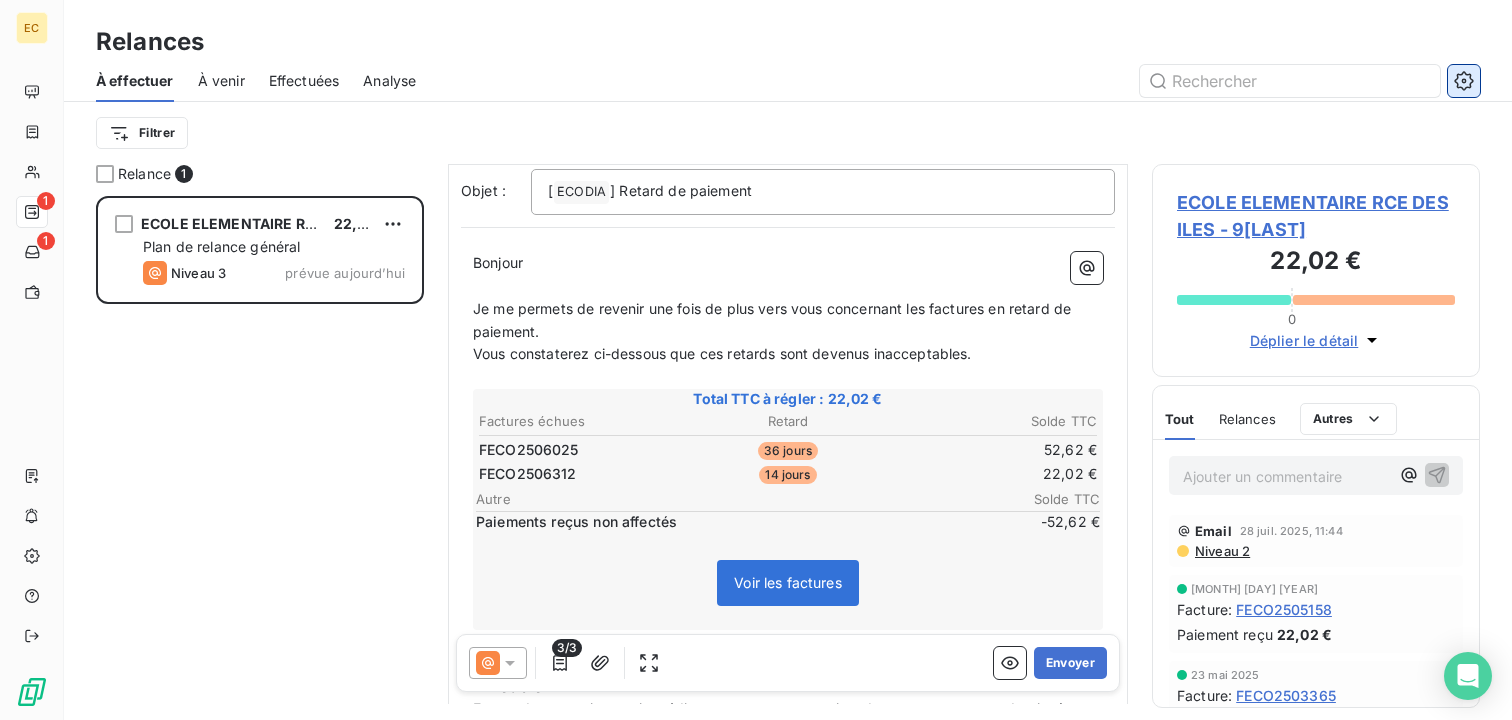 click 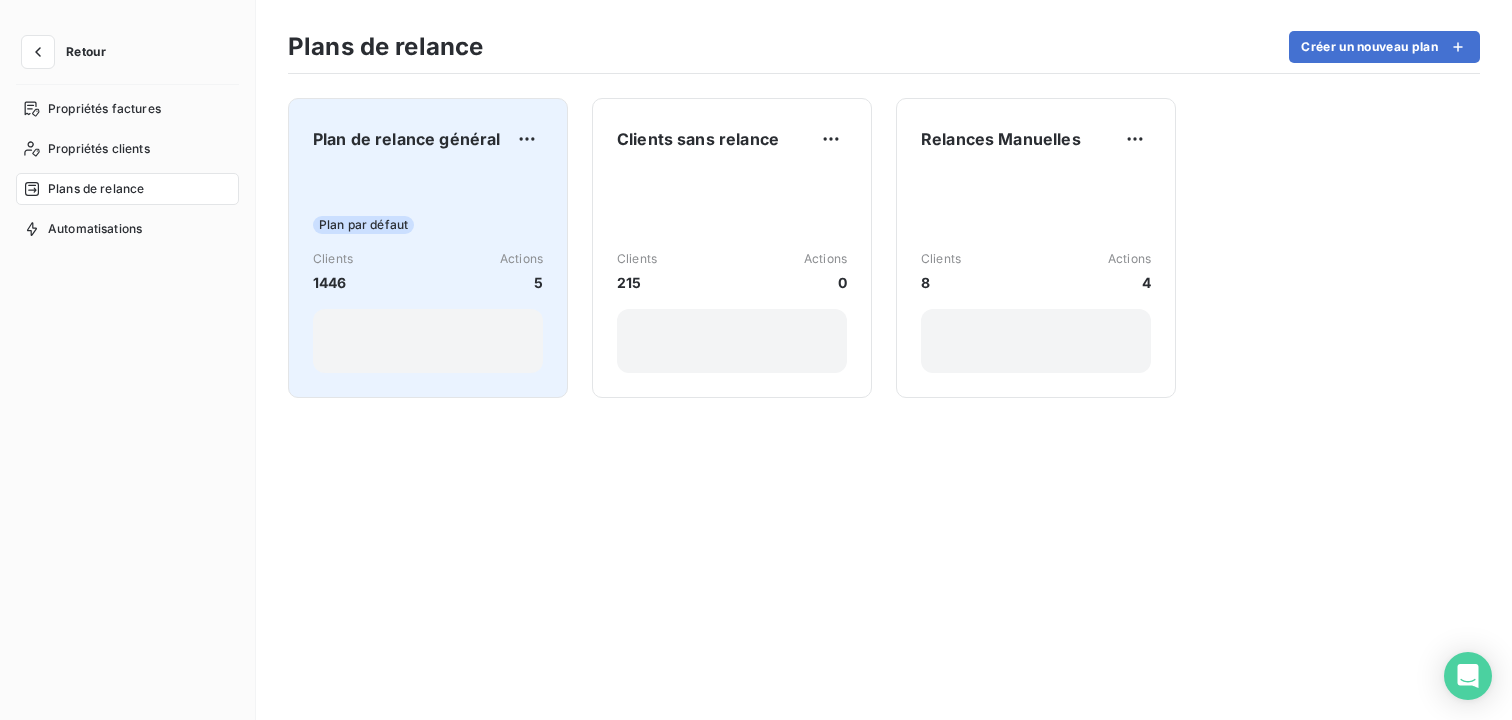 click on "Plan par défaut" at bounding box center (428, 225) 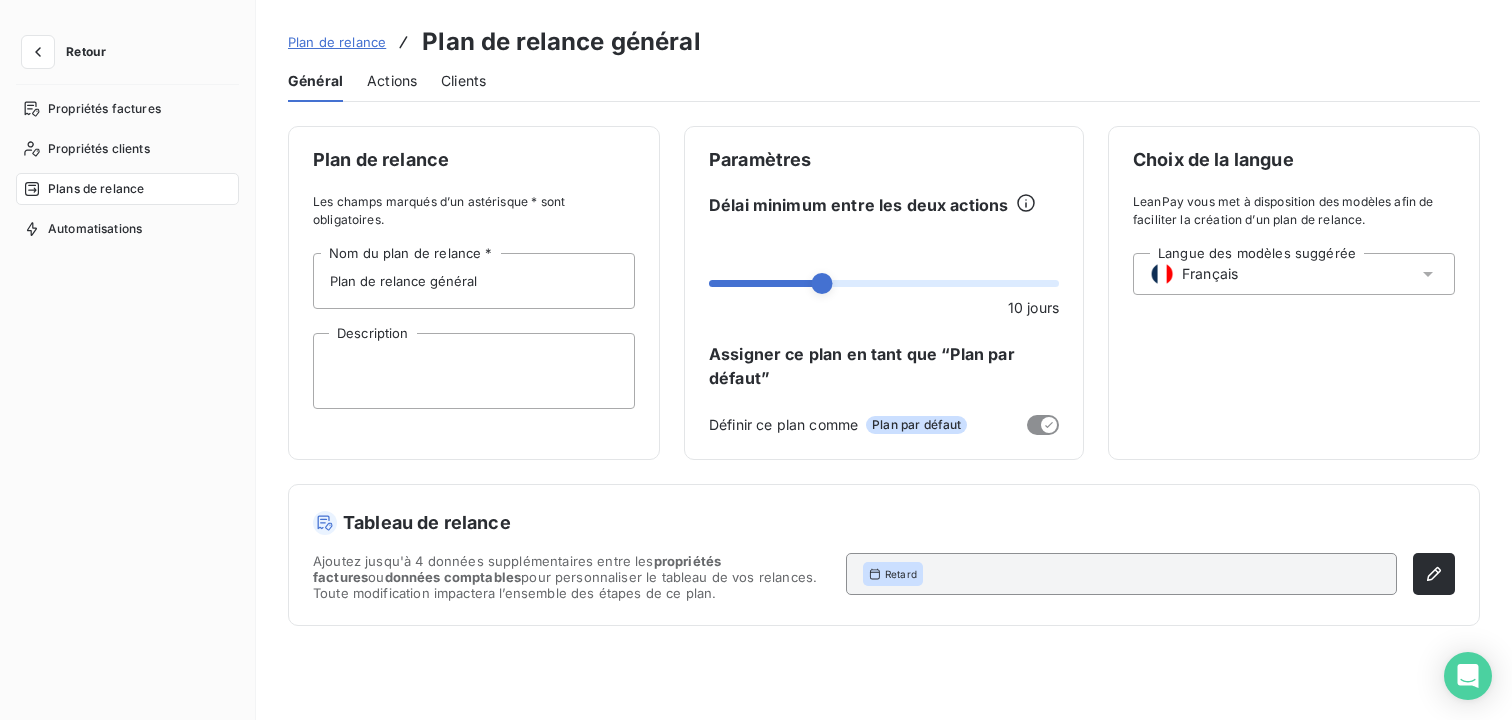 click on "Plan de relance Plan de relance général Général Actions Clients Plan de relance Les champs marqués d’un astérisque * sont obligatoires. Plan de relance général Nom du plan de relance * Description Paramètres Délai minimum entre les deux actions 10   jours Assigner ce plan en tant que “Plan par défaut” Définir ce plan comme Plan par défaut Choix de la langue LeanPay vous met à disposition des modèles afin de faciliter la création d’un plan de relance. Langue des modèles suggérée   Français Tableau de relance Ajoutez jusqu'à 4 données supplémentaires entre les  propriétés factures  ou  données comptables  pour personnaliser le tableau de vos relances. Toute modification impactera l’ensemble des étapes de ce plan. Retard" at bounding box center (884, 360) 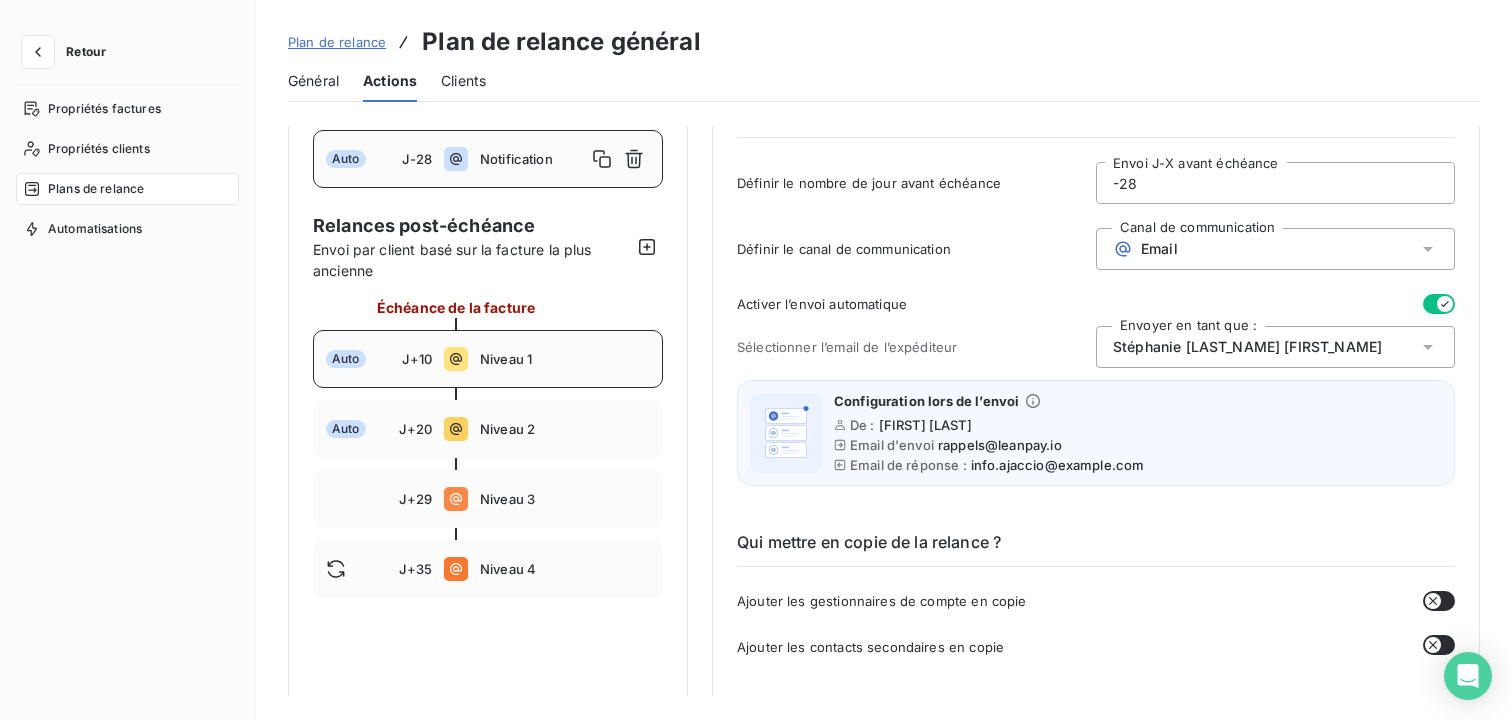 click on "Auto J+10 Niveau 1" at bounding box center (488, 359) 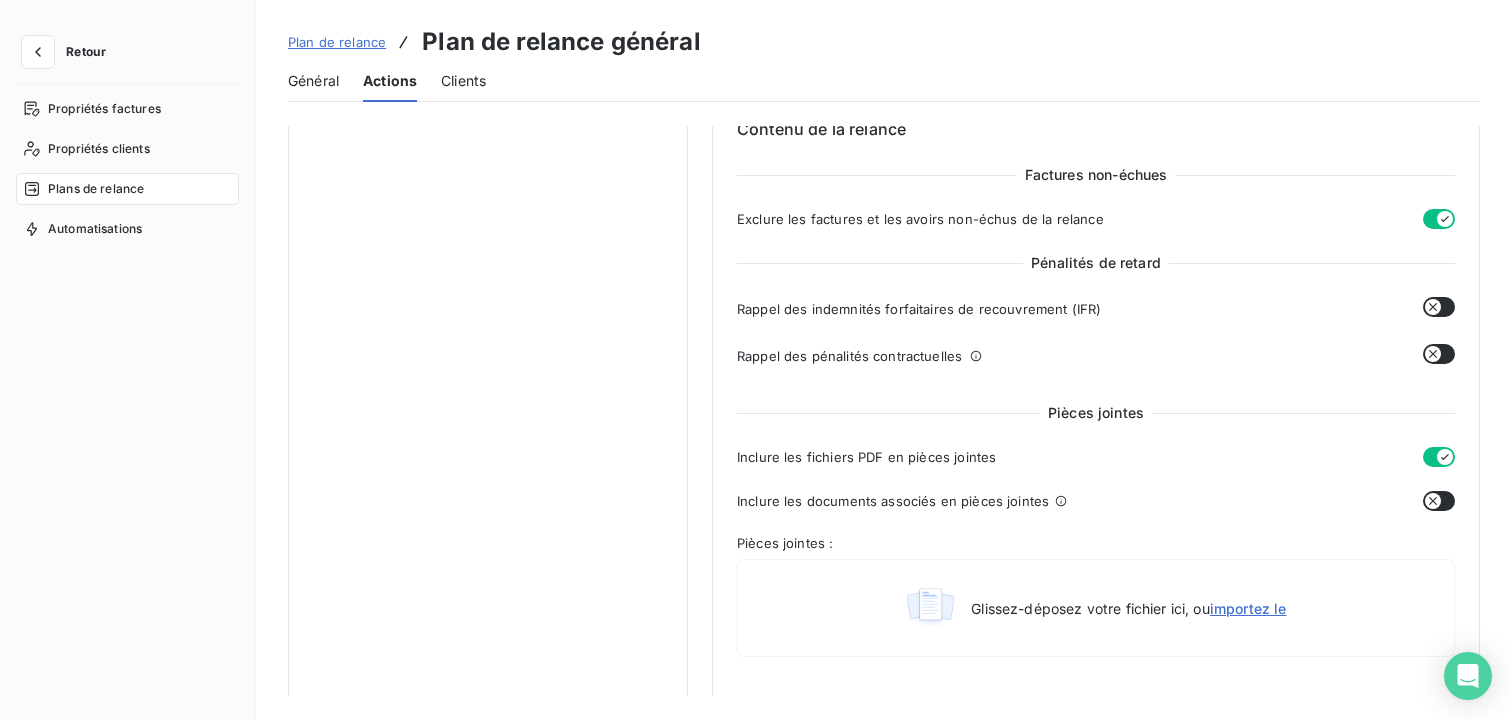 scroll, scrollTop: 668, scrollLeft: 0, axis: vertical 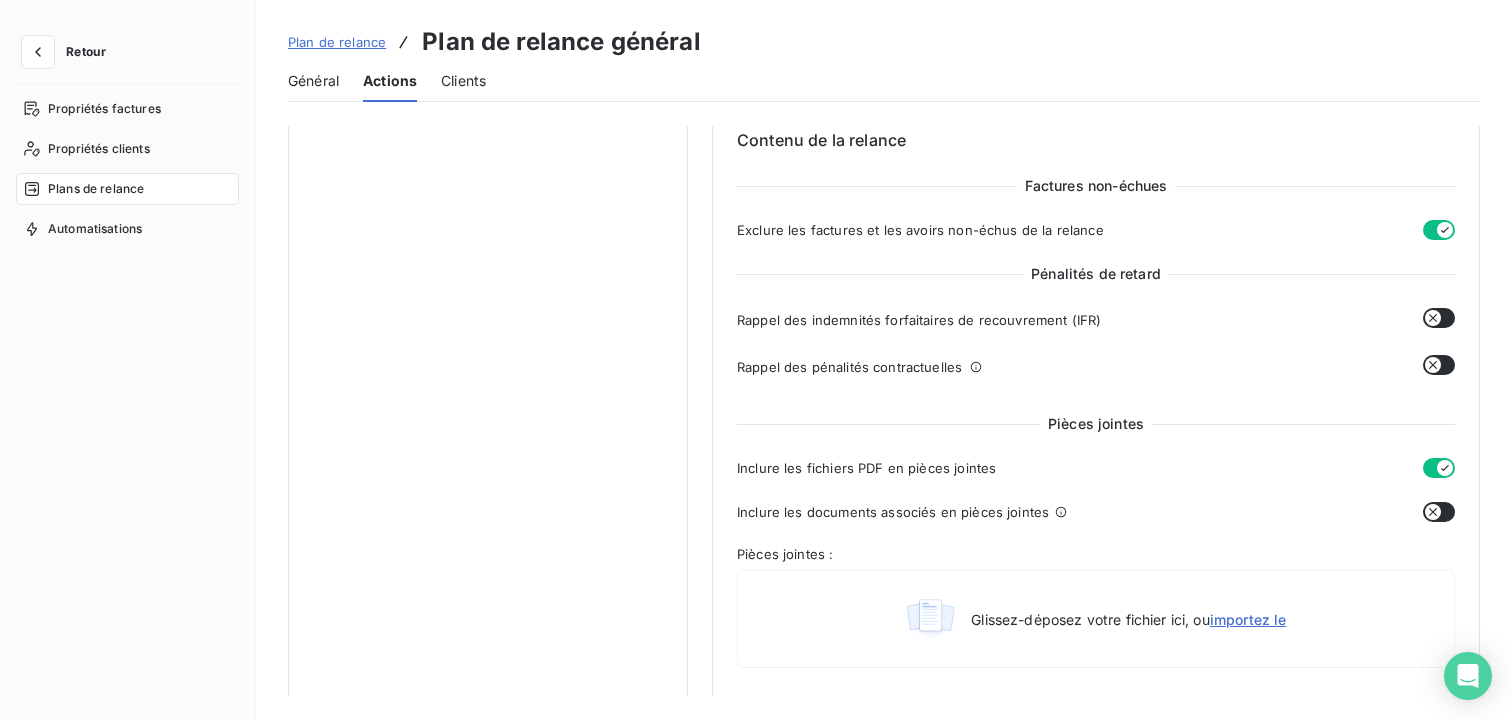 click on "Exclure les factures et les avoirs non-échus de la relance" at bounding box center (1096, 230) 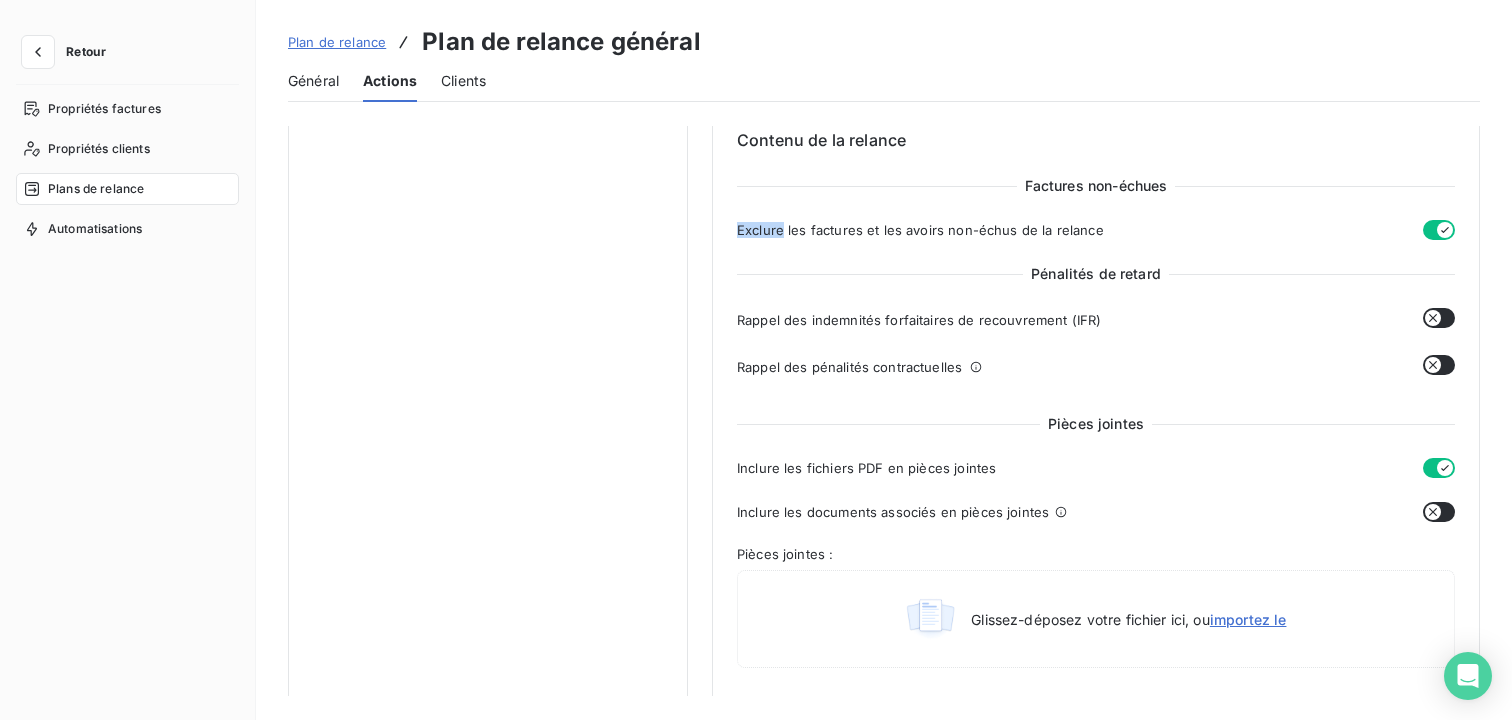 click on "Exclure les factures et les avoirs non-échus de la relance" at bounding box center [1096, 230] 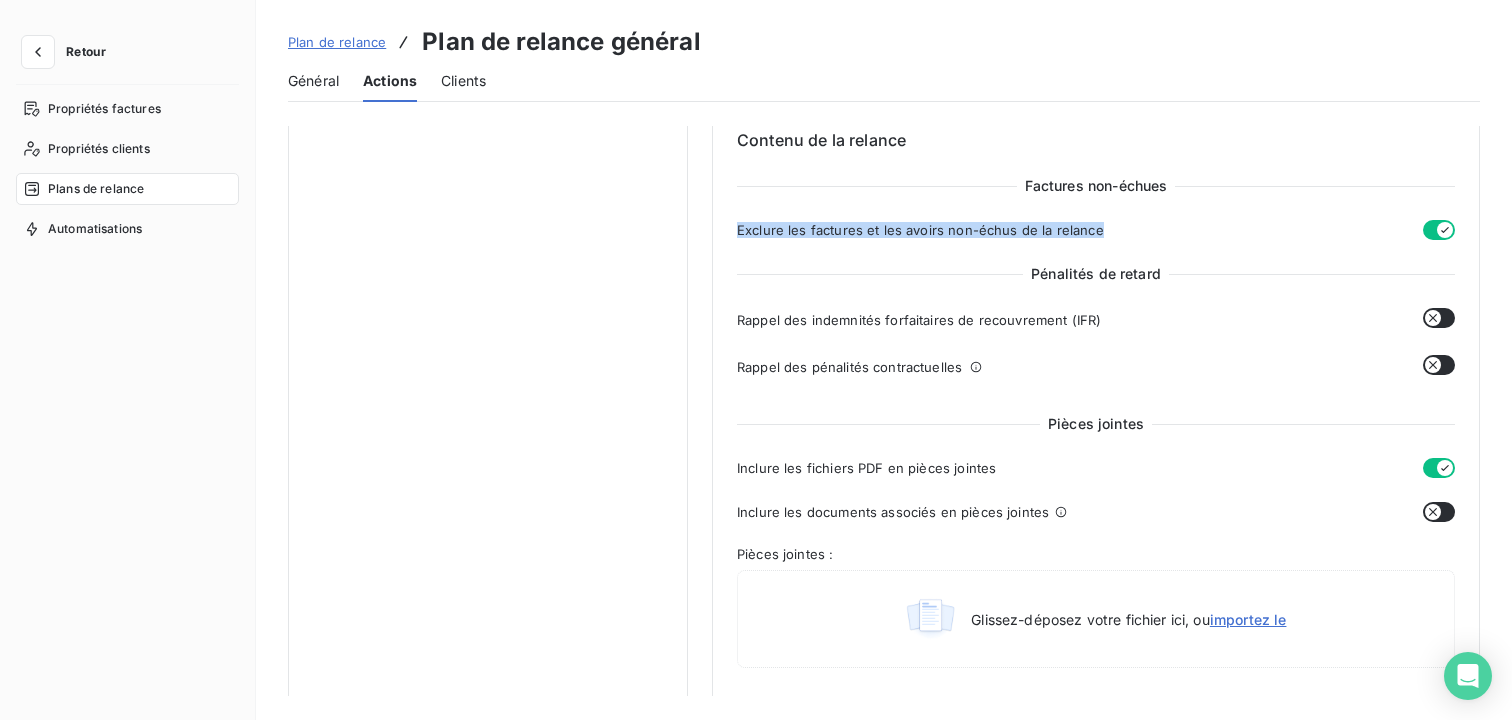 click on "Factures non-échues Exclure les factures et les avoirs non-échus de la relance Pénalités de retard Rappel des indemnités forfaitaires de recouvrement (IFR) Pénalité + 40,00€ Rappel des pénalités contractuelles Définir le taux à appliquer 0 Taux" at bounding box center [1096, 283] 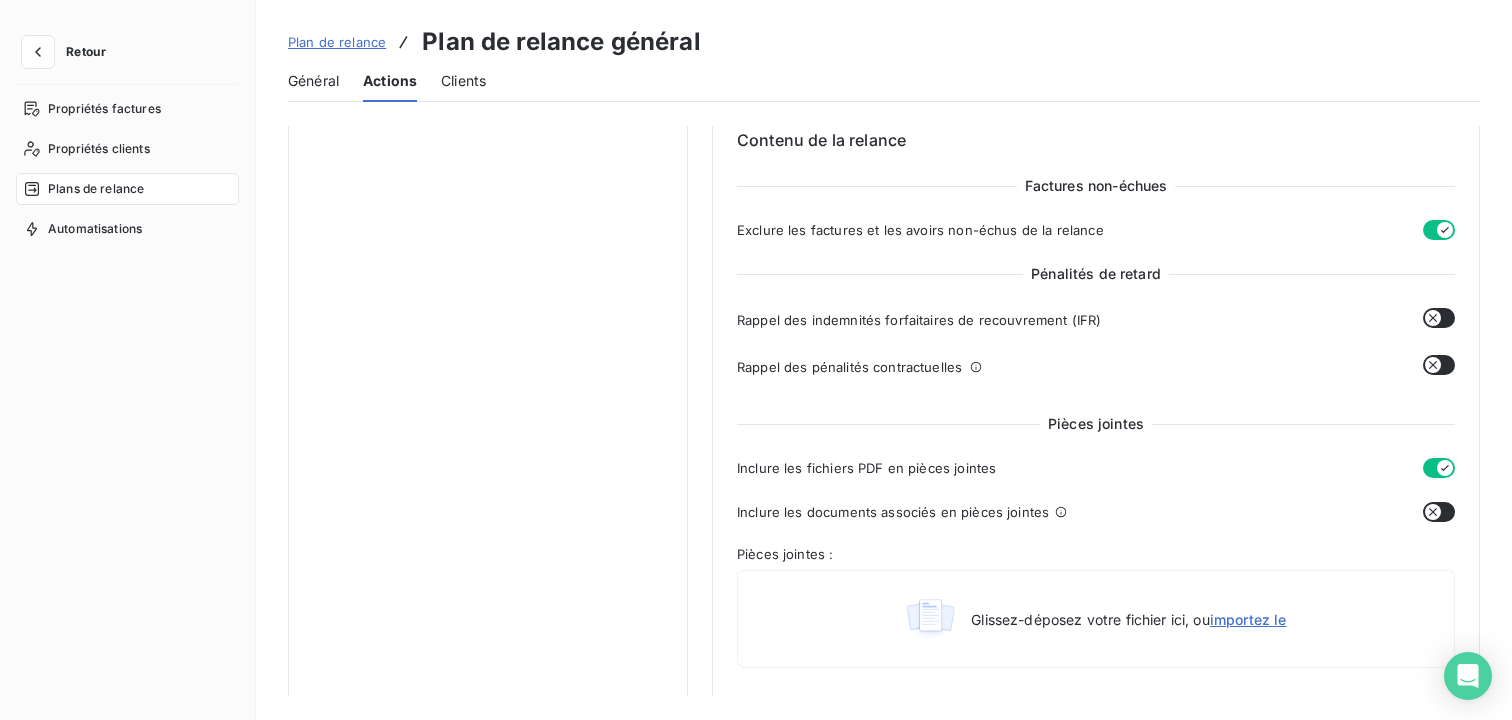 click at bounding box center (1439, 230) 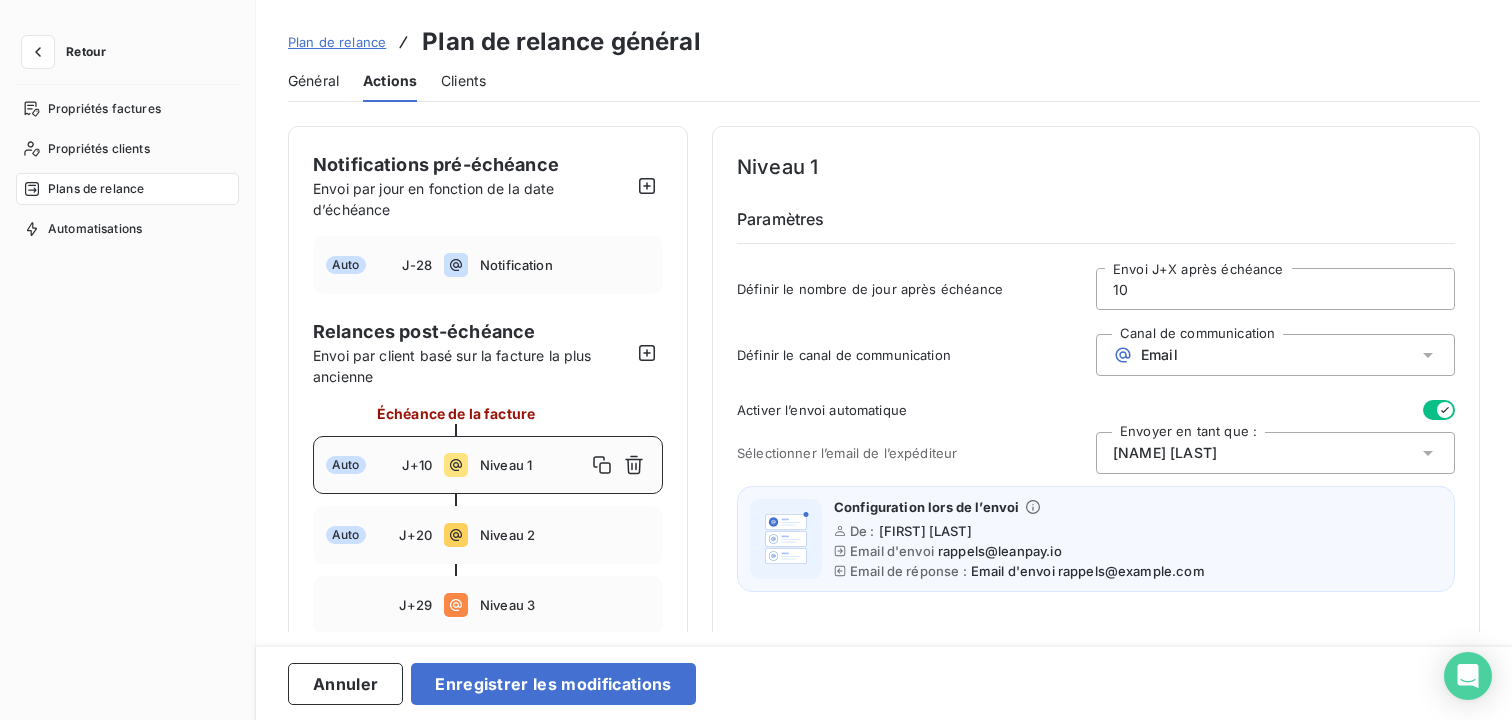 scroll, scrollTop: 113, scrollLeft: 0, axis: vertical 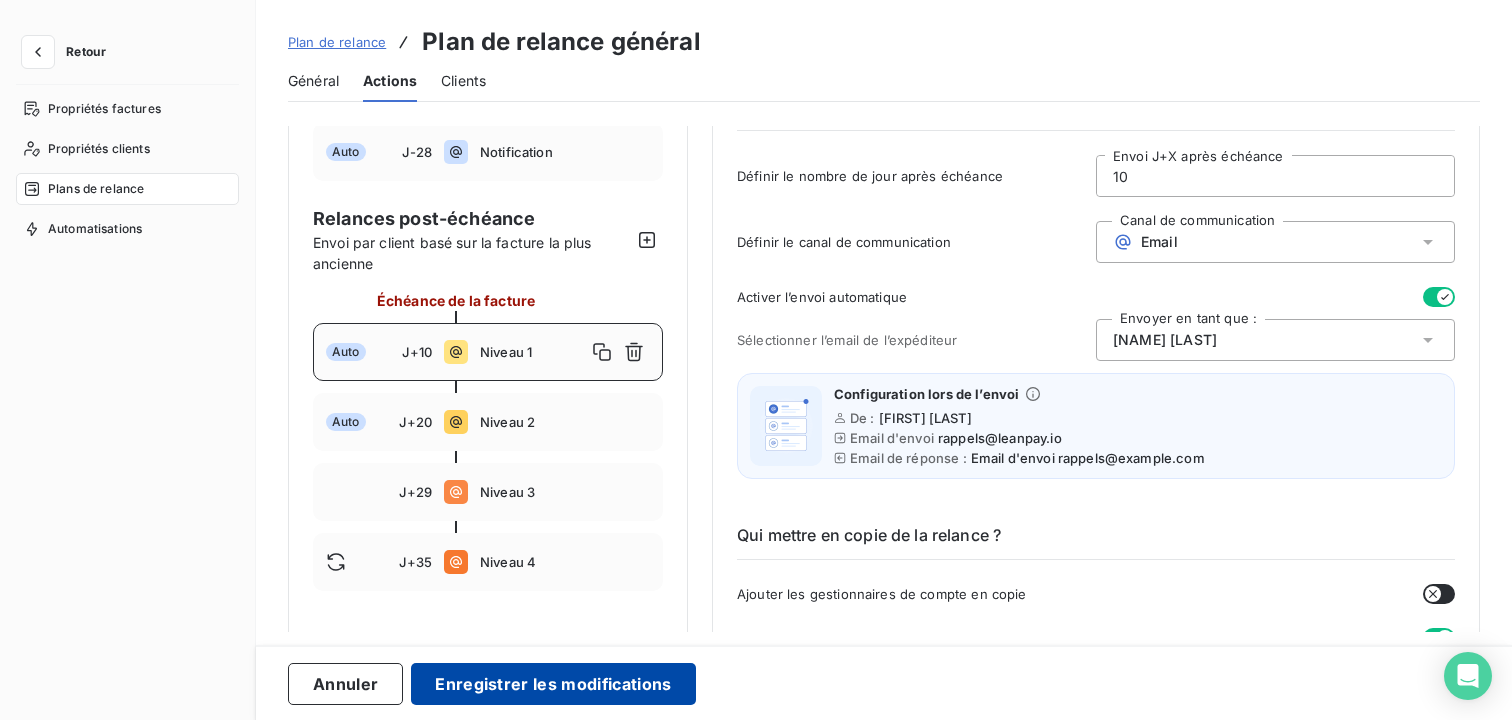 click on "Enregistrer les modifications" at bounding box center [553, 684] 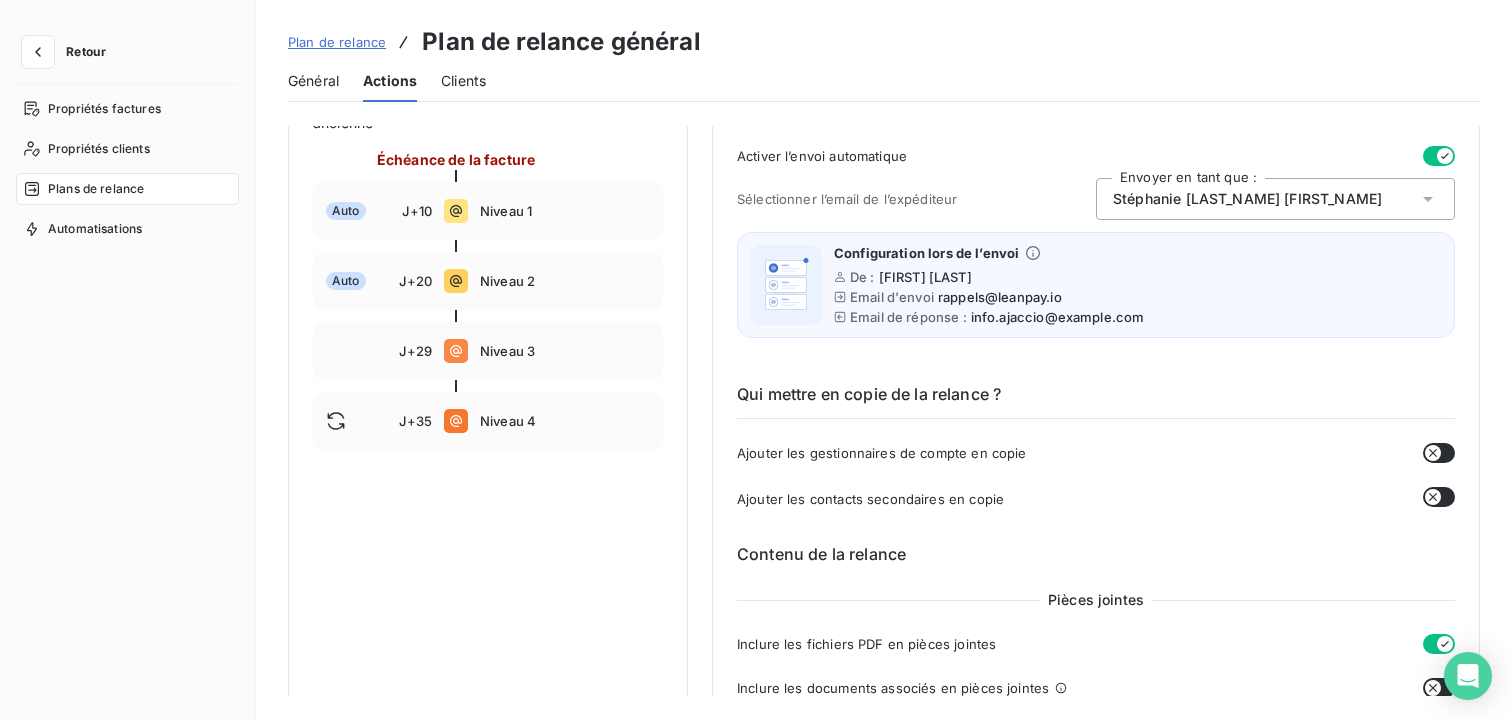 scroll, scrollTop: 226, scrollLeft: 0, axis: vertical 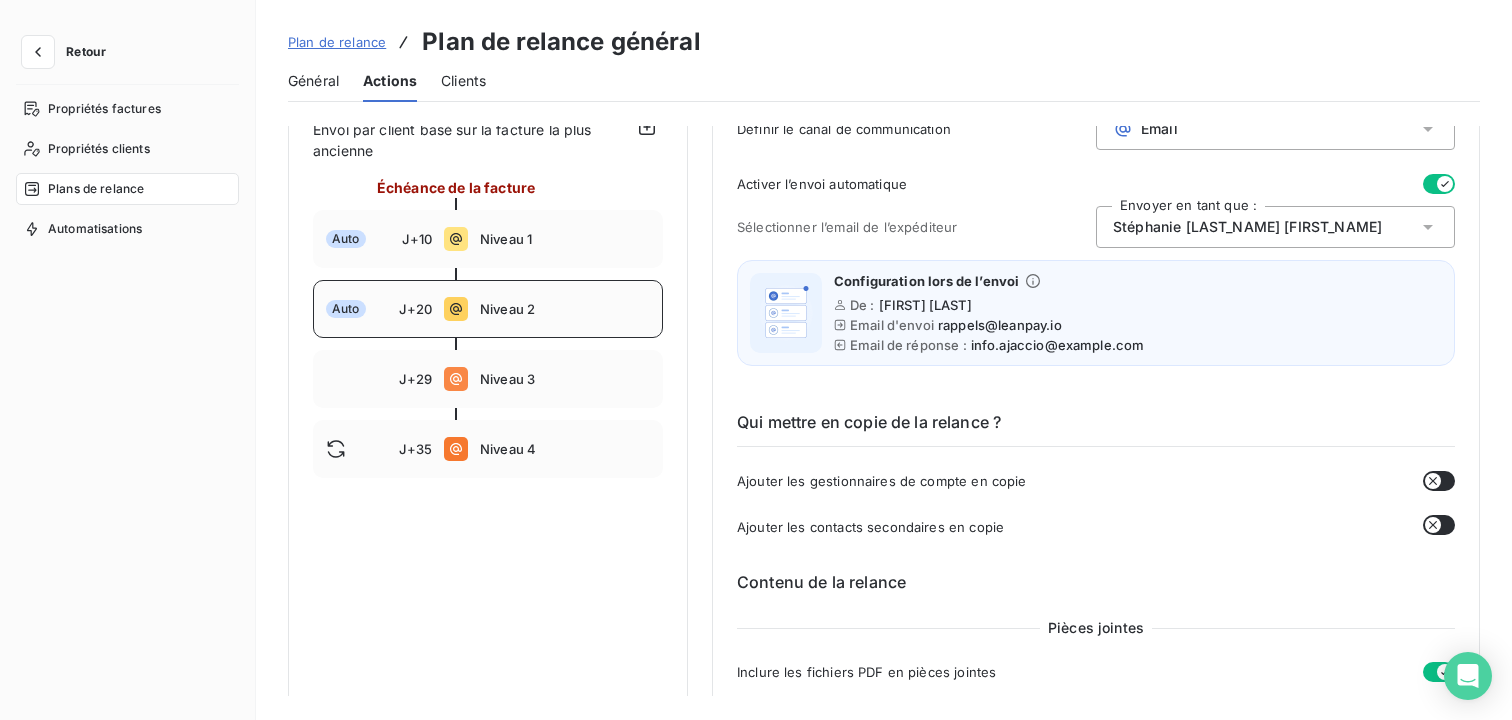 click on "Auto J+20 Niveau 2" at bounding box center [488, 309] 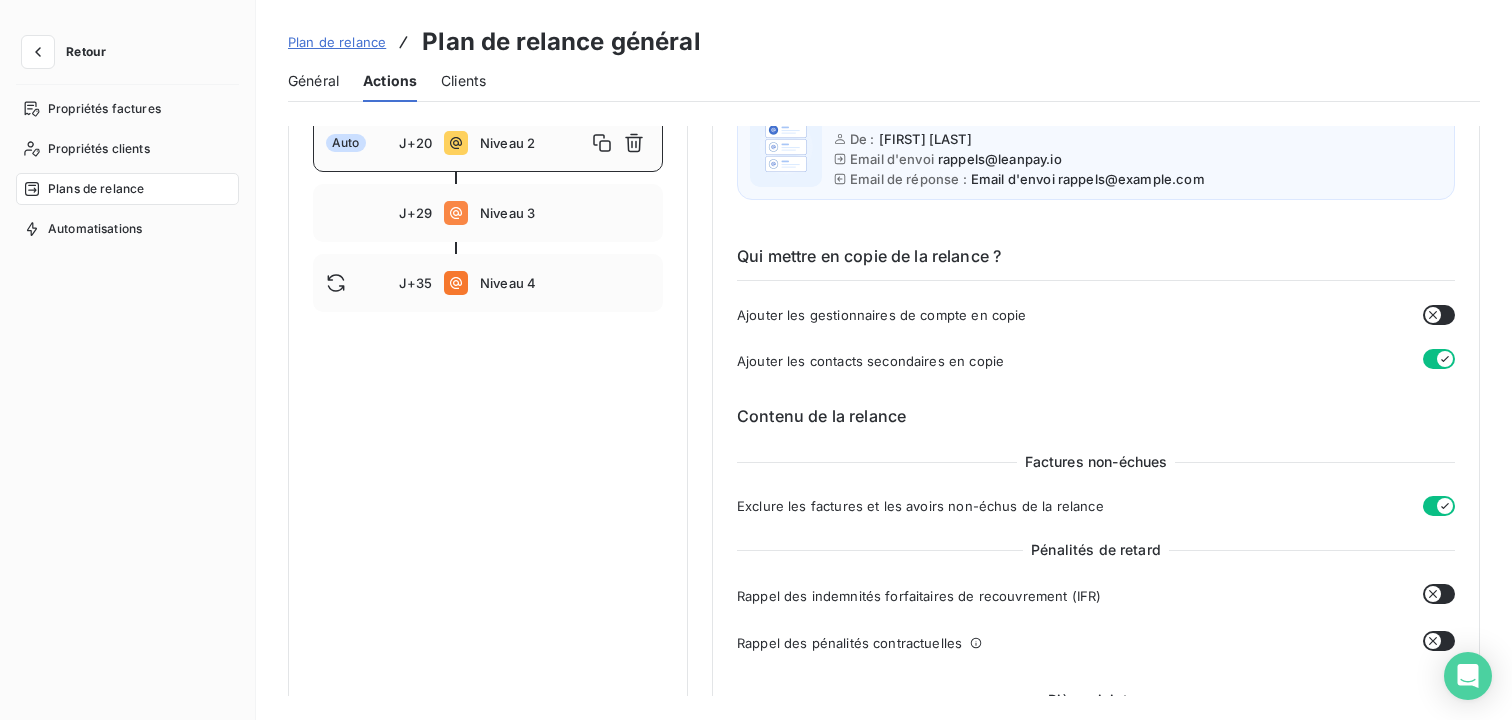 scroll, scrollTop: 398, scrollLeft: 0, axis: vertical 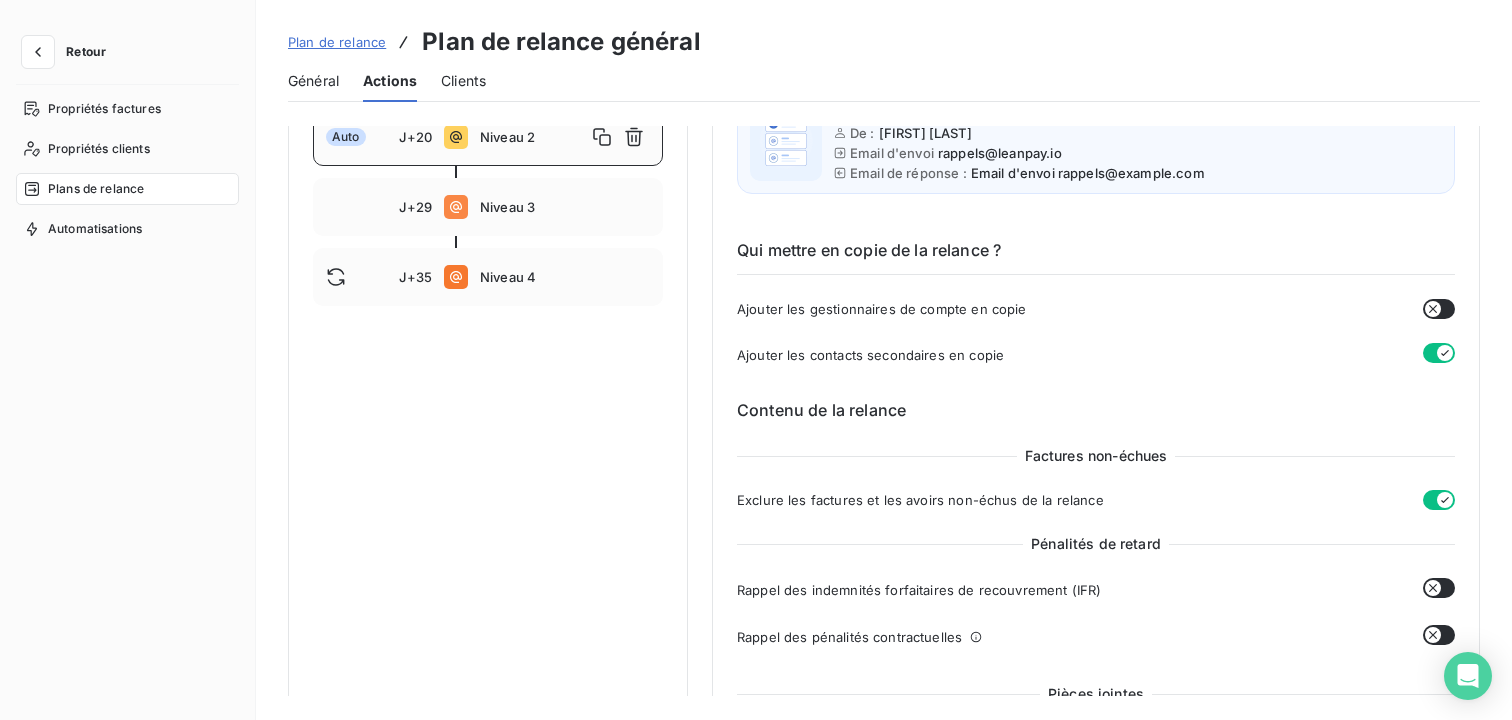 click at bounding box center [1439, 500] 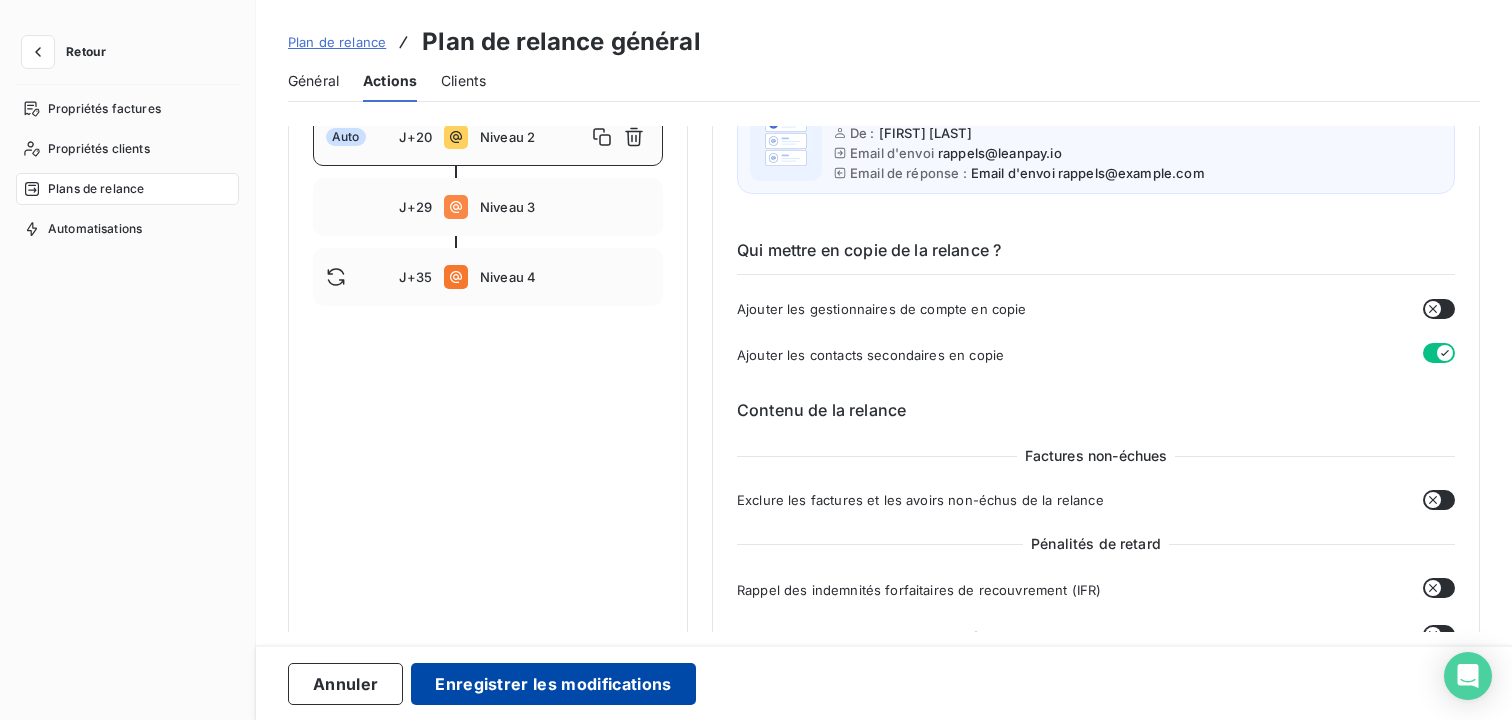 click on "Enregistrer les modifications" at bounding box center (553, 684) 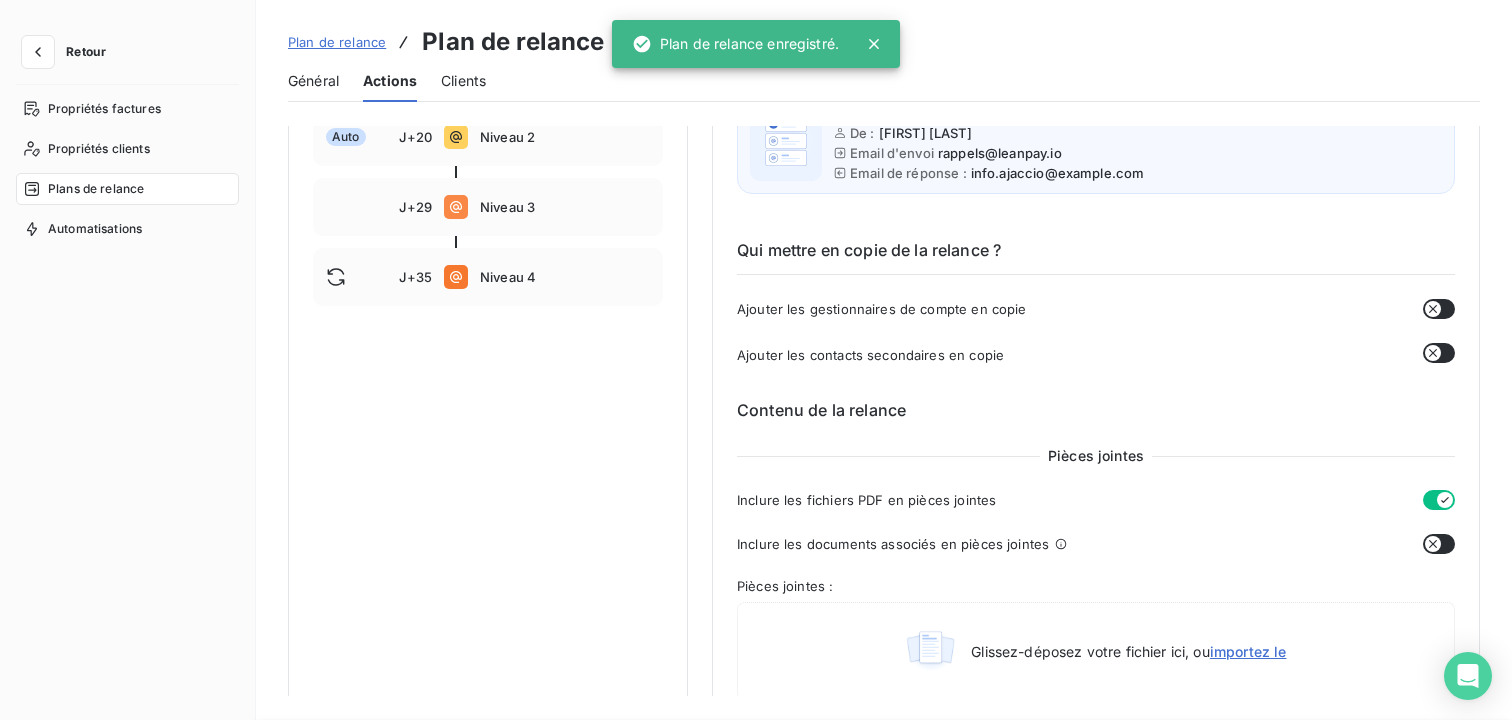 scroll, scrollTop: 97, scrollLeft: 0, axis: vertical 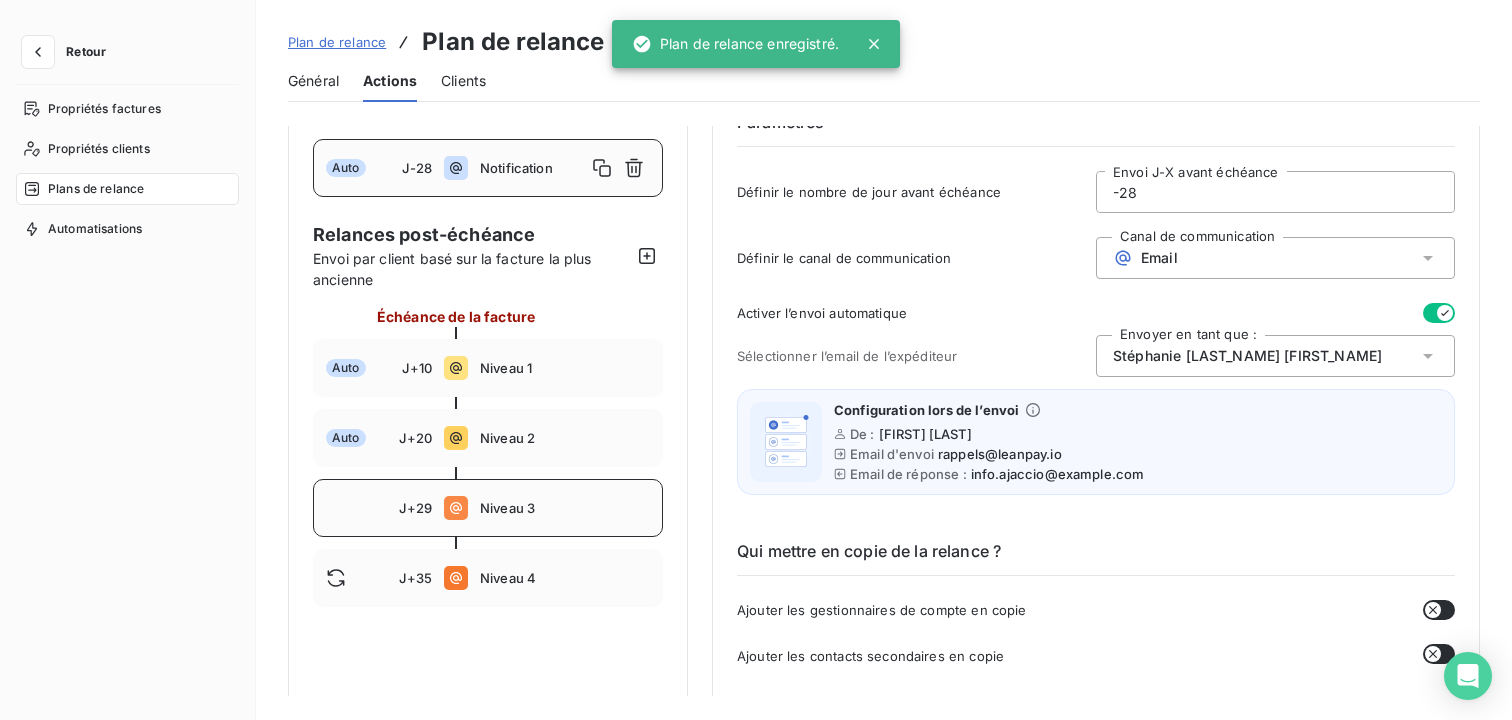 click on "J+29 Niveau 3" at bounding box center [488, 508] 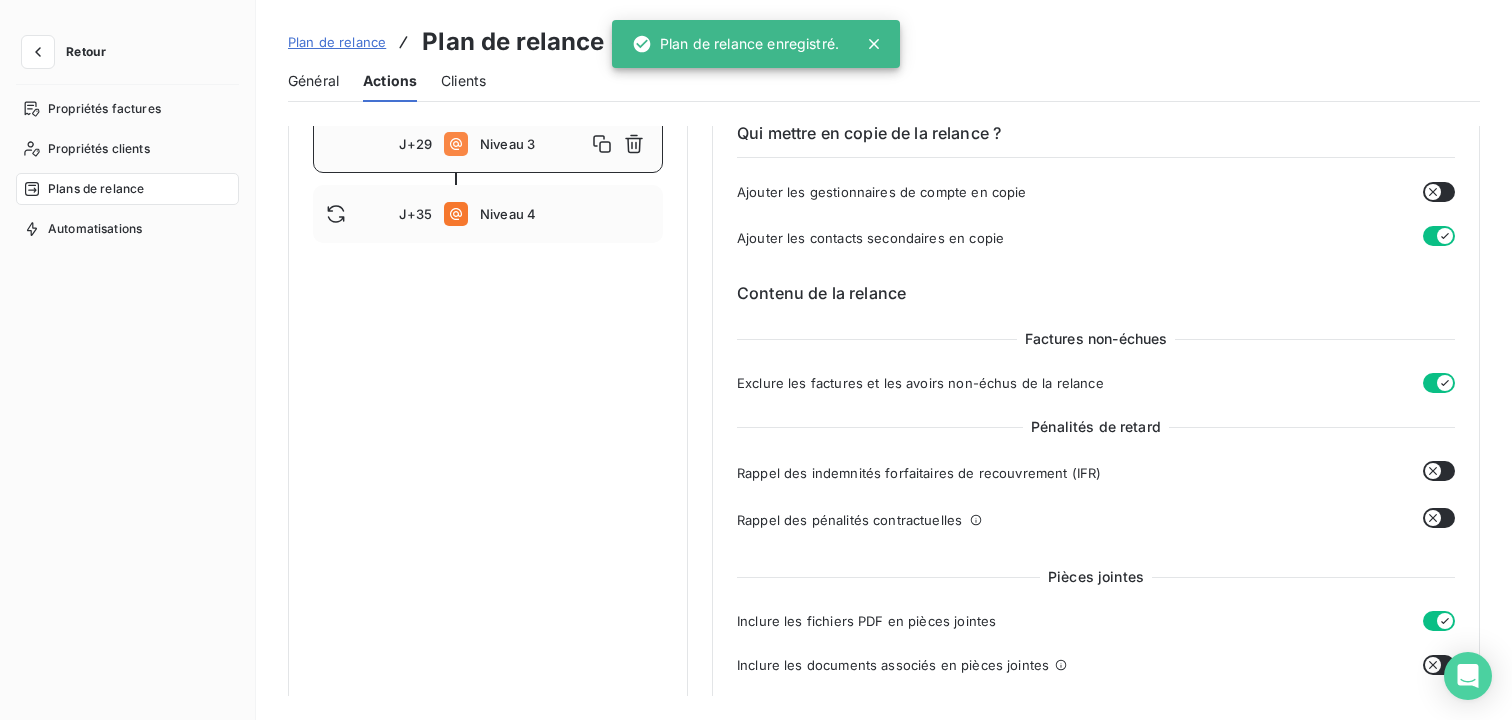 scroll, scrollTop: 522, scrollLeft: 0, axis: vertical 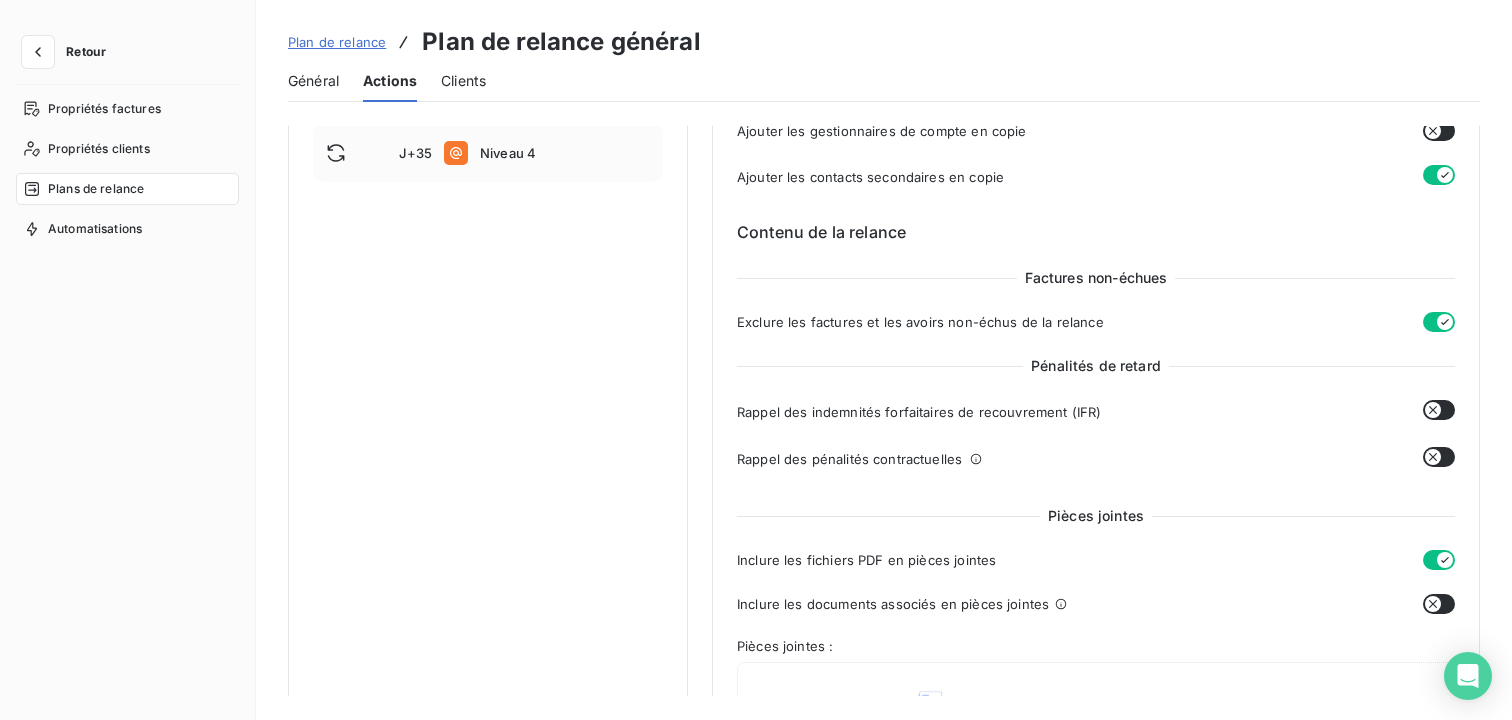 click 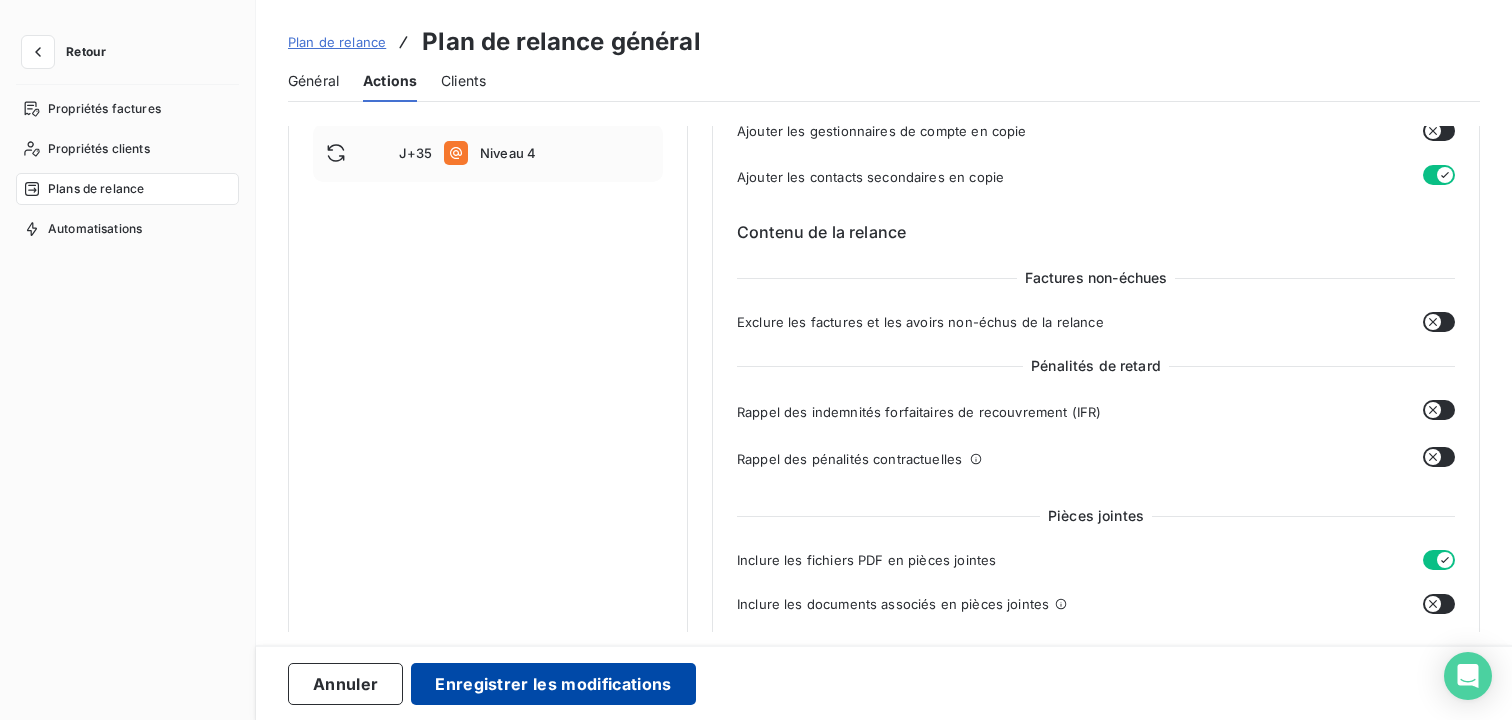 click on "Enregistrer les modifications" at bounding box center (553, 684) 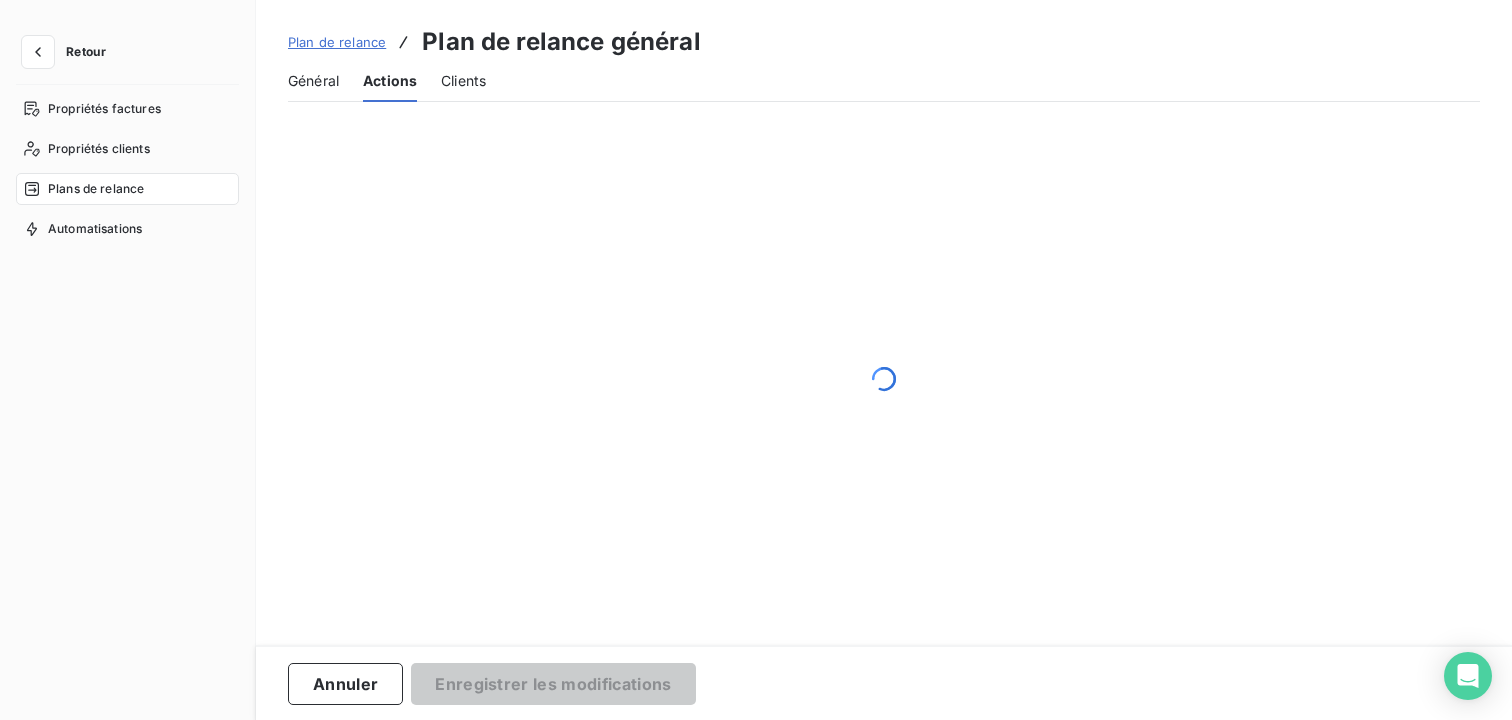scroll, scrollTop: 97, scrollLeft: 0, axis: vertical 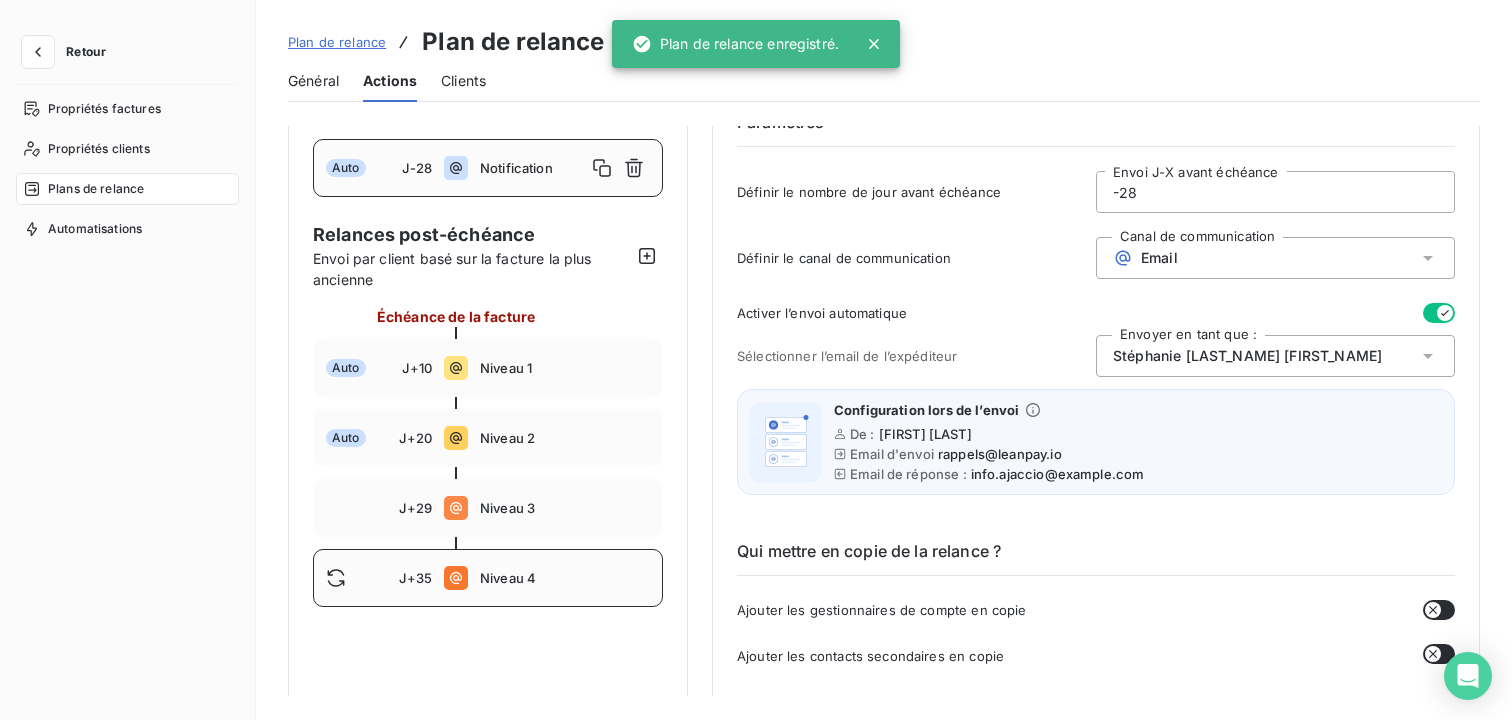 click on "J+35 Niveau 4" at bounding box center (488, 578) 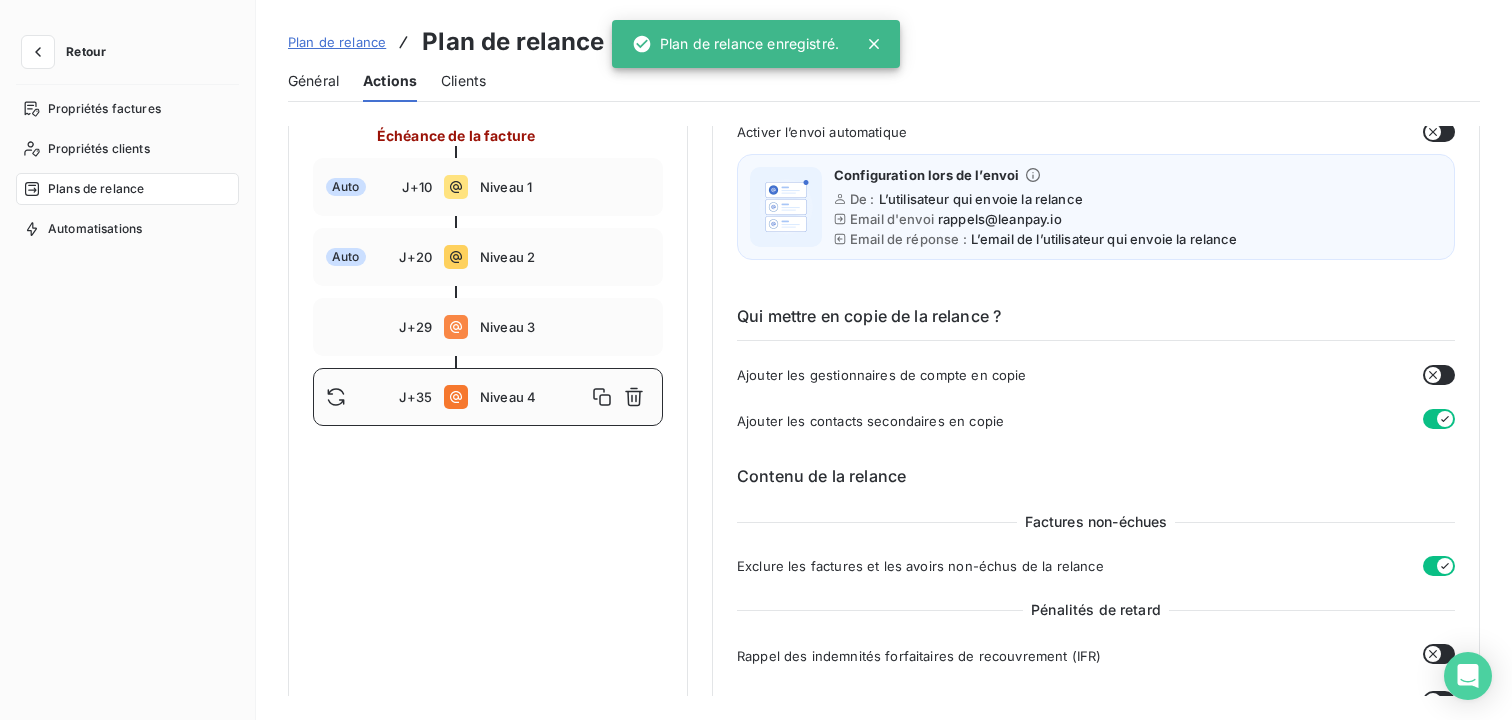 scroll, scrollTop: 277, scrollLeft: 0, axis: vertical 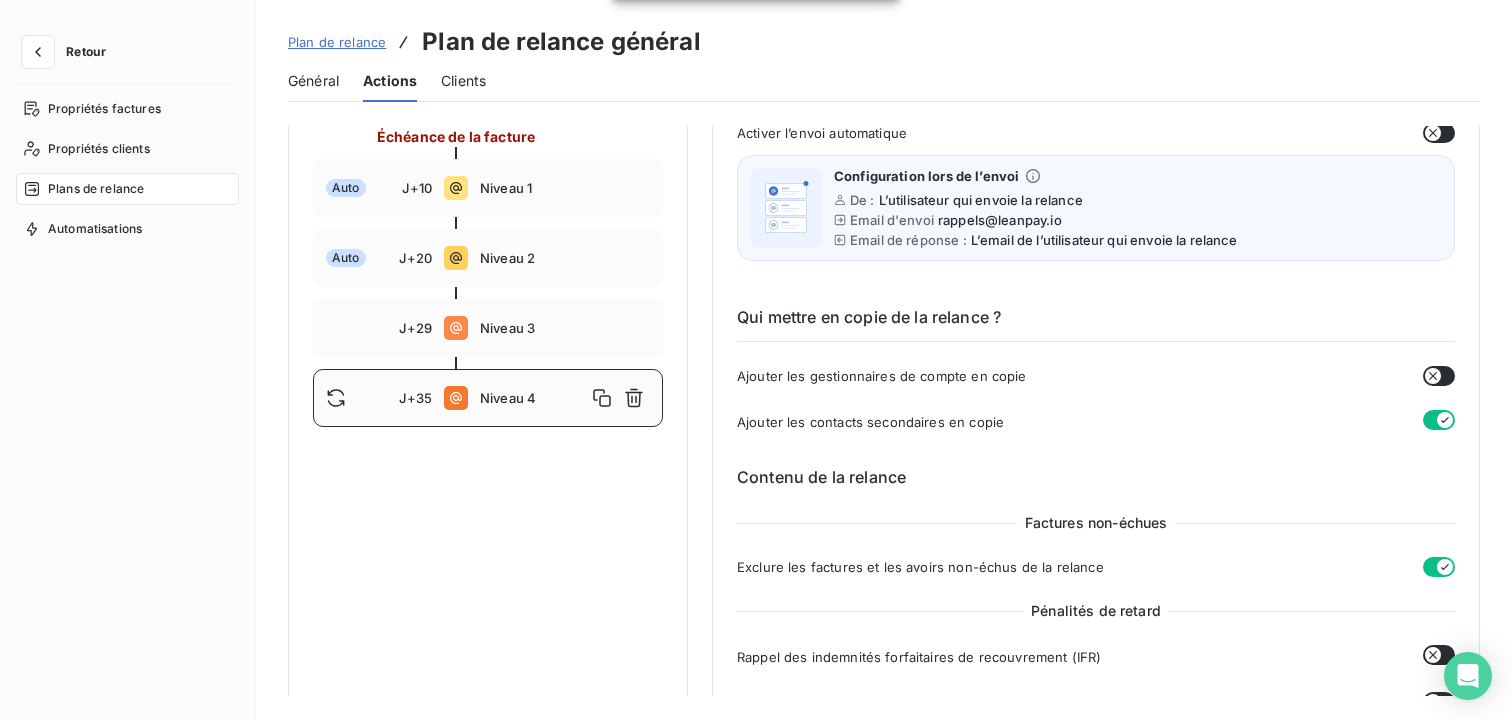 click at bounding box center [1439, 567] 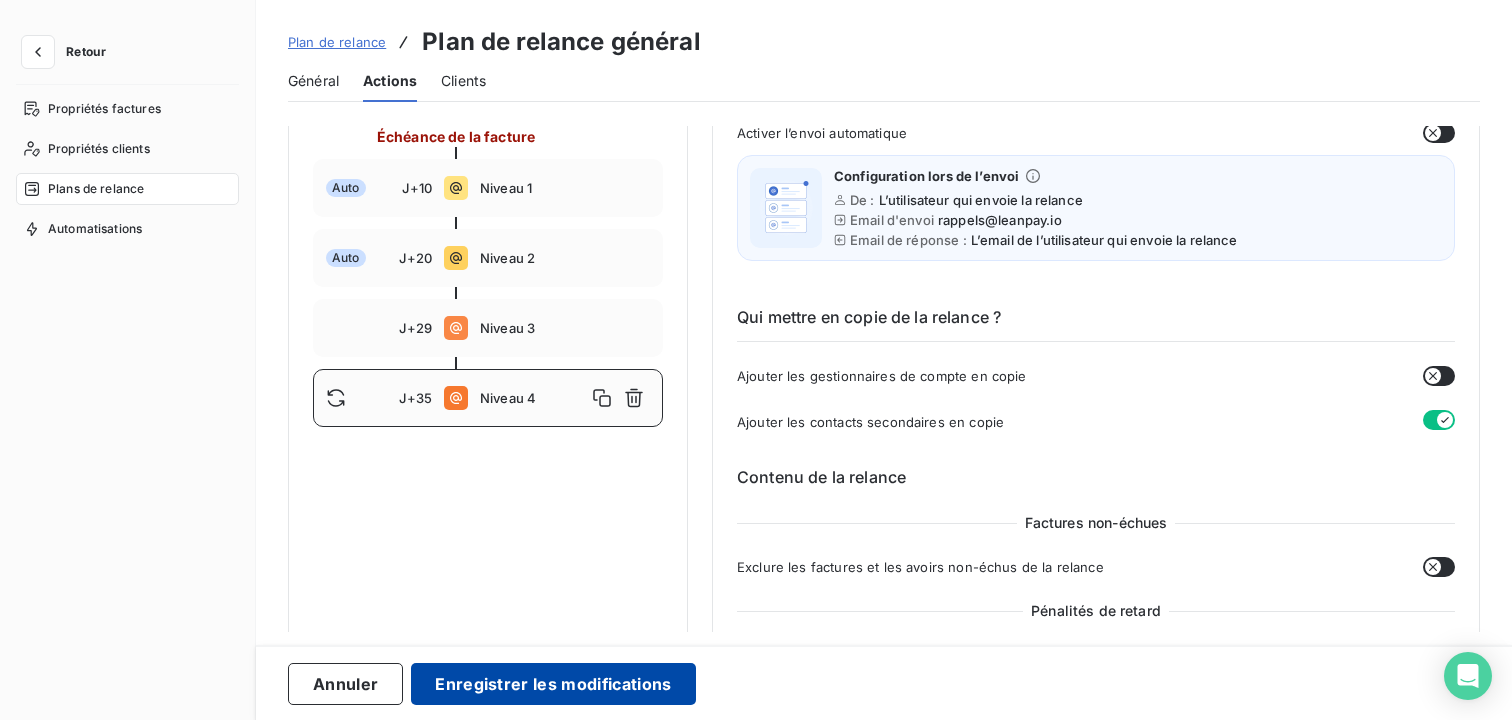 click on "Enregistrer les modifications" at bounding box center (553, 684) 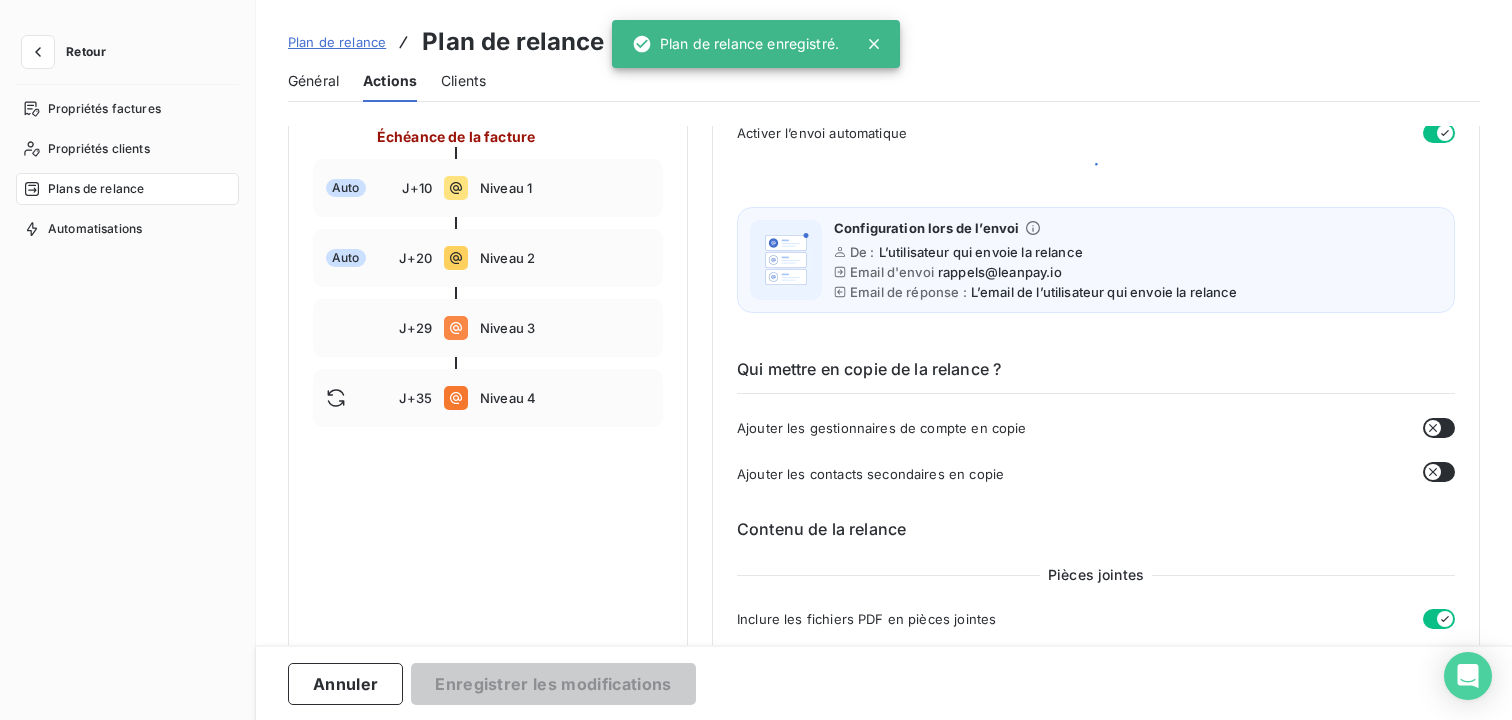 scroll, scrollTop: 97, scrollLeft: 0, axis: vertical 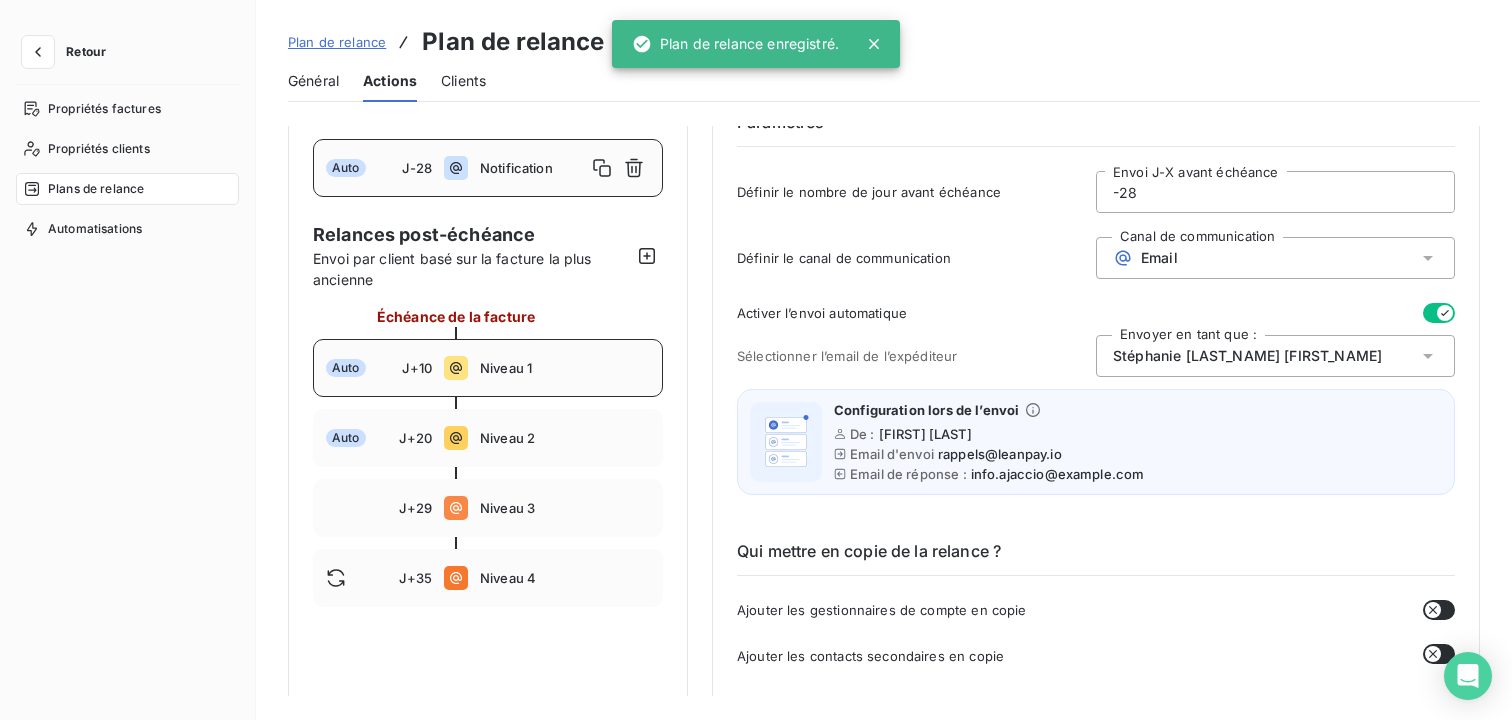 click on "Niveau 1" at bounding box center (565, 368) 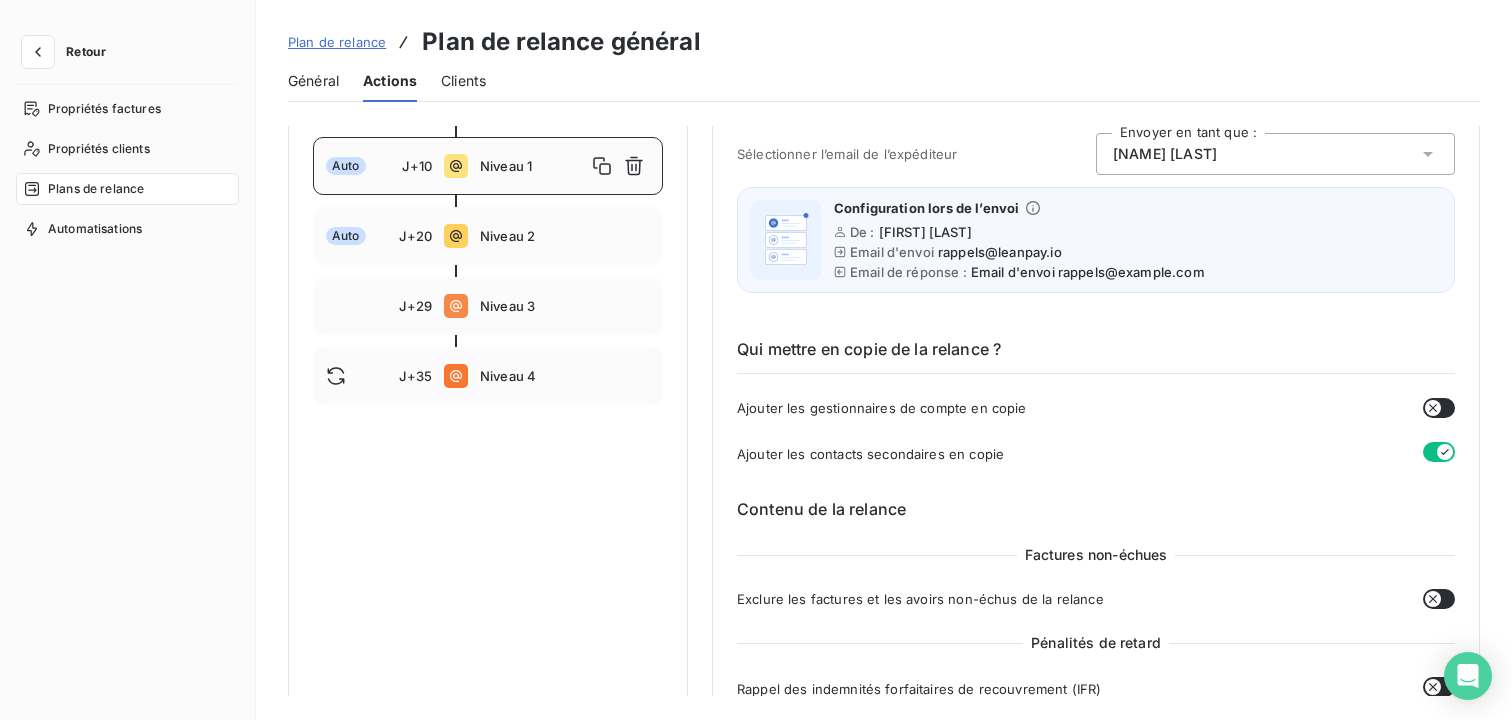 scroll, scrollTop: 300, scrollLeft: 0, axis: vertical 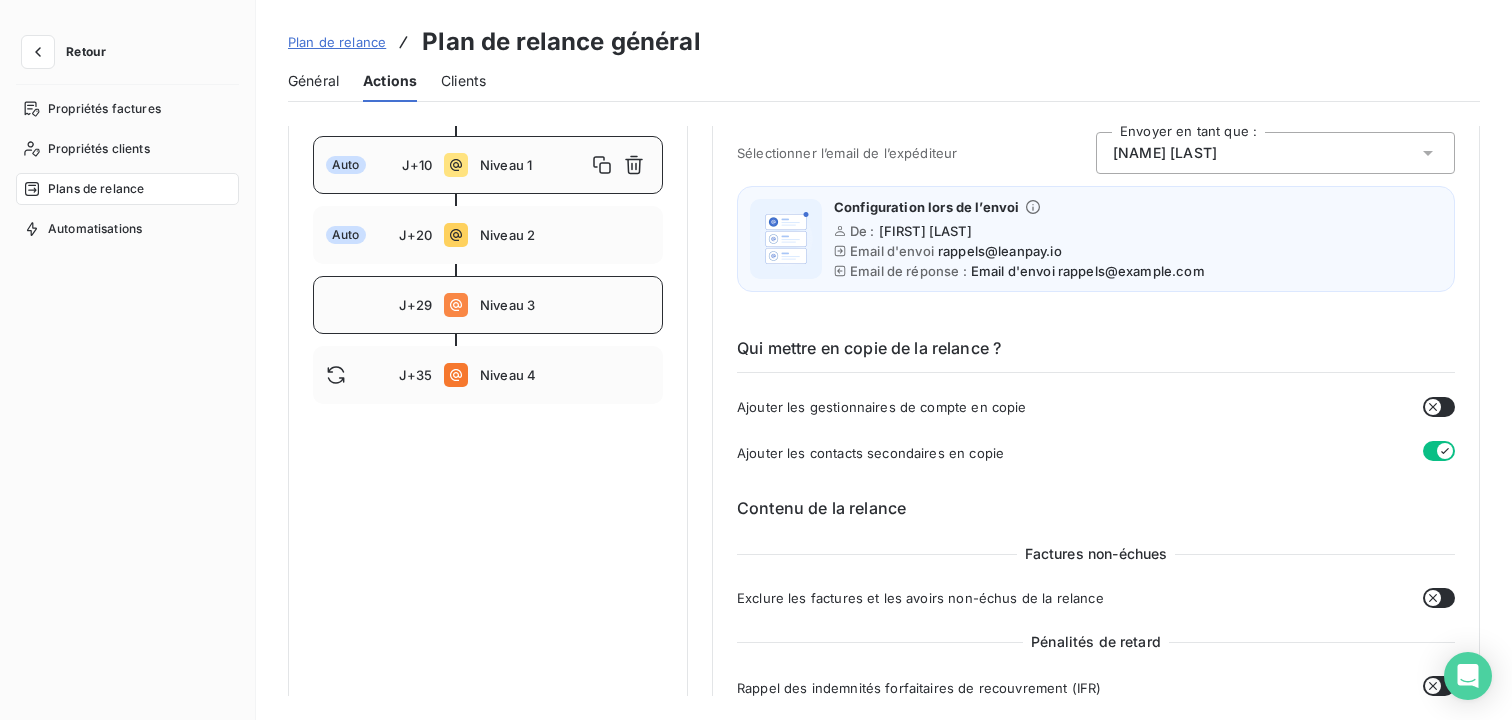 click on "Niveau 3" at bounding box center (565, 305) 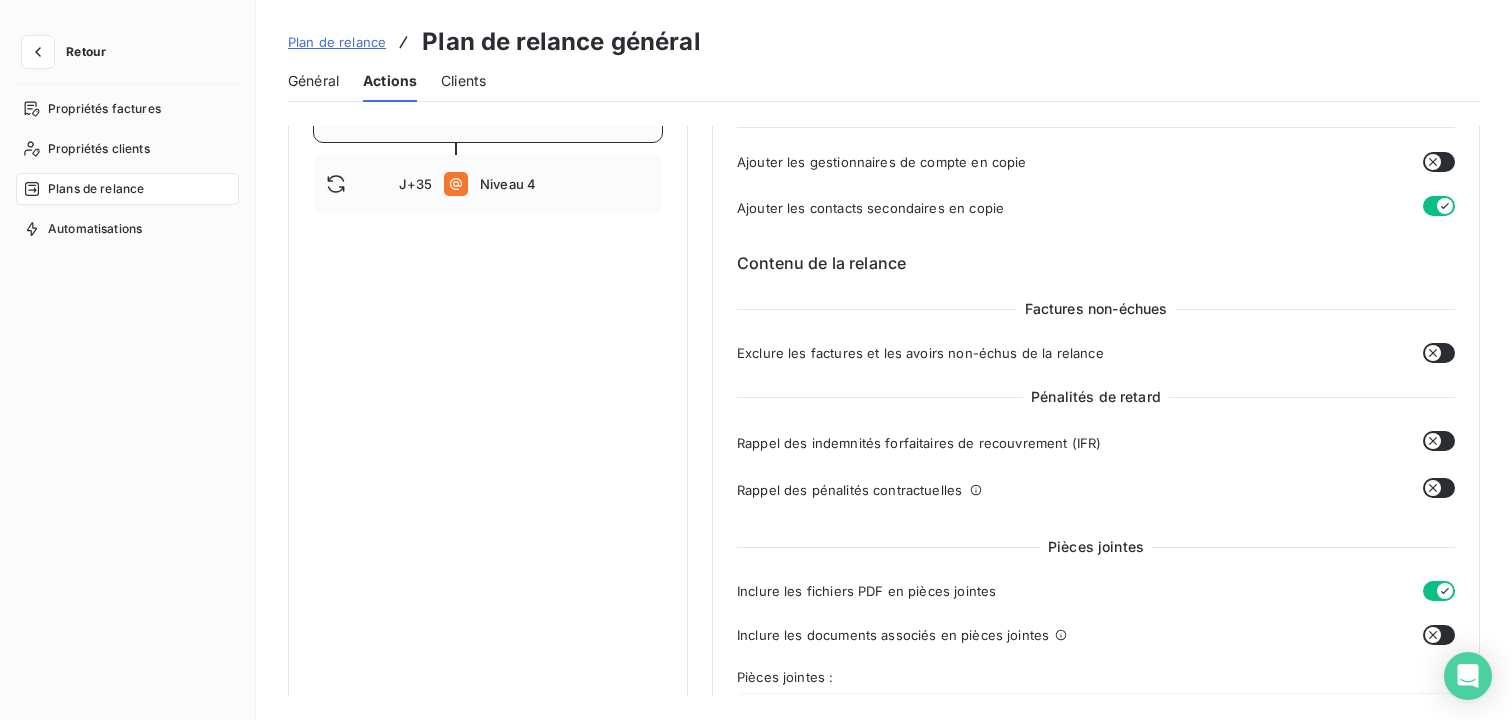 scroll, scrollTop: 381, scrollLeft: 0, axis: vertical 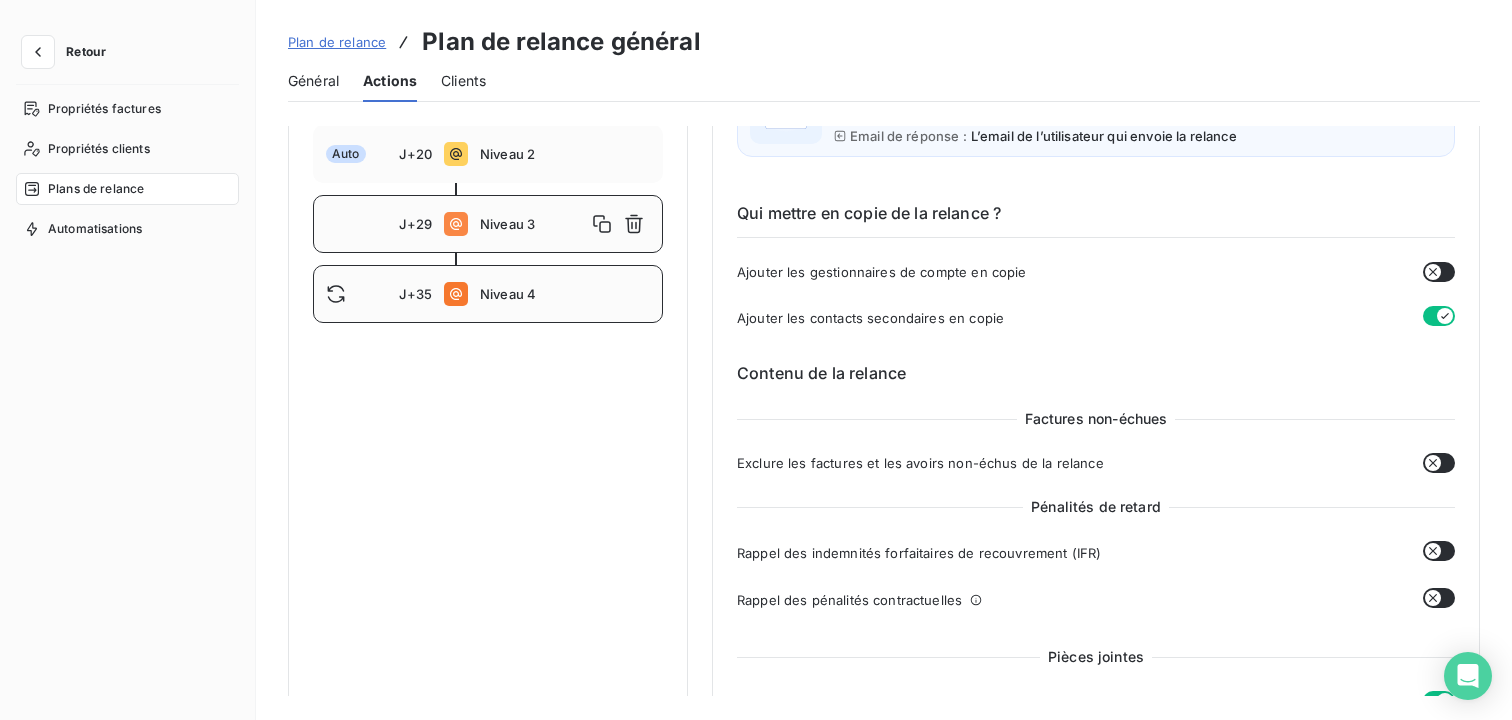 click on "J+35 Niveau 4" at bounding box center [488, 294] 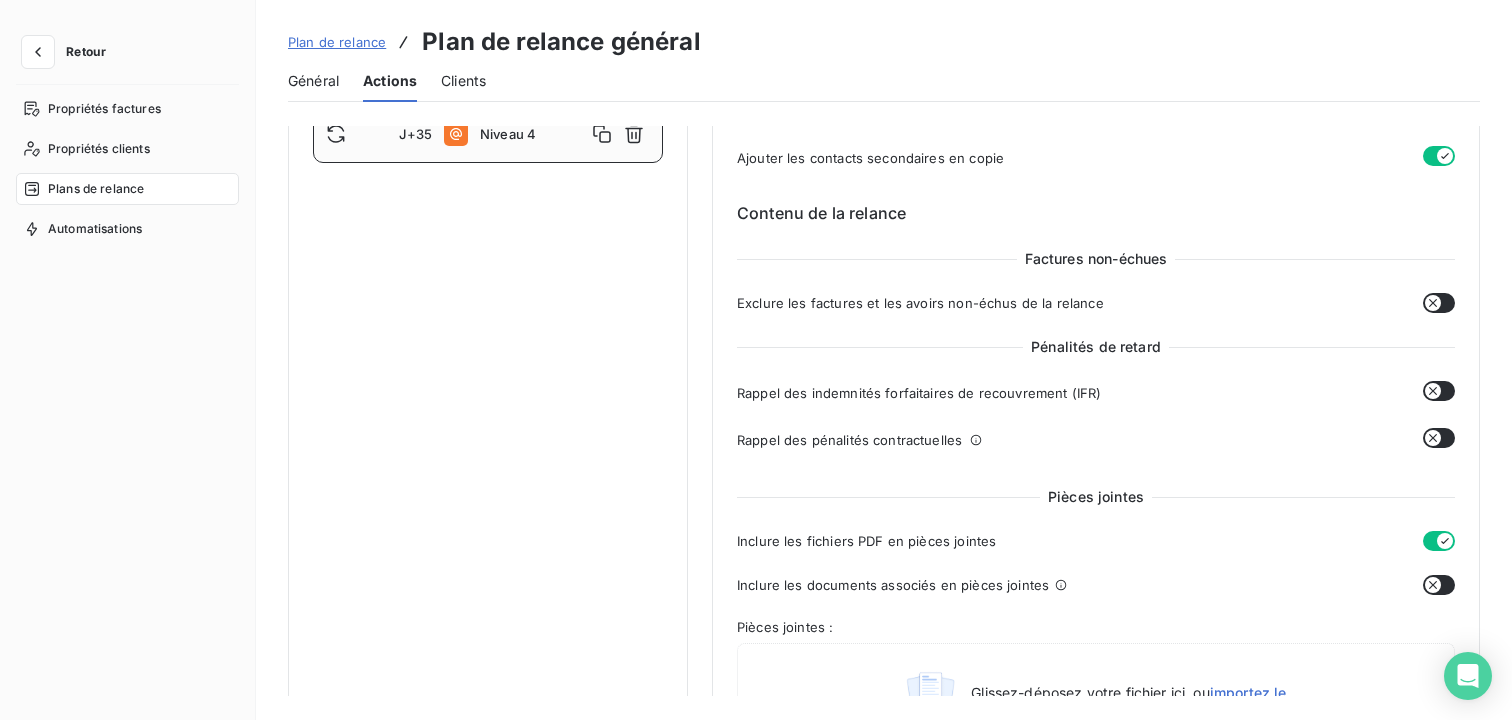 scroll, scrollTop: 553, scrollLeft: 0, axis: vertical 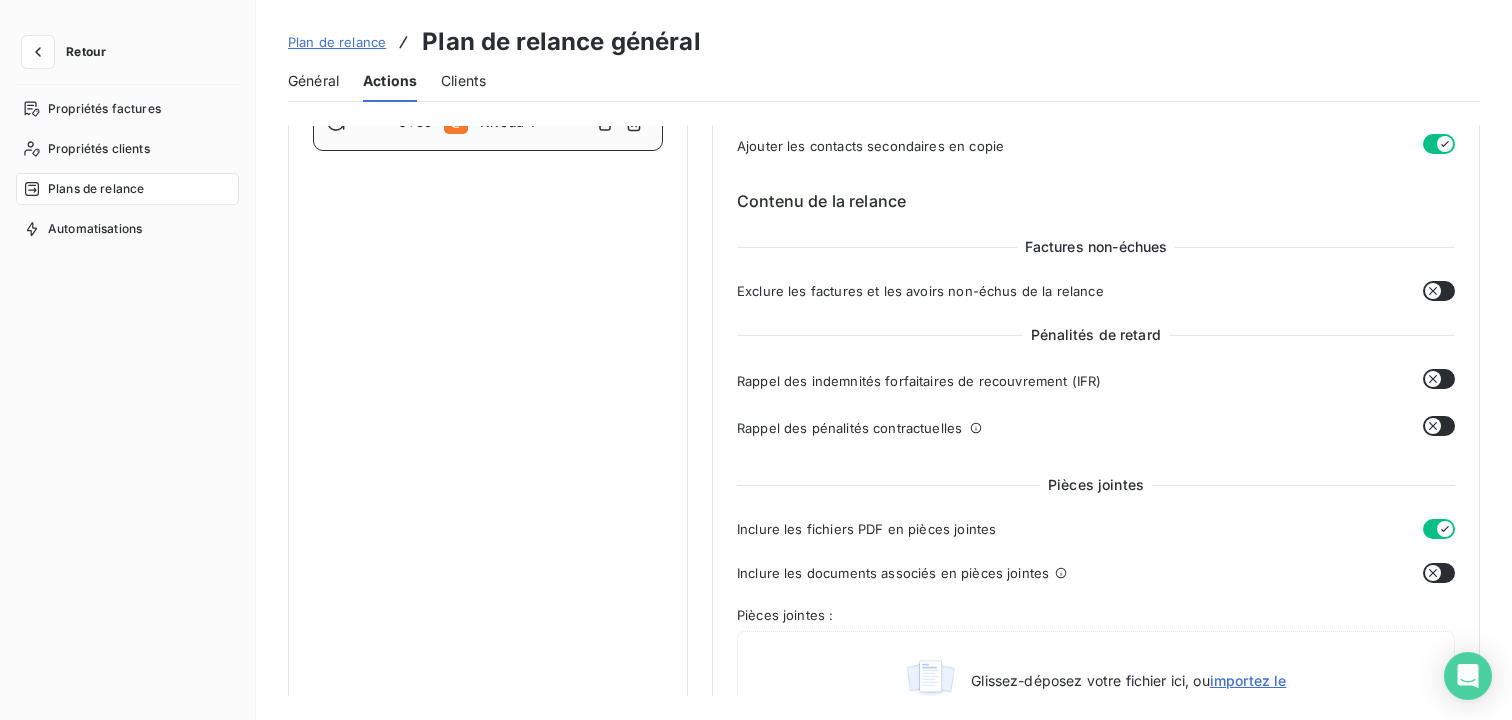 click 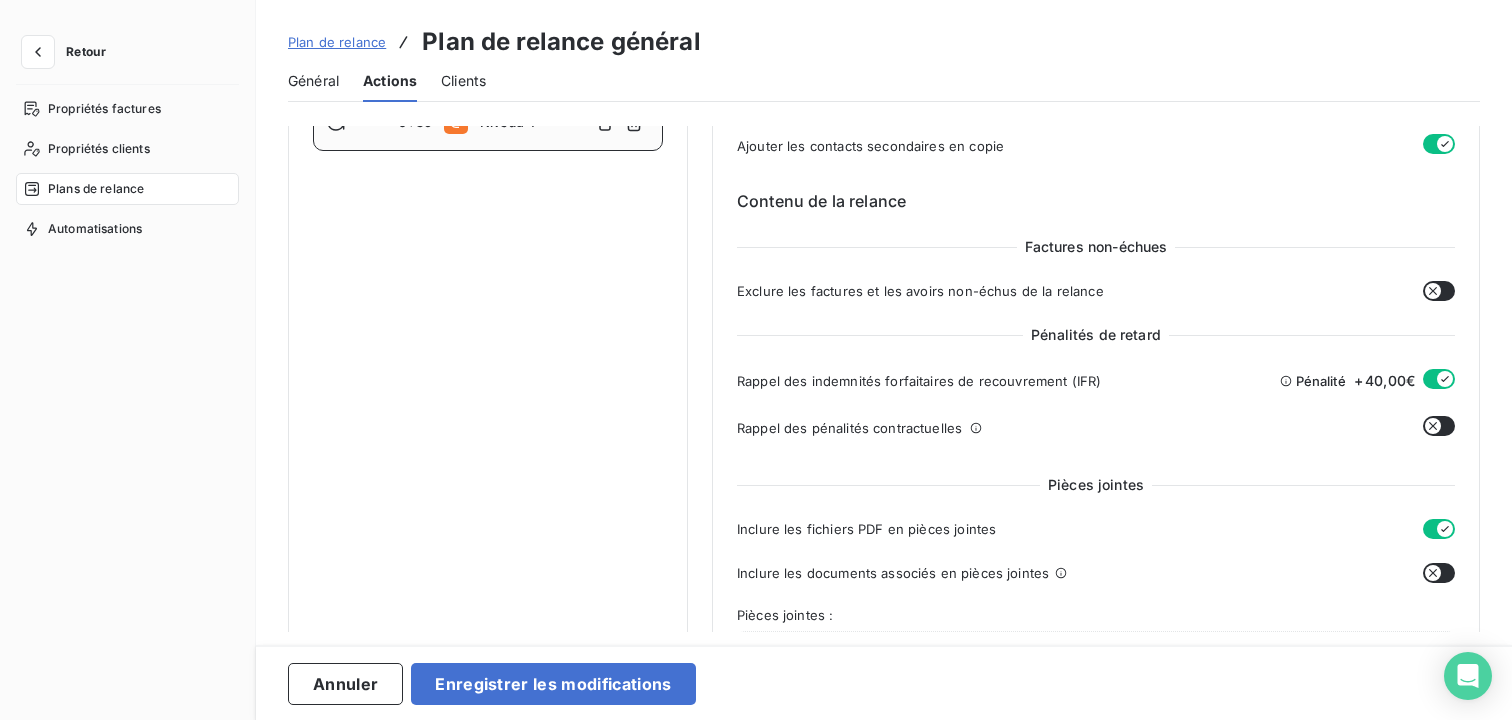 click at bounding box center [1439, 379] 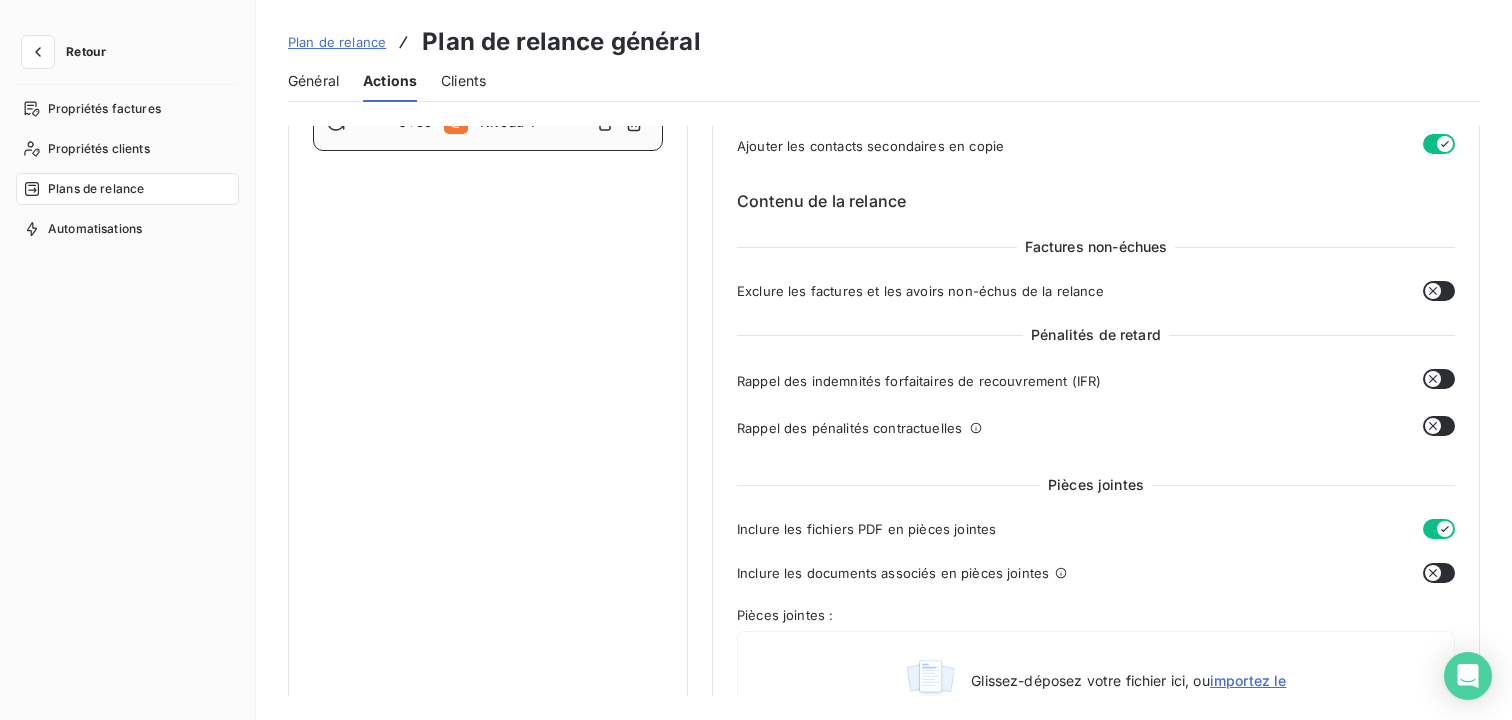 click 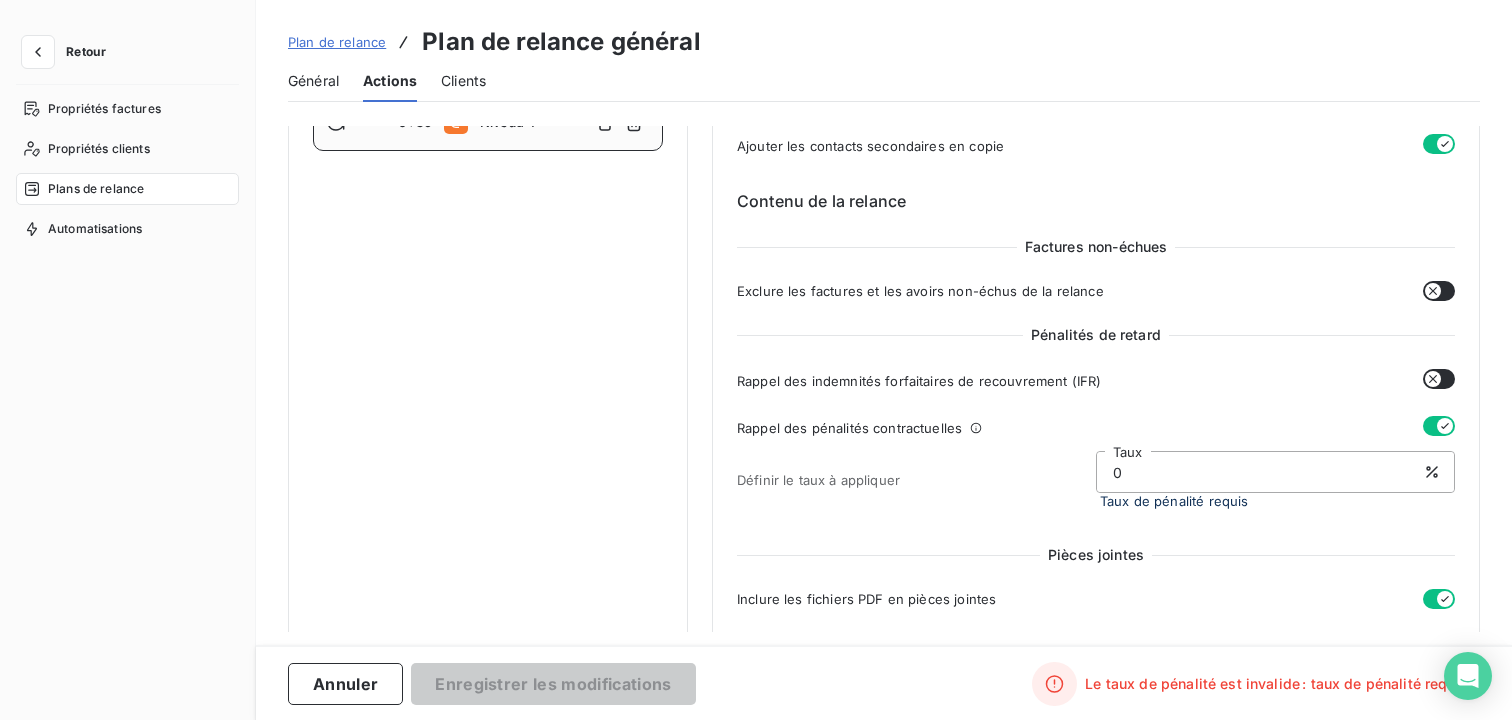 scroll, scrollTop: 585, scrollLeft: 0, axis: vertical 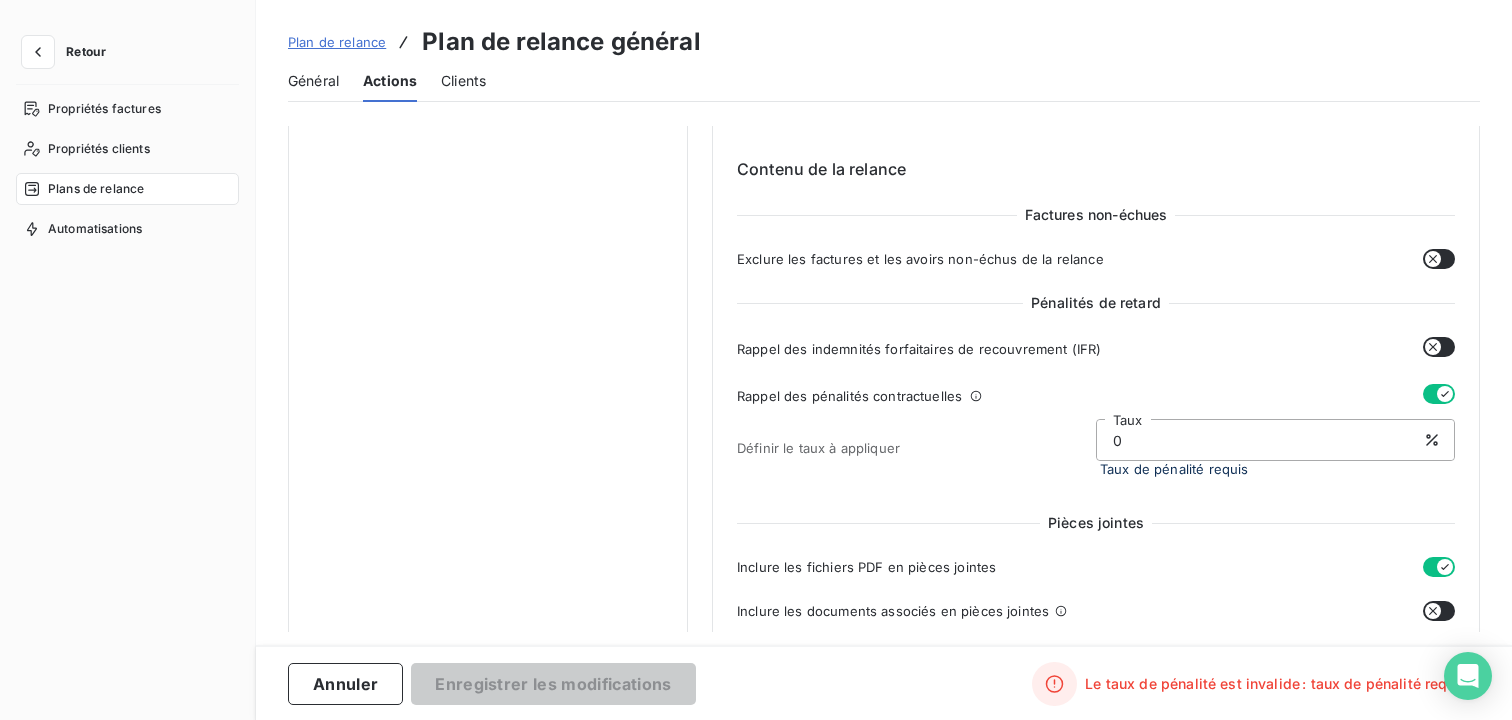 click on "0" at bounding box center [1275, 440] 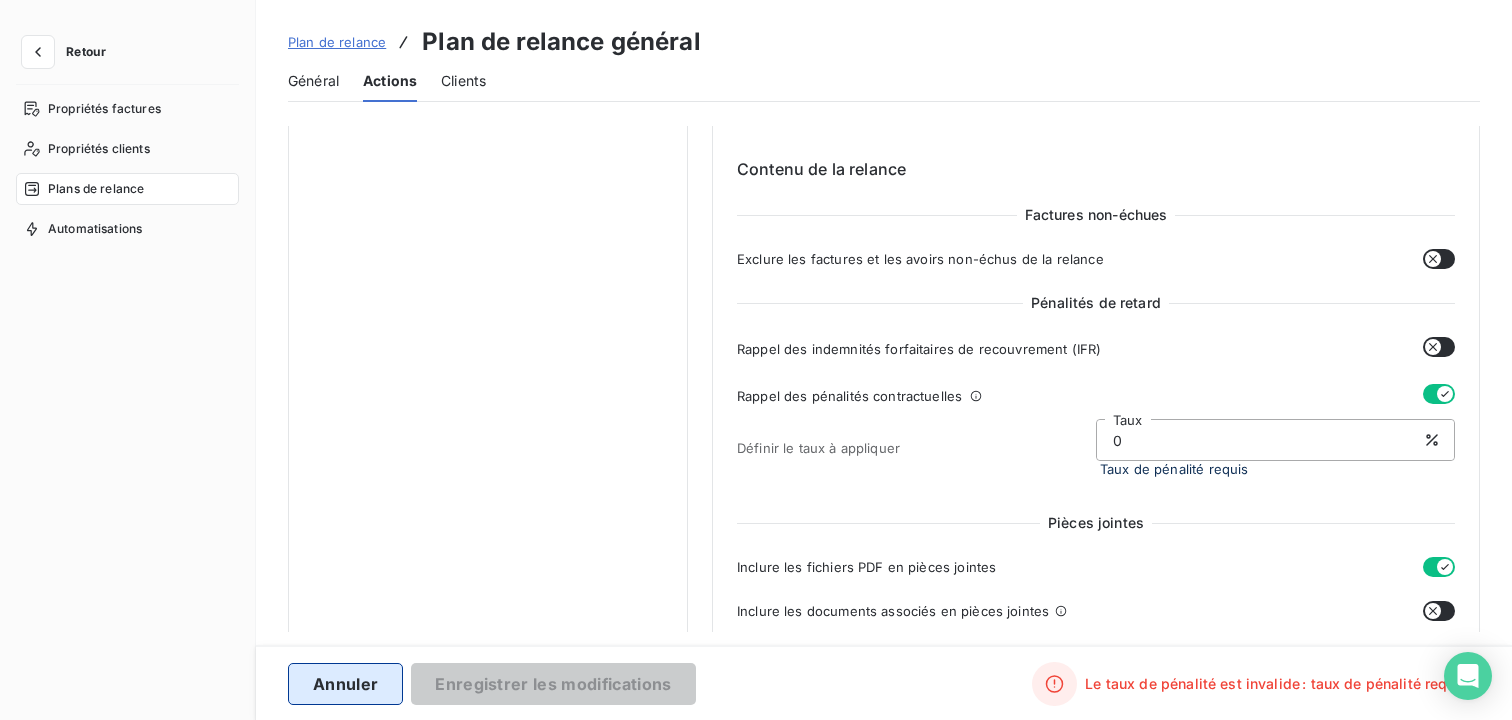 click on "Annuler" at bounding box center (345, 684) 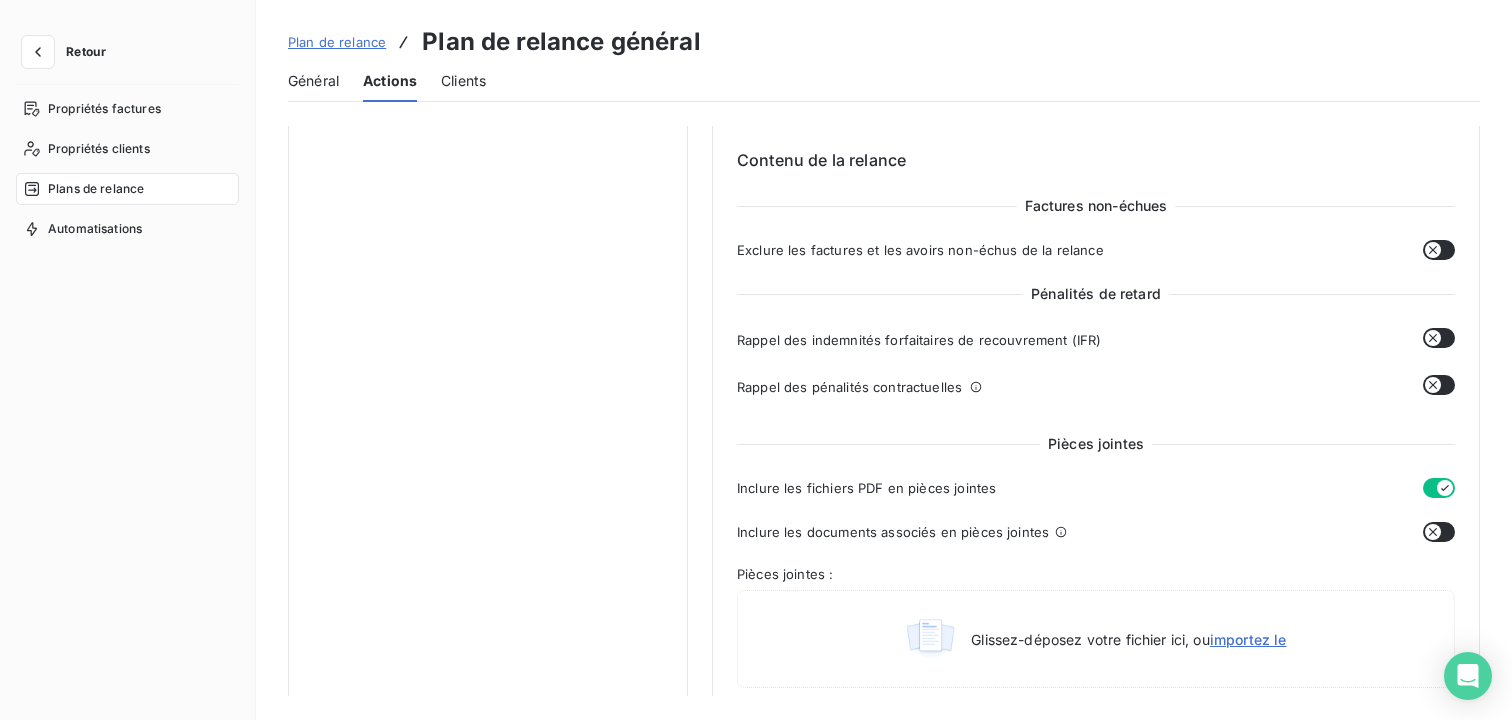 scroll, scrollTop: 589, scrollLeft: 0, axis: vertical 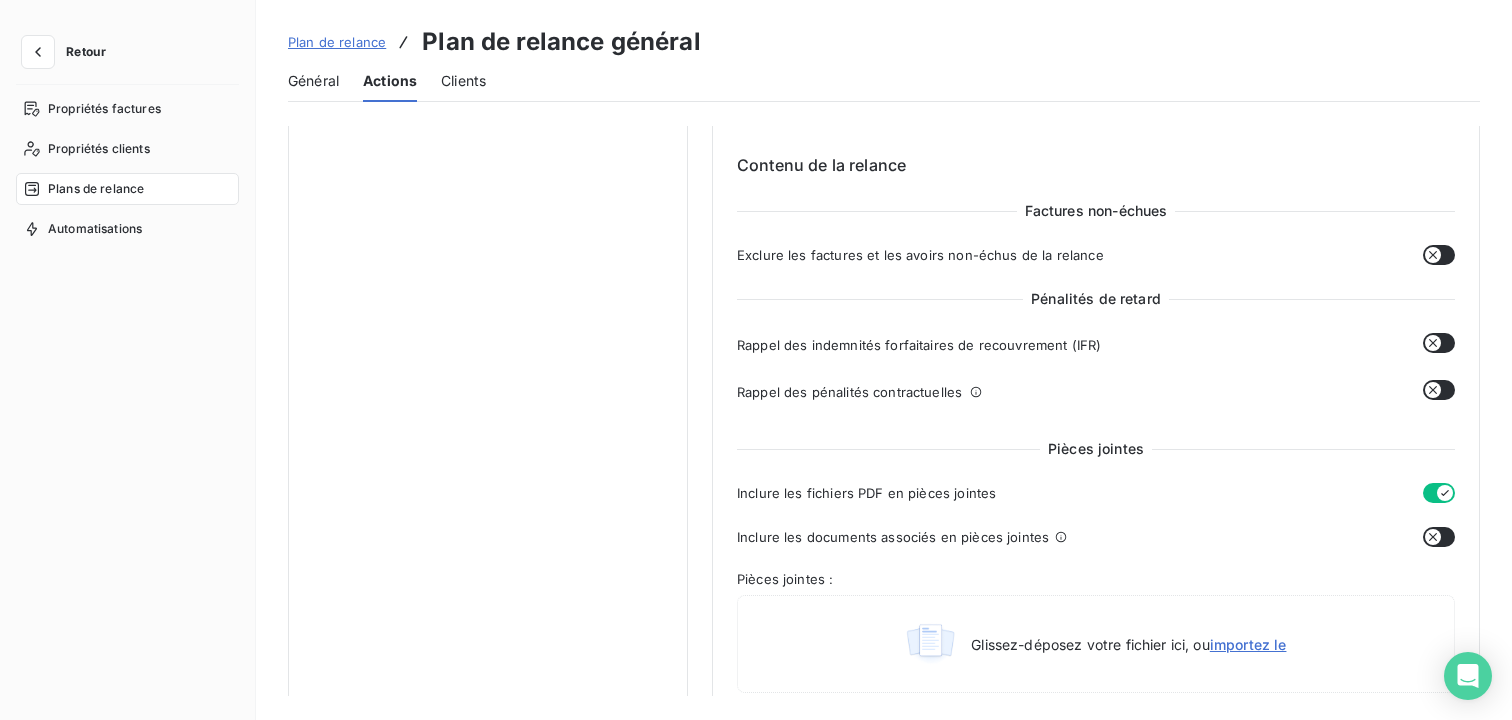 click on "Inclure les fichiers PDF en pièces jointes" at bounding box center [866, 493] 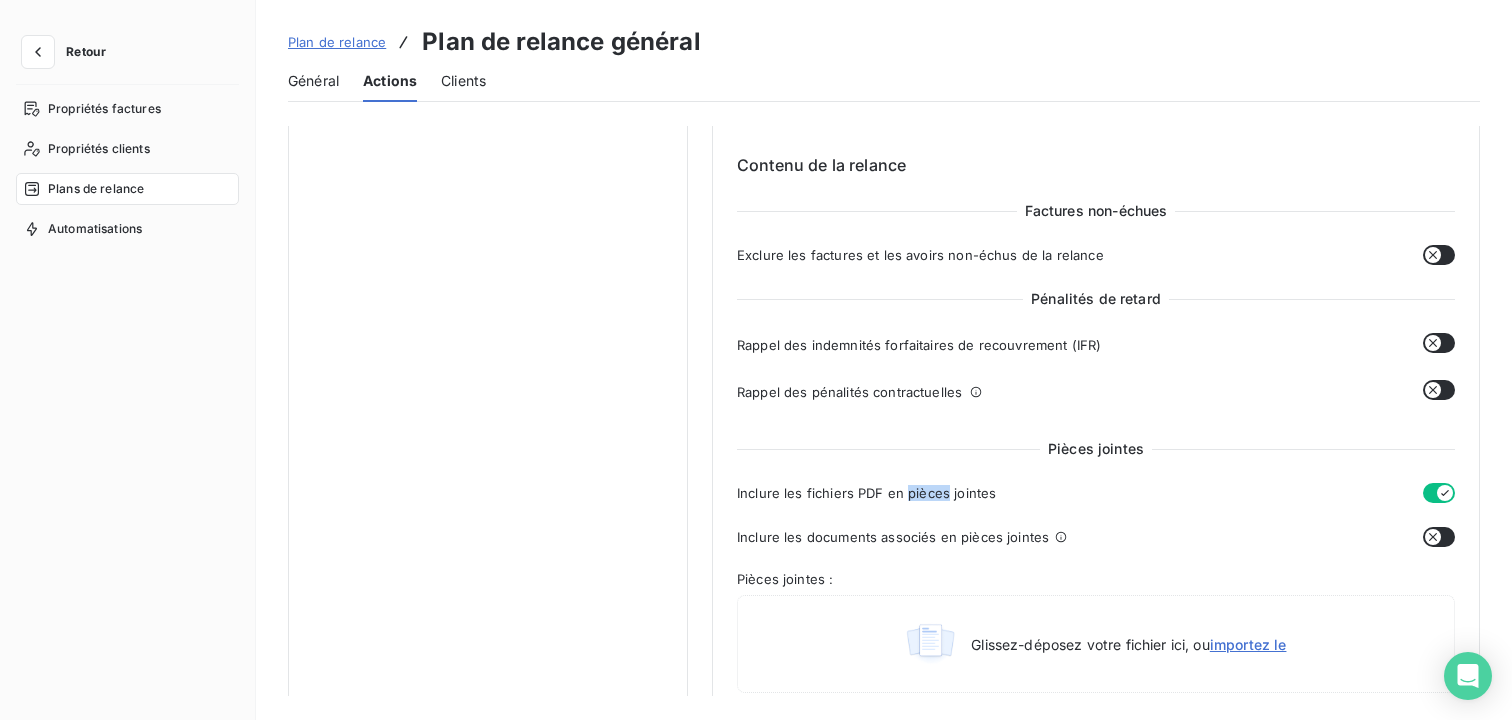 click on "Inclure les fichiers PDF en pièces jointes" at bounding box center (866, 493) 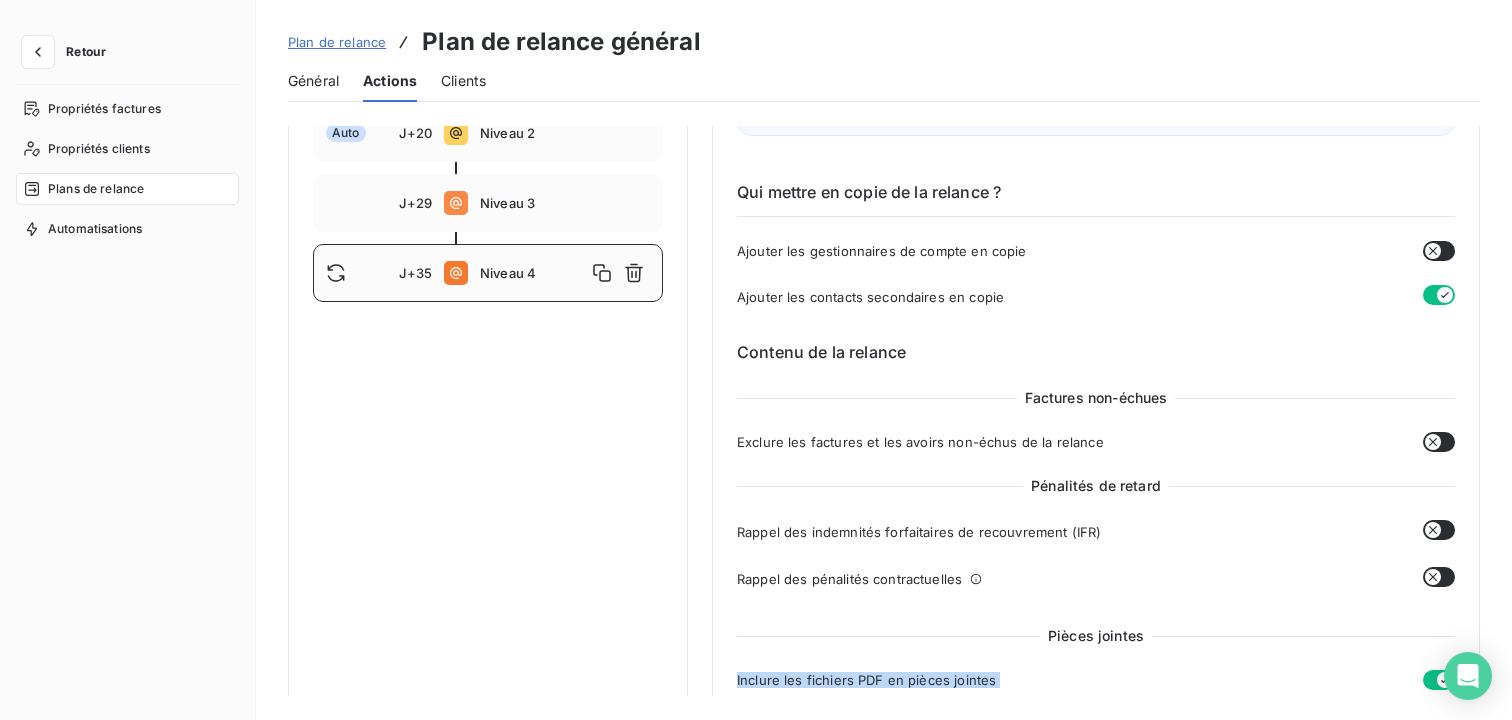 scroll, scrollTop: 132, scrollLeft: 0, axis: vertical 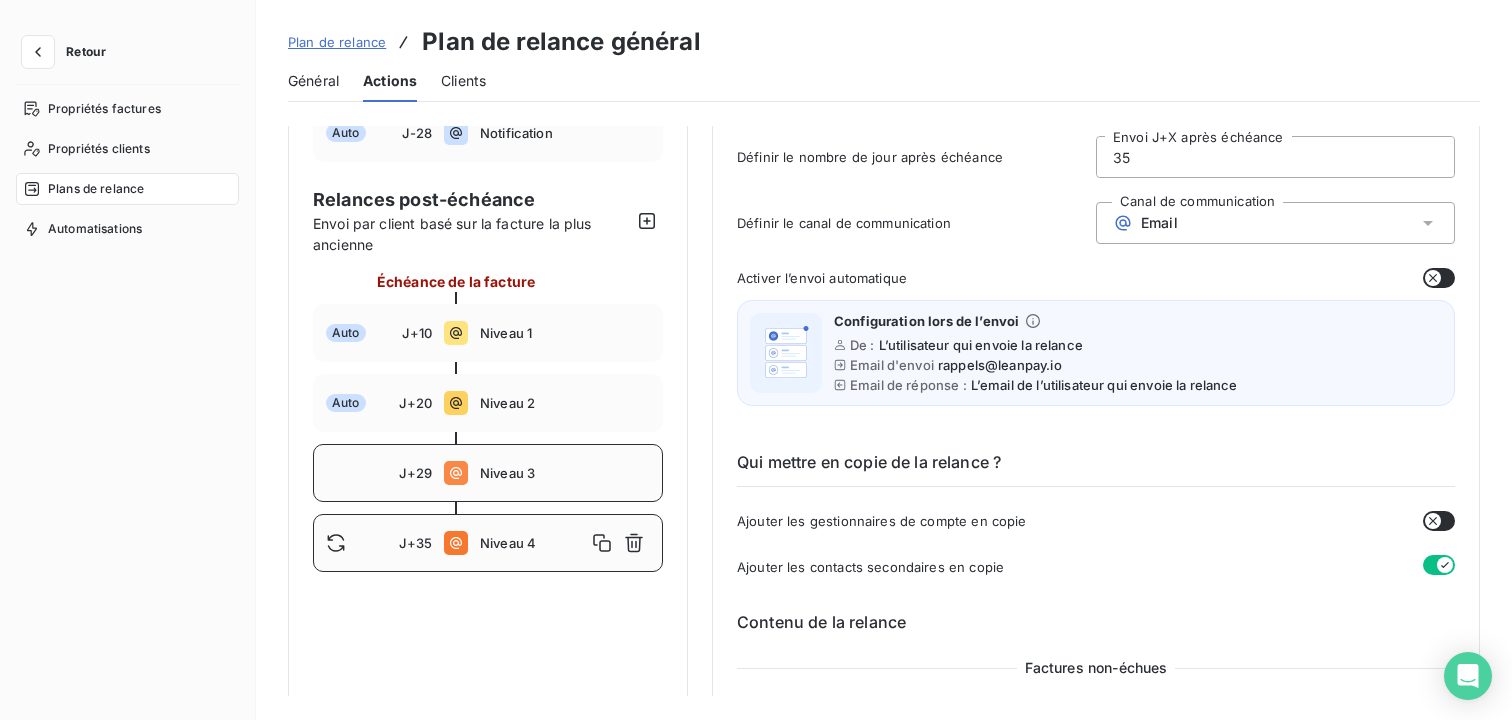 click on "J+29 Niveau 3" at bounding box center [488, 473] 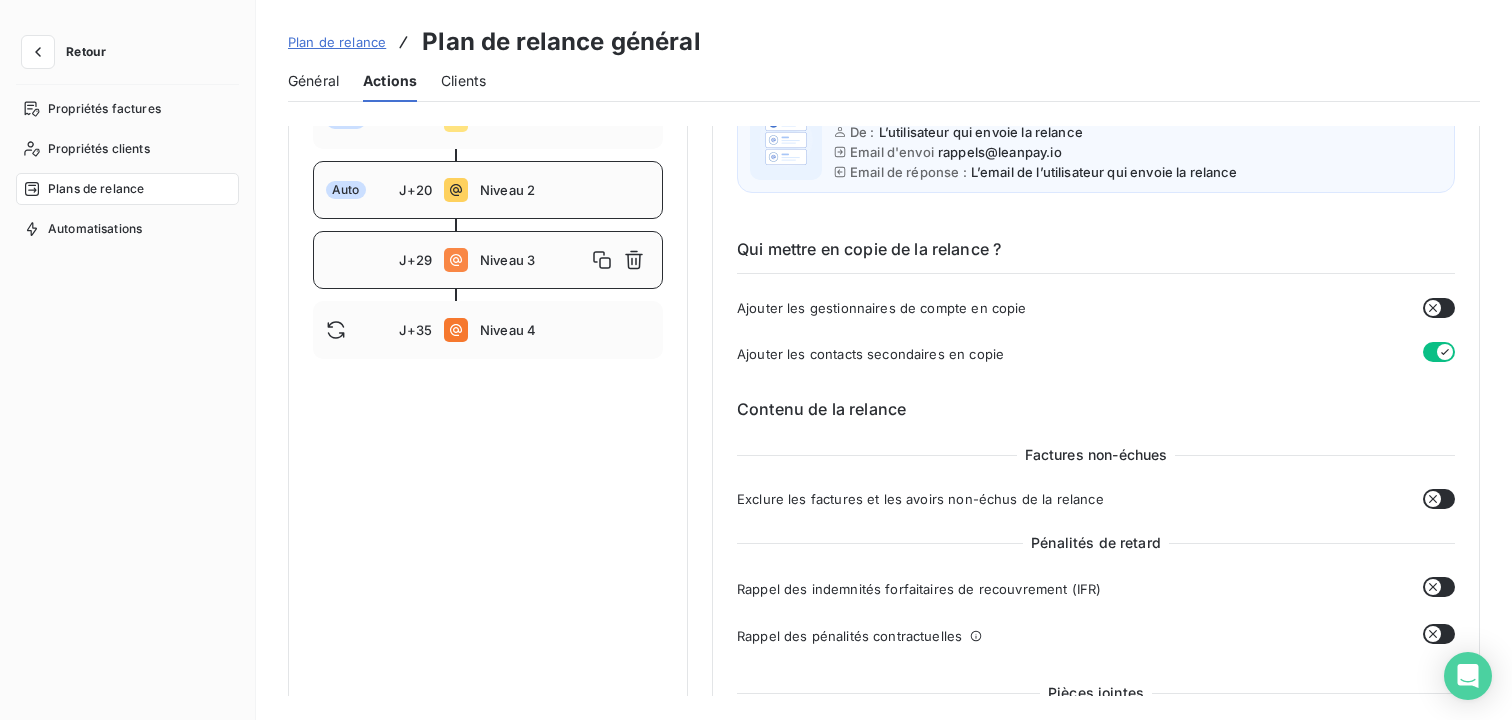 scroll, scrollTop: 243, scrollLeft: 0, axis: vertical 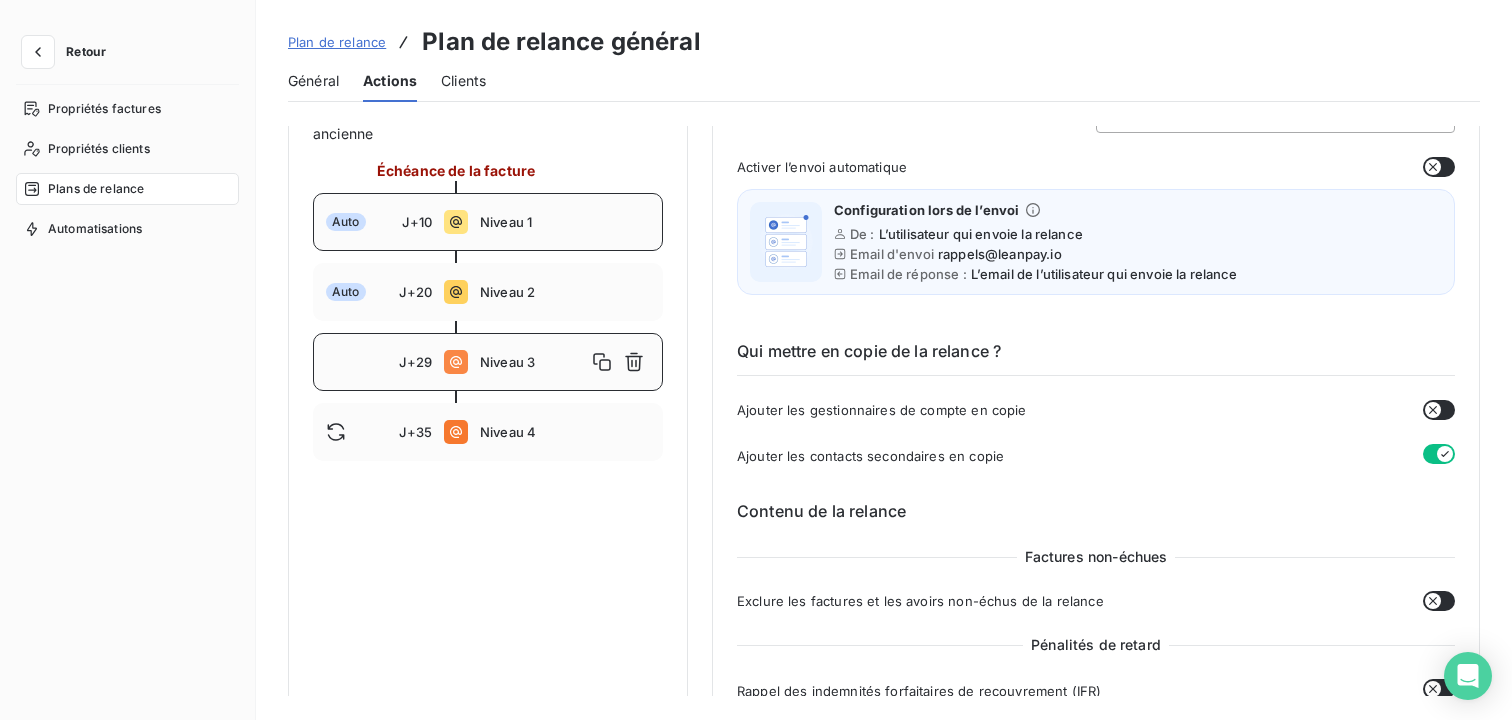 click on "Auto J+10 Niveau 1" at bounding box center (488, 222) 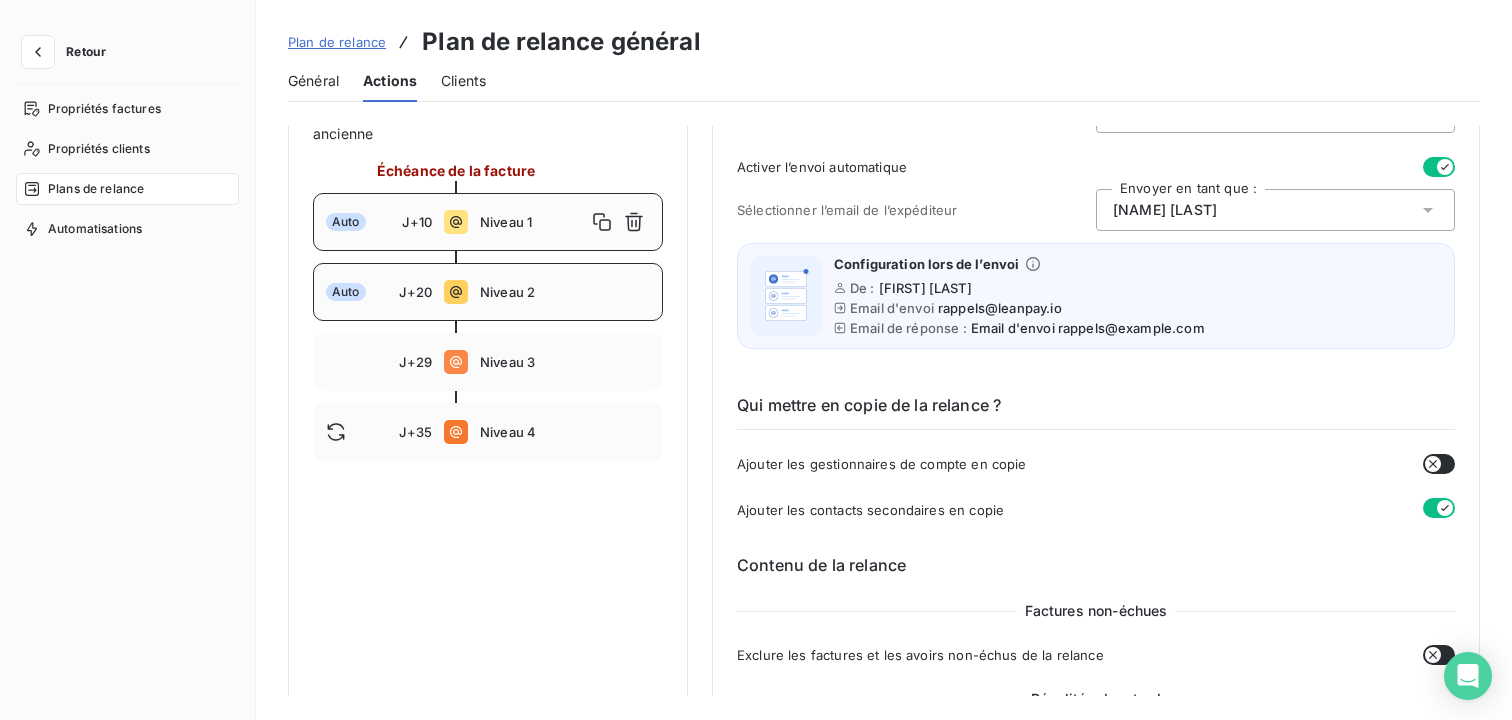 click on "Niveau 2" at bounding box center (565, 292) 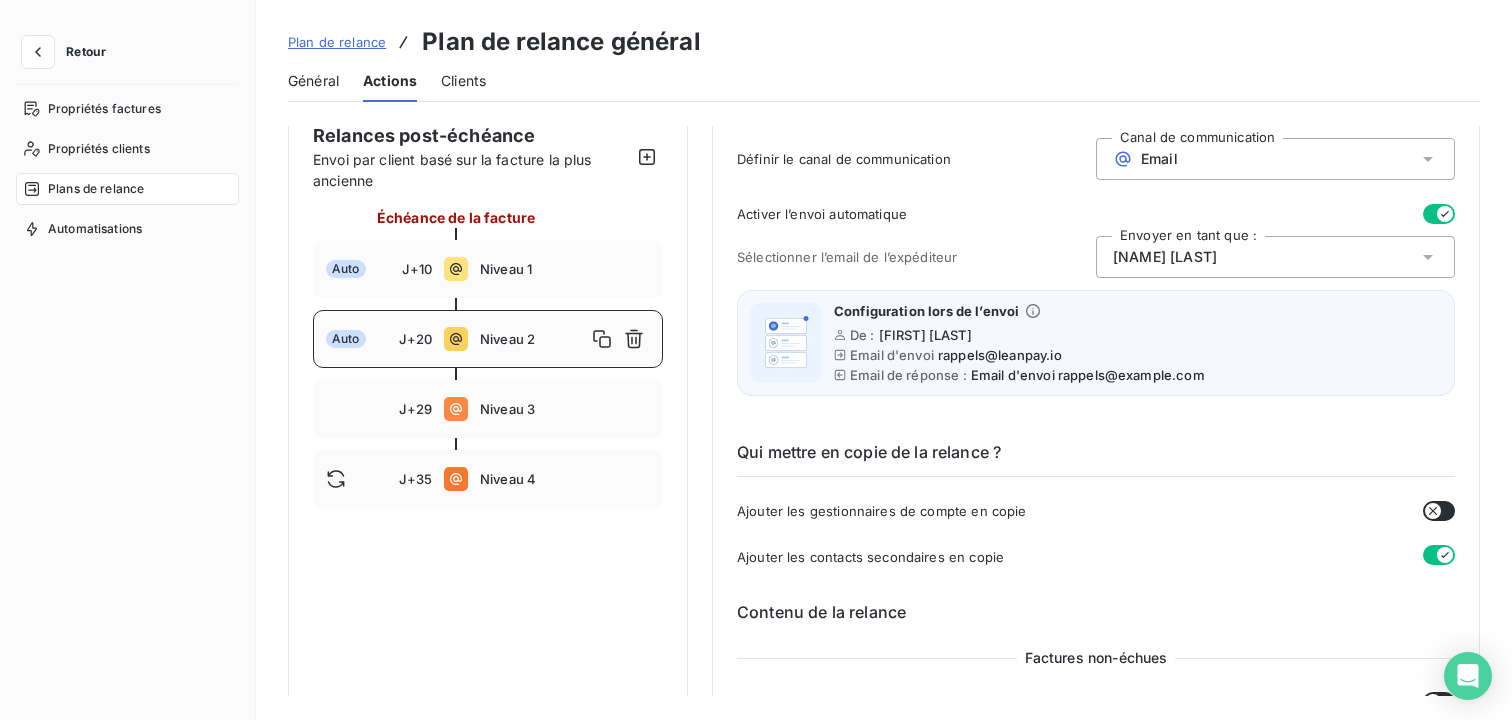 scroll, scrollTop: 166, scrollLeft: 0, axis: vertical 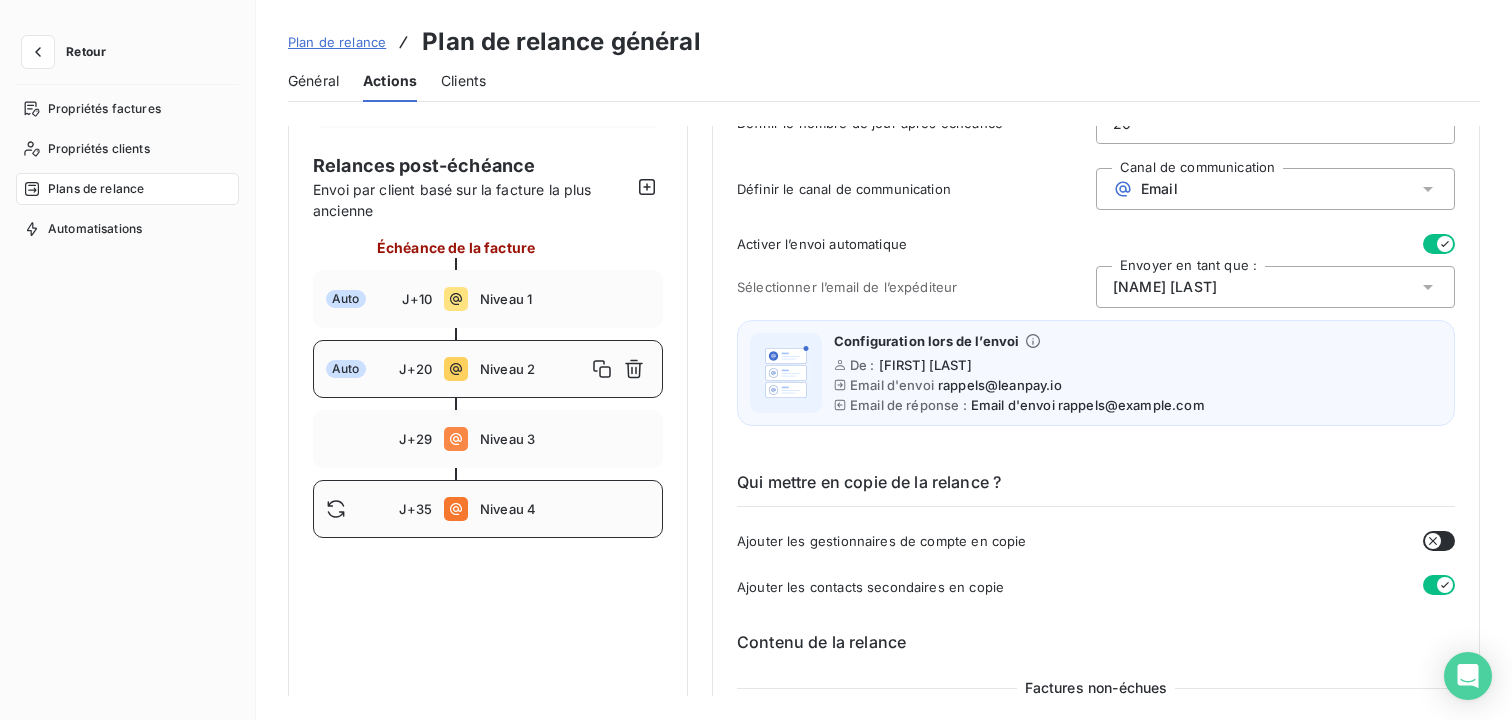 click on "Niveau 4" at bounding box center (565, 509) 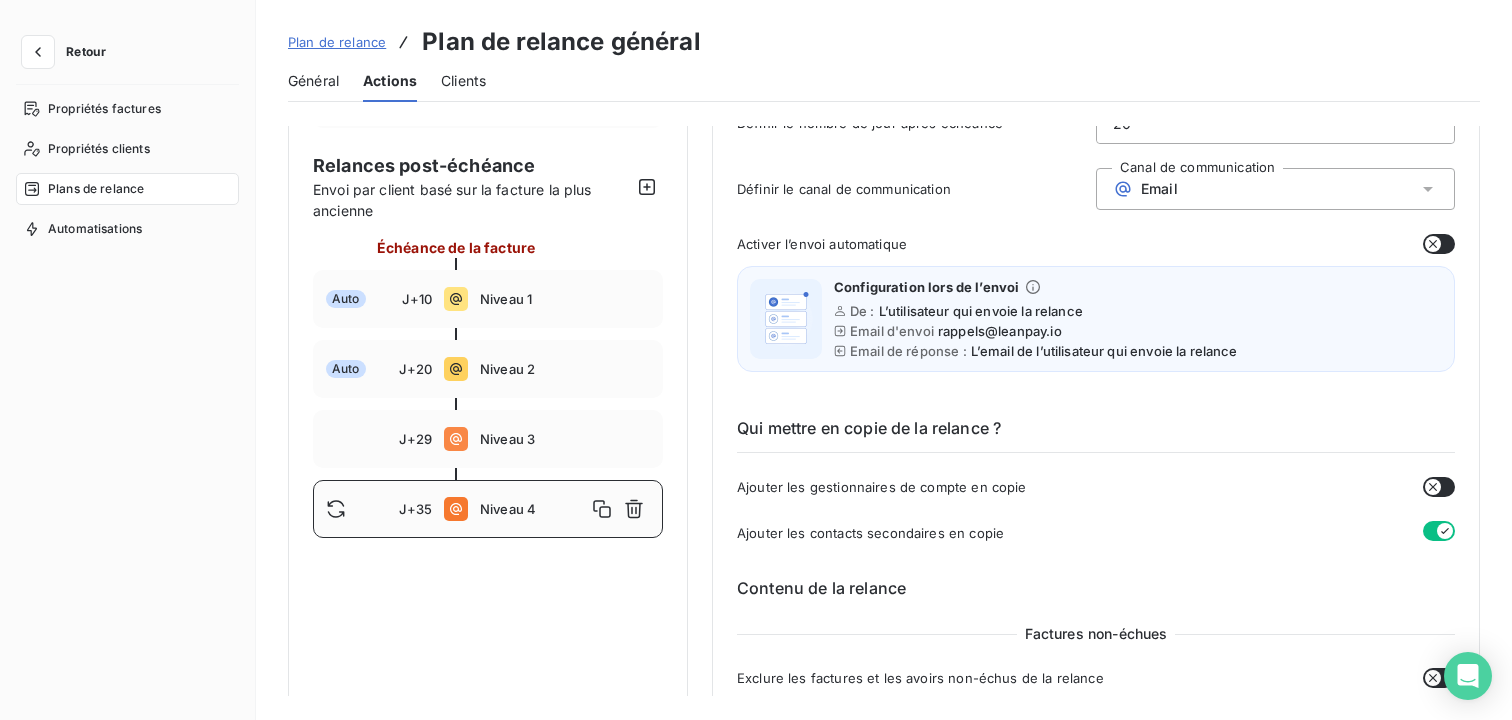 type on "35" 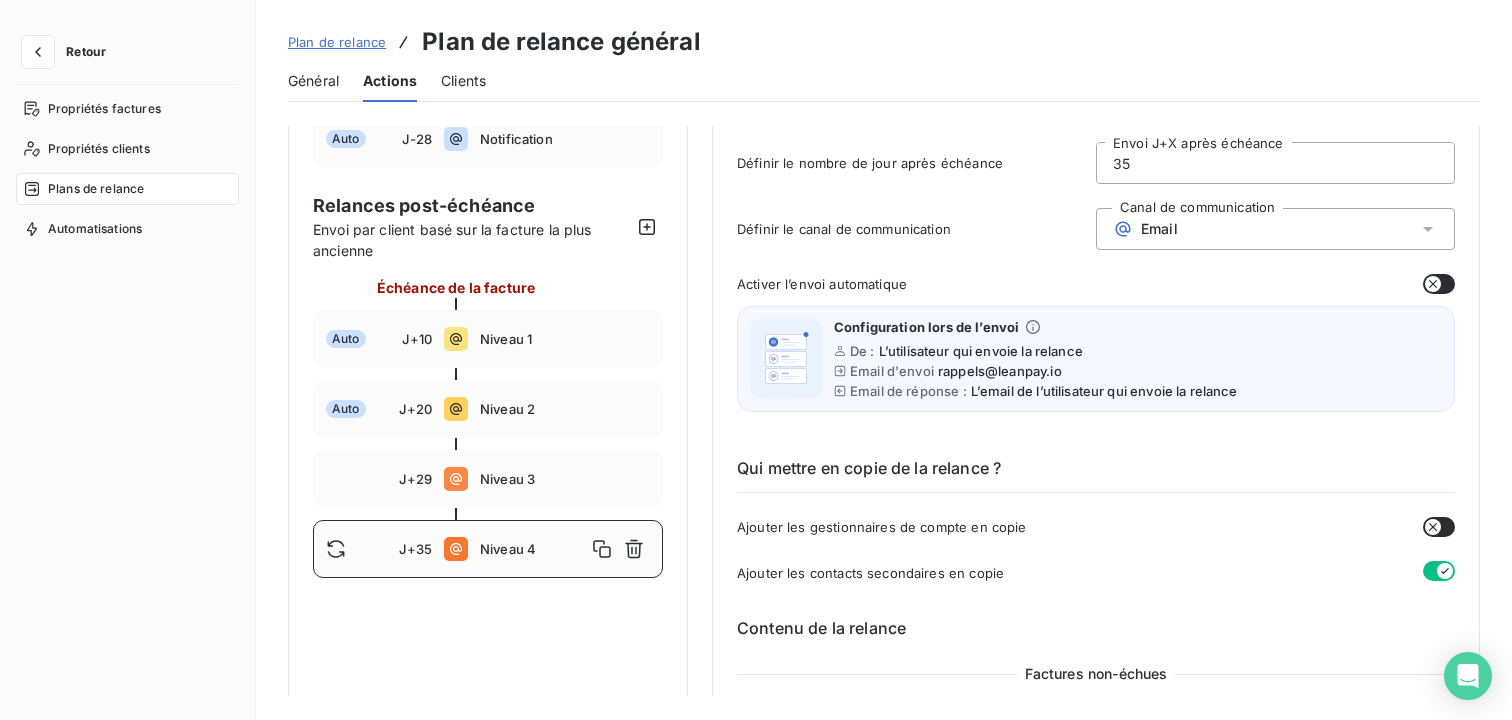 scroll, scrollTop: 0, scrollLeft: 0, axis: both 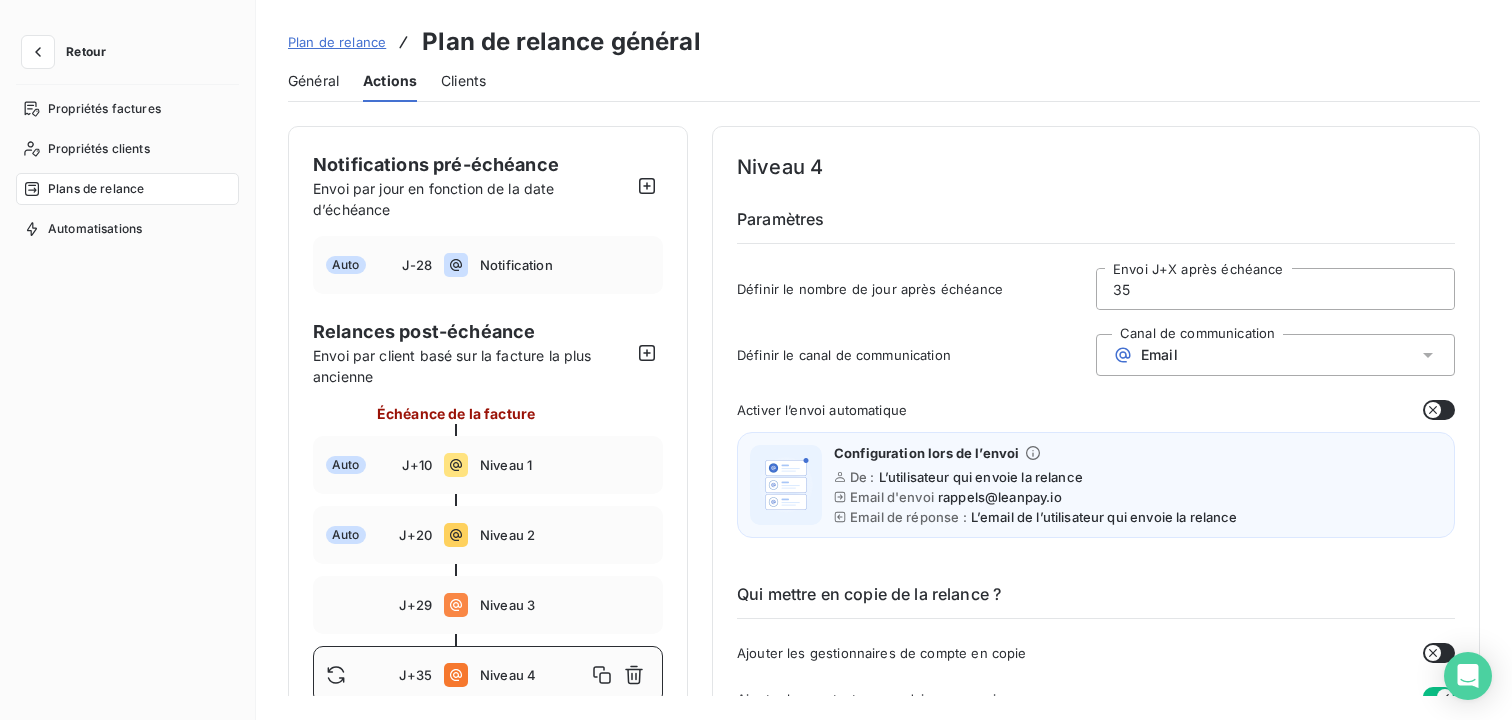 click on "Général" at bounding box center [313, 81] 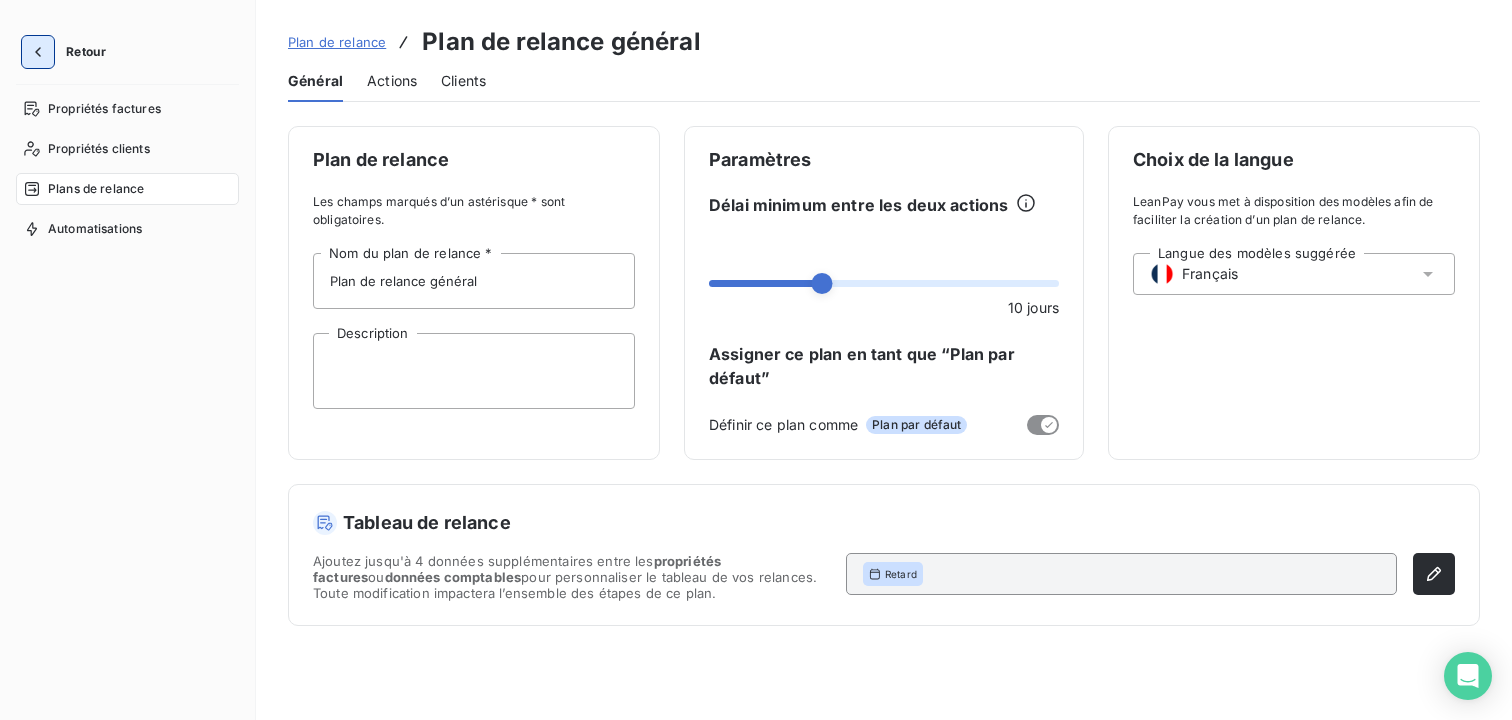 click 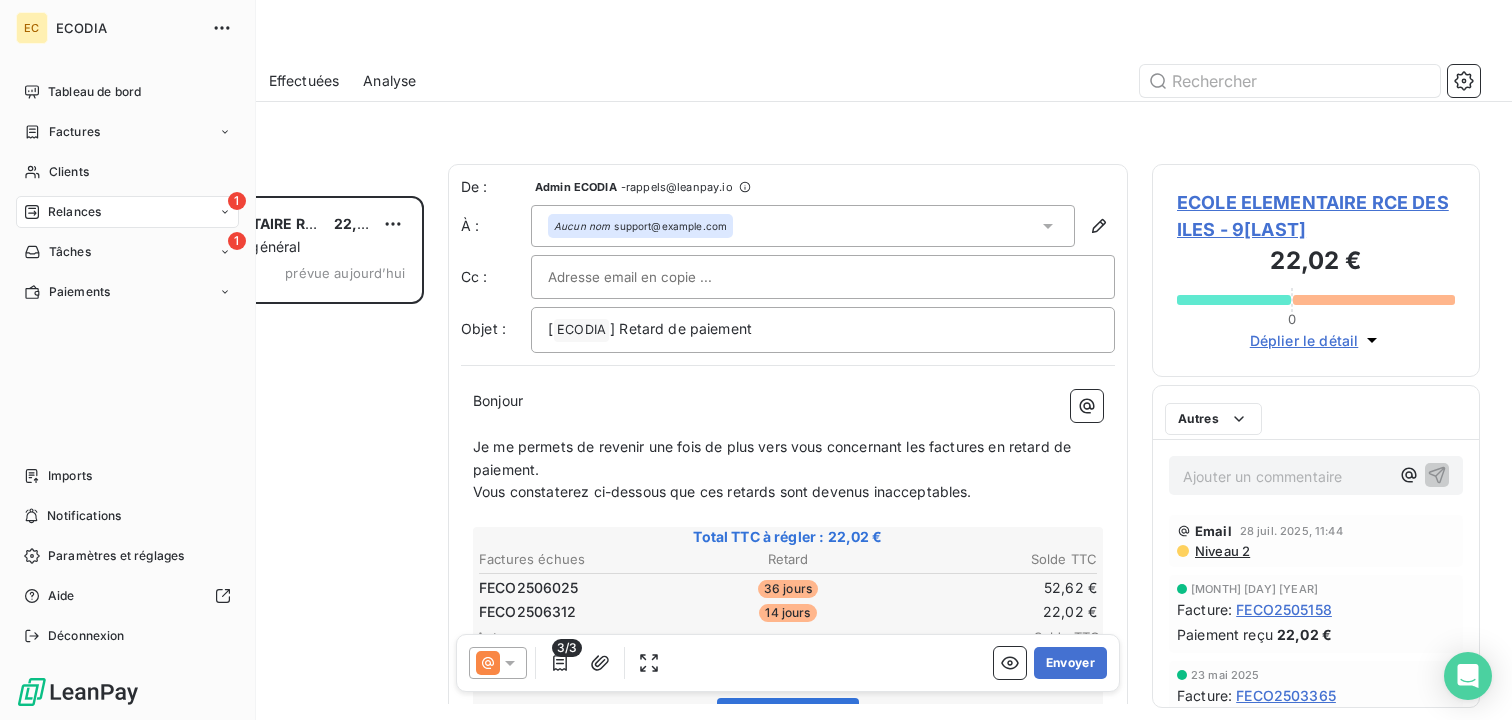 scroll, scrollTop: 1, scrollLeft: 1, axis: both 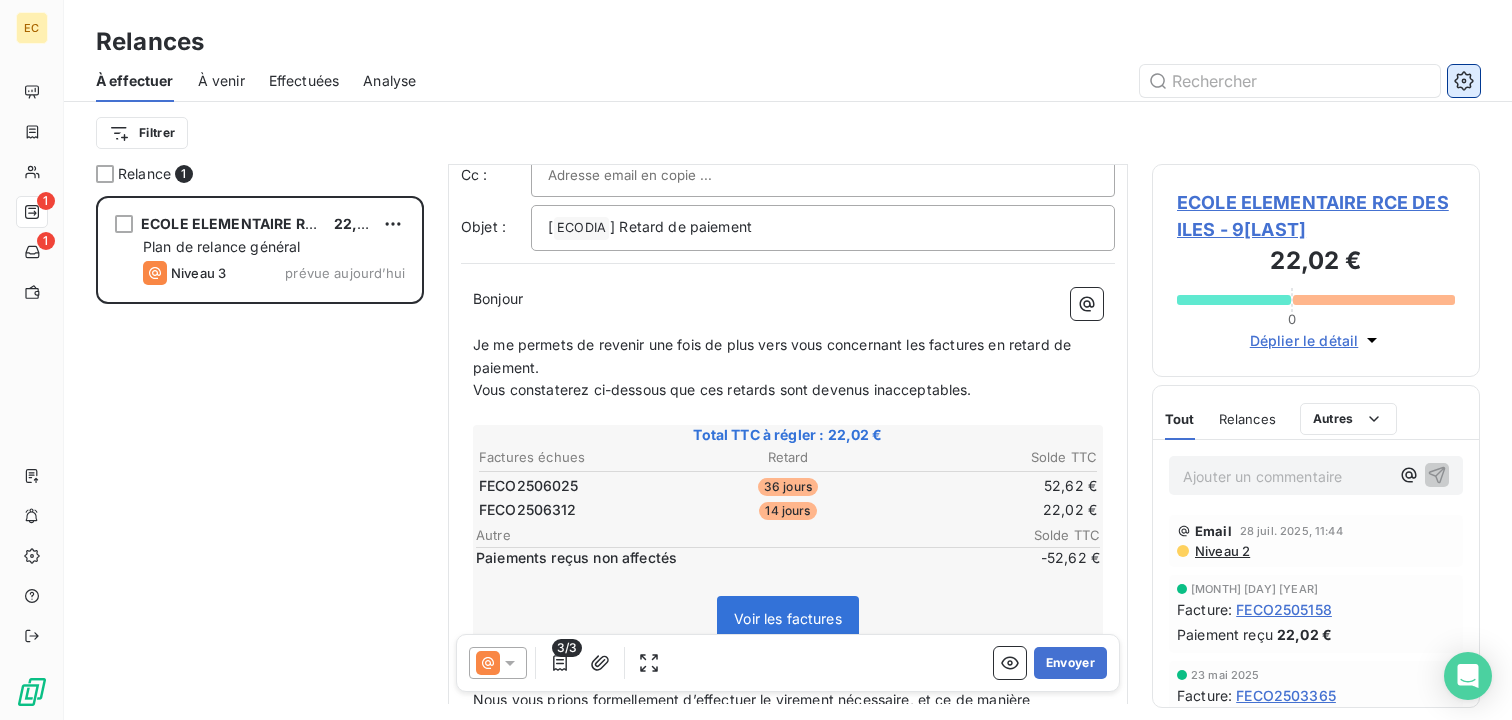 click 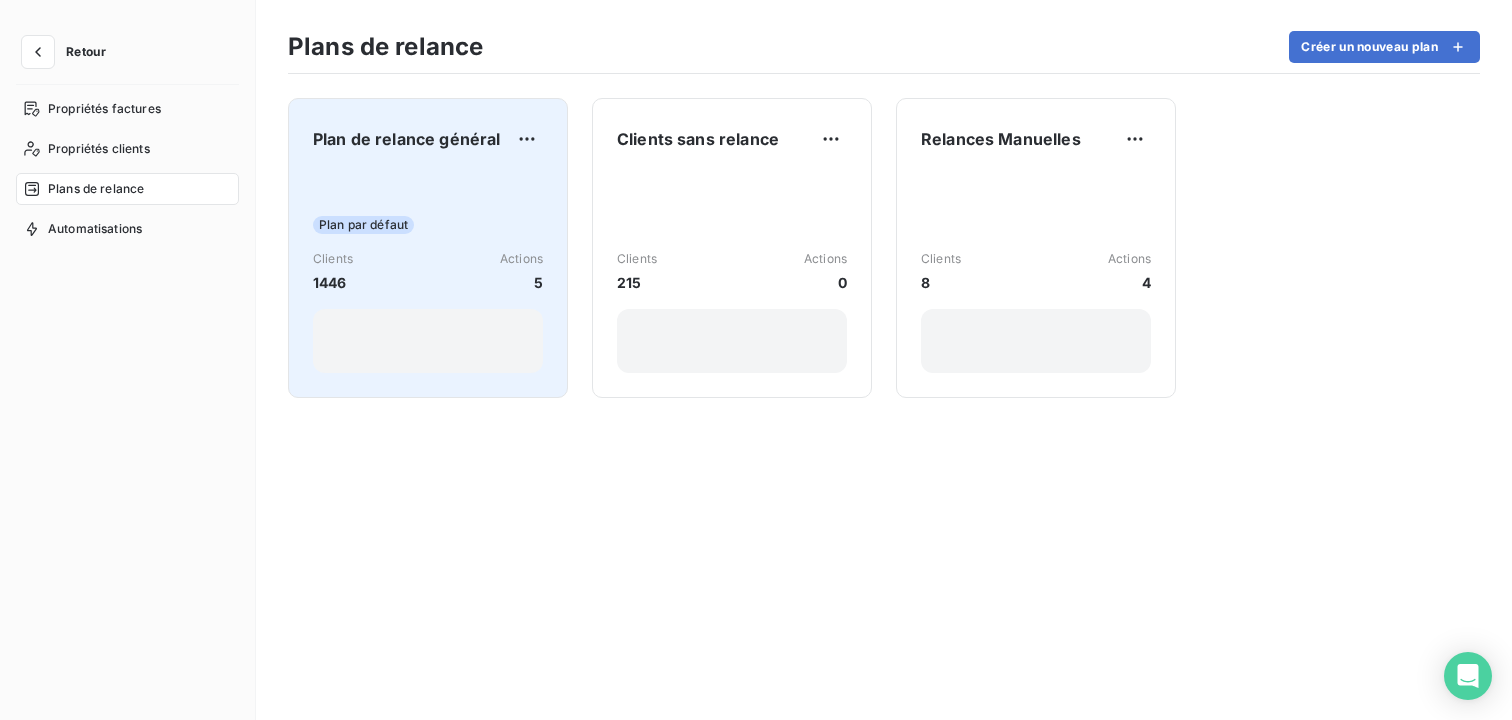 click on "Clients [NUMBER] Actions [NUMBER]" at bounding box center [428, 271] 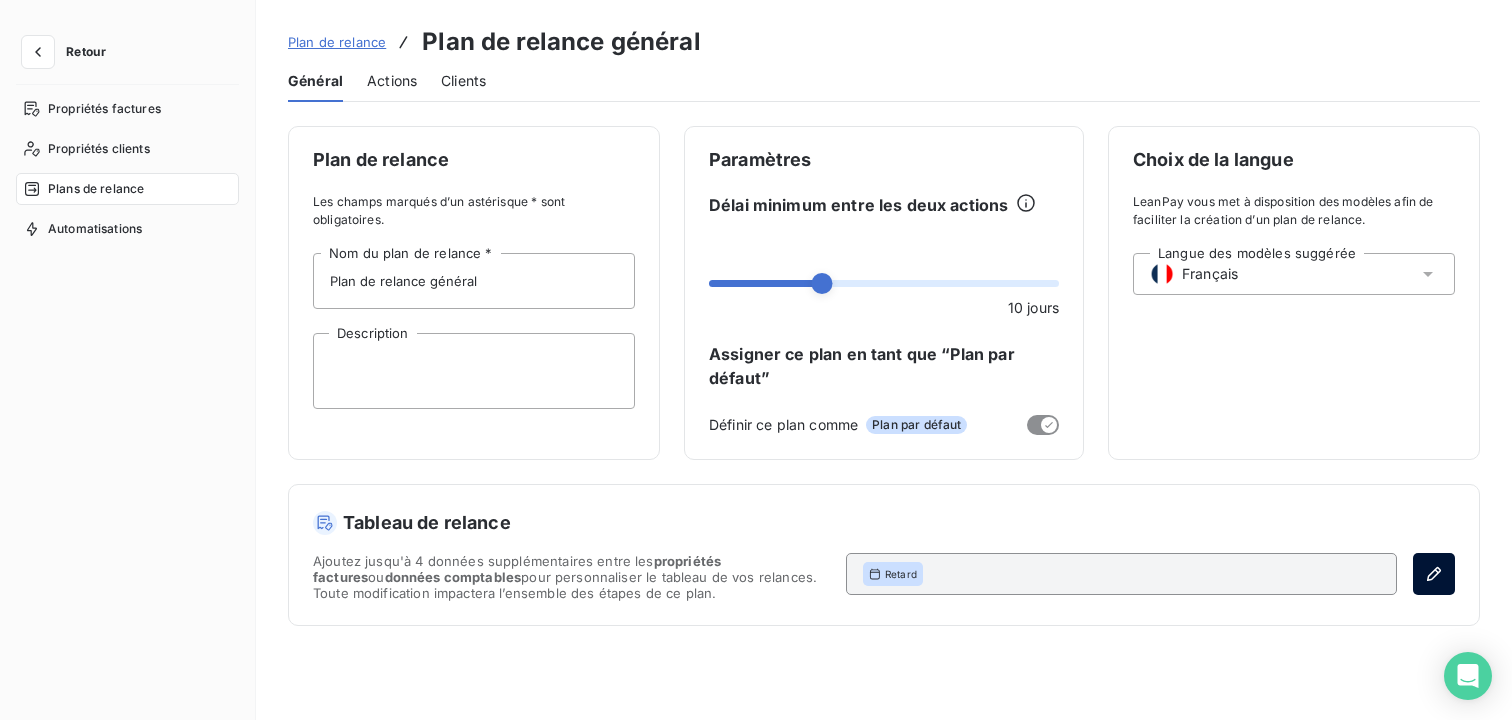 click at bounding box center [1434, 574] 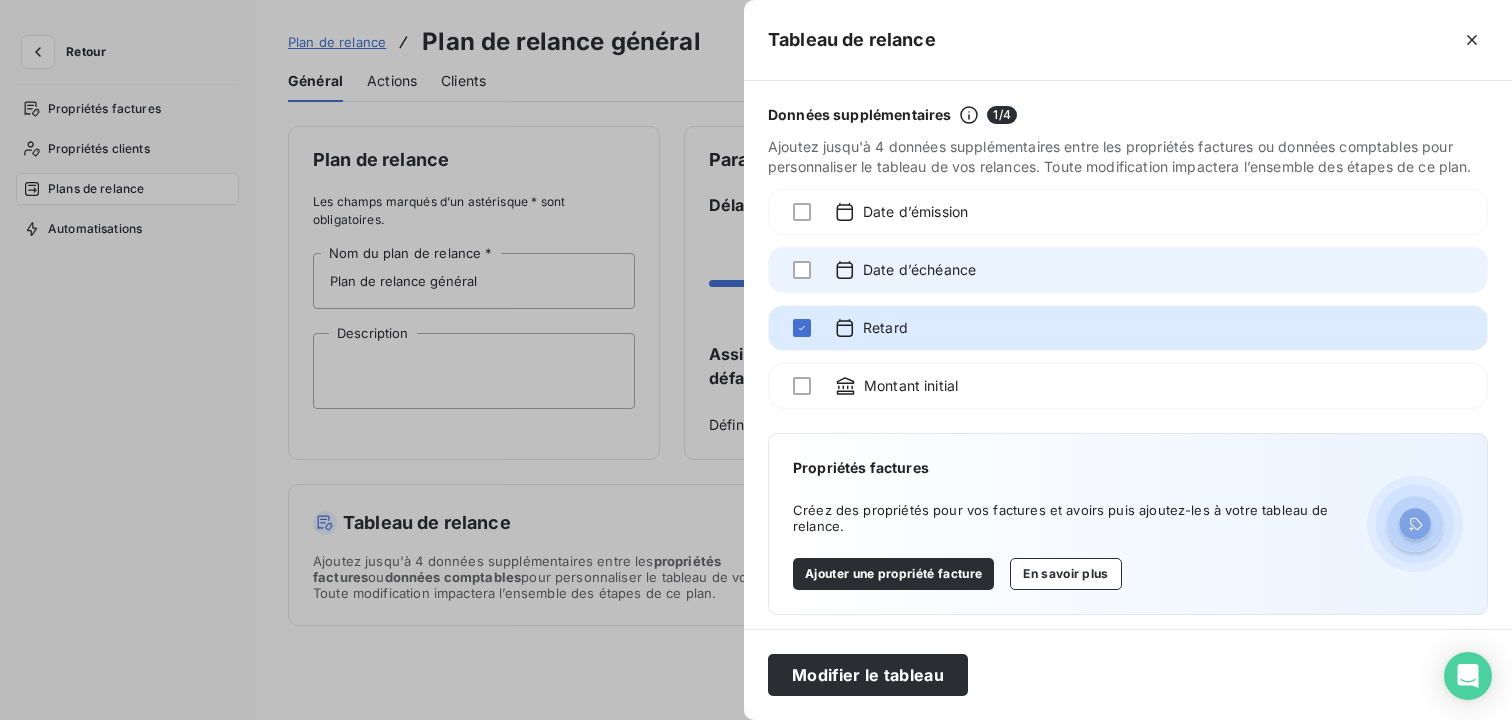scroll, scrollTop: 10, scrollLeft: 0, axis: vertical 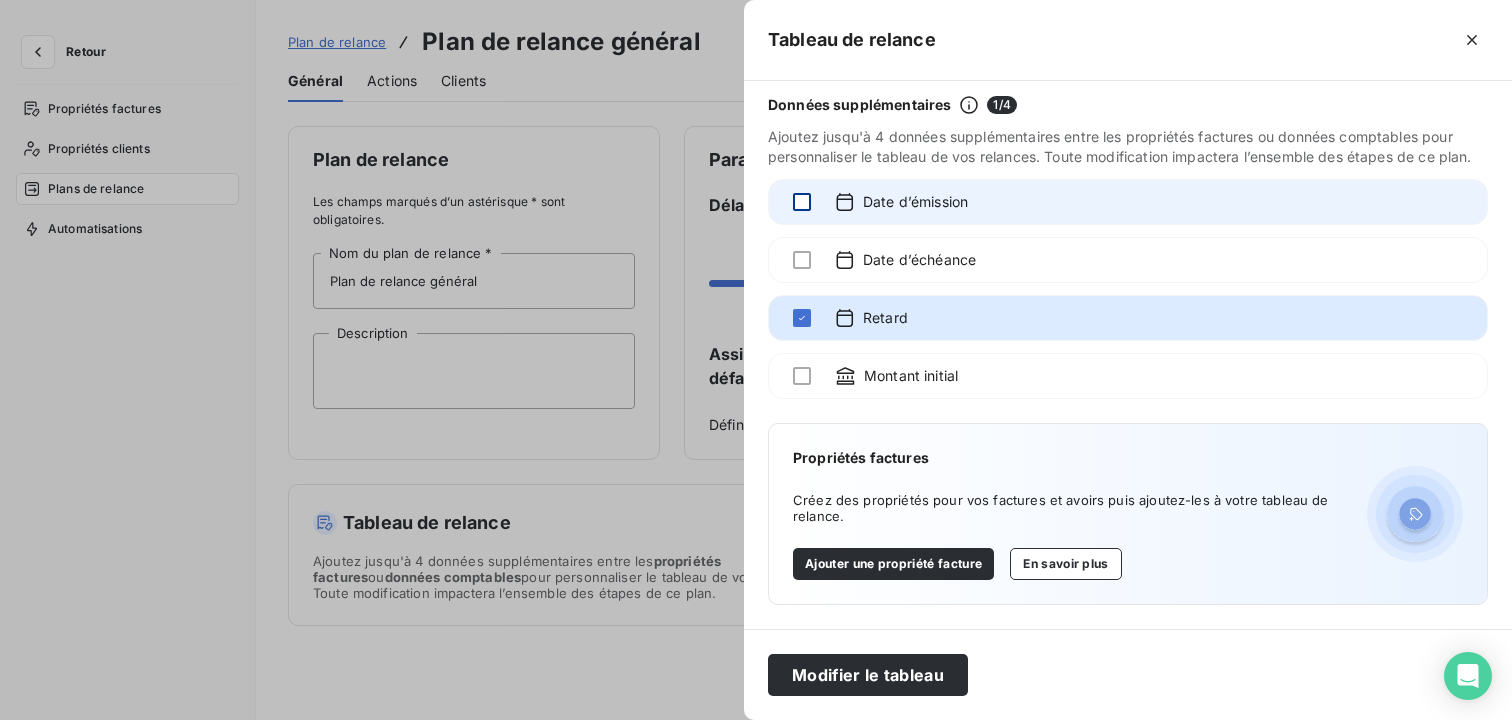 click at bounding box center (802, 202) 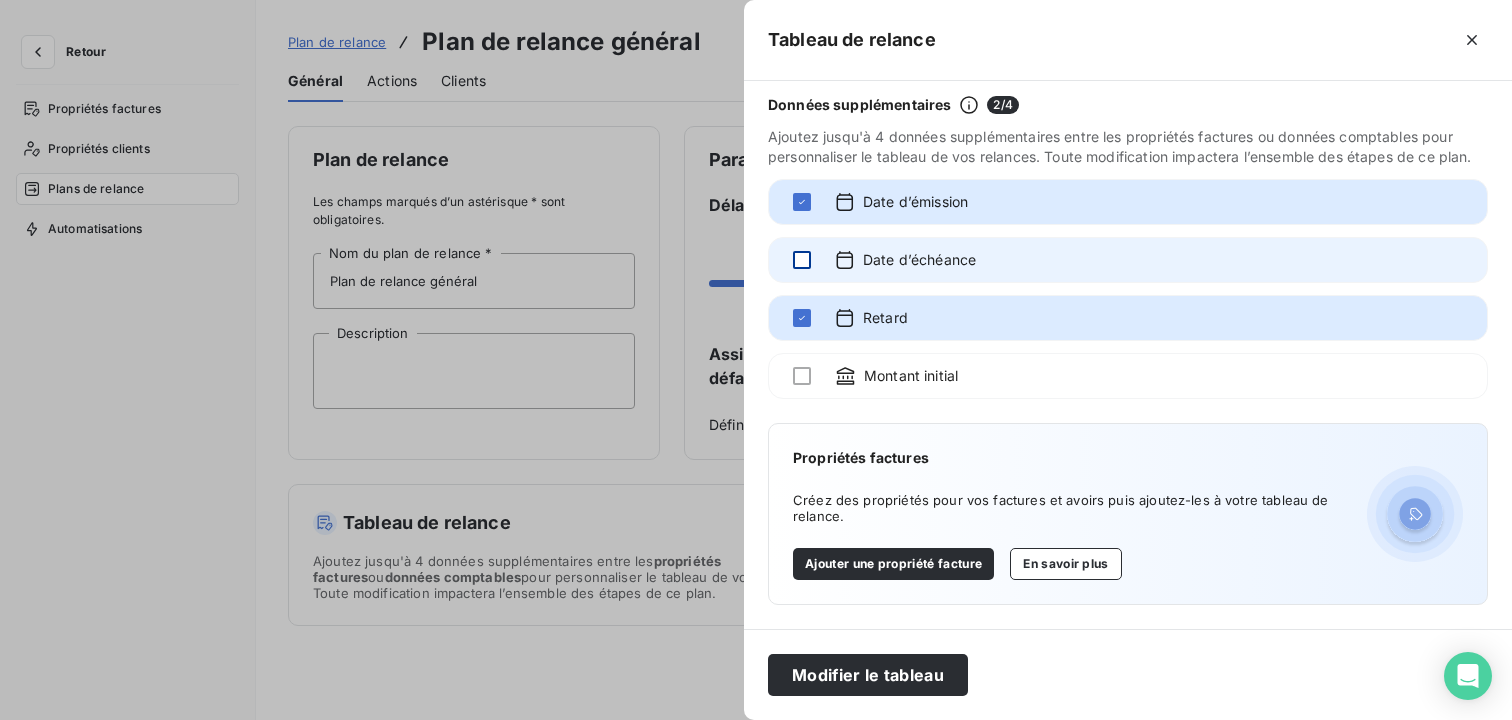 click at bounding box center [802, 260] 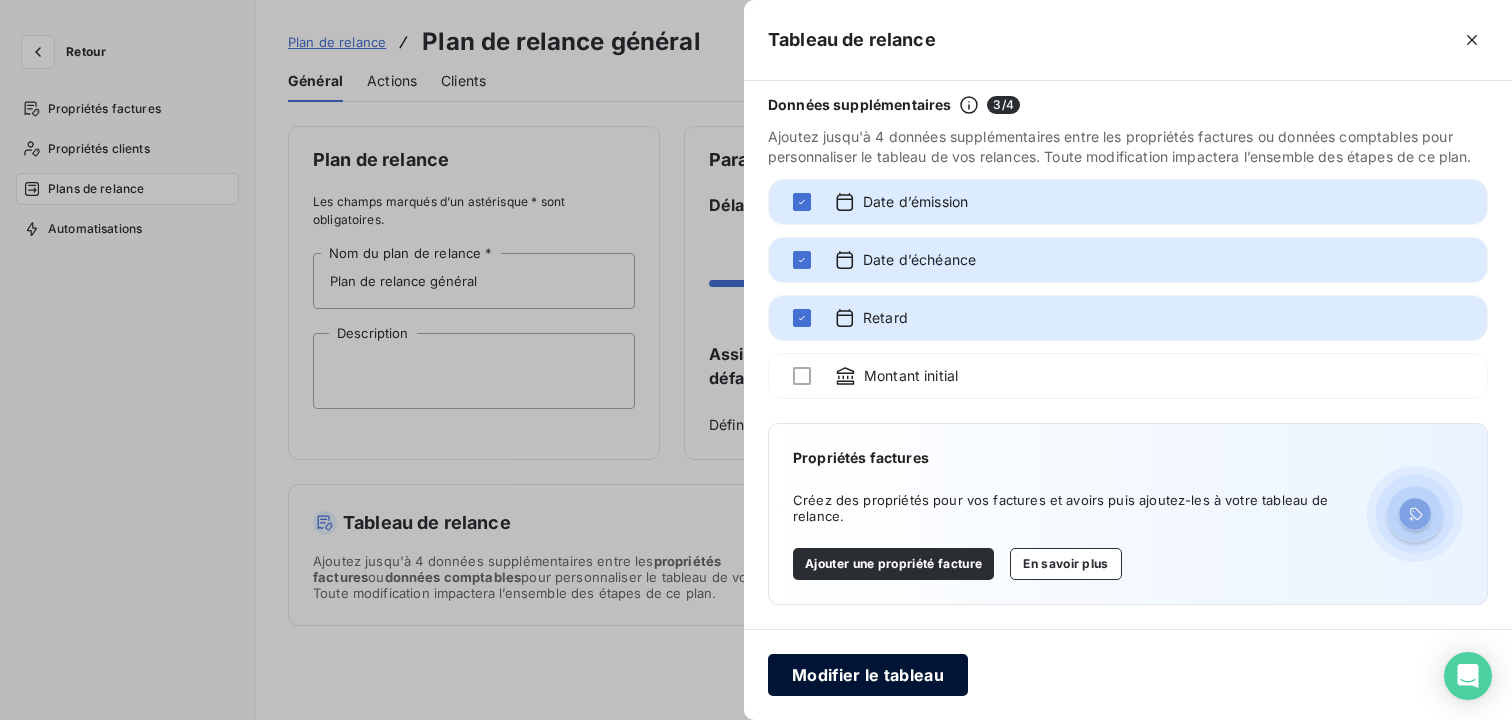 click on "Modifier le tableau" at bounding box center (868, 675) 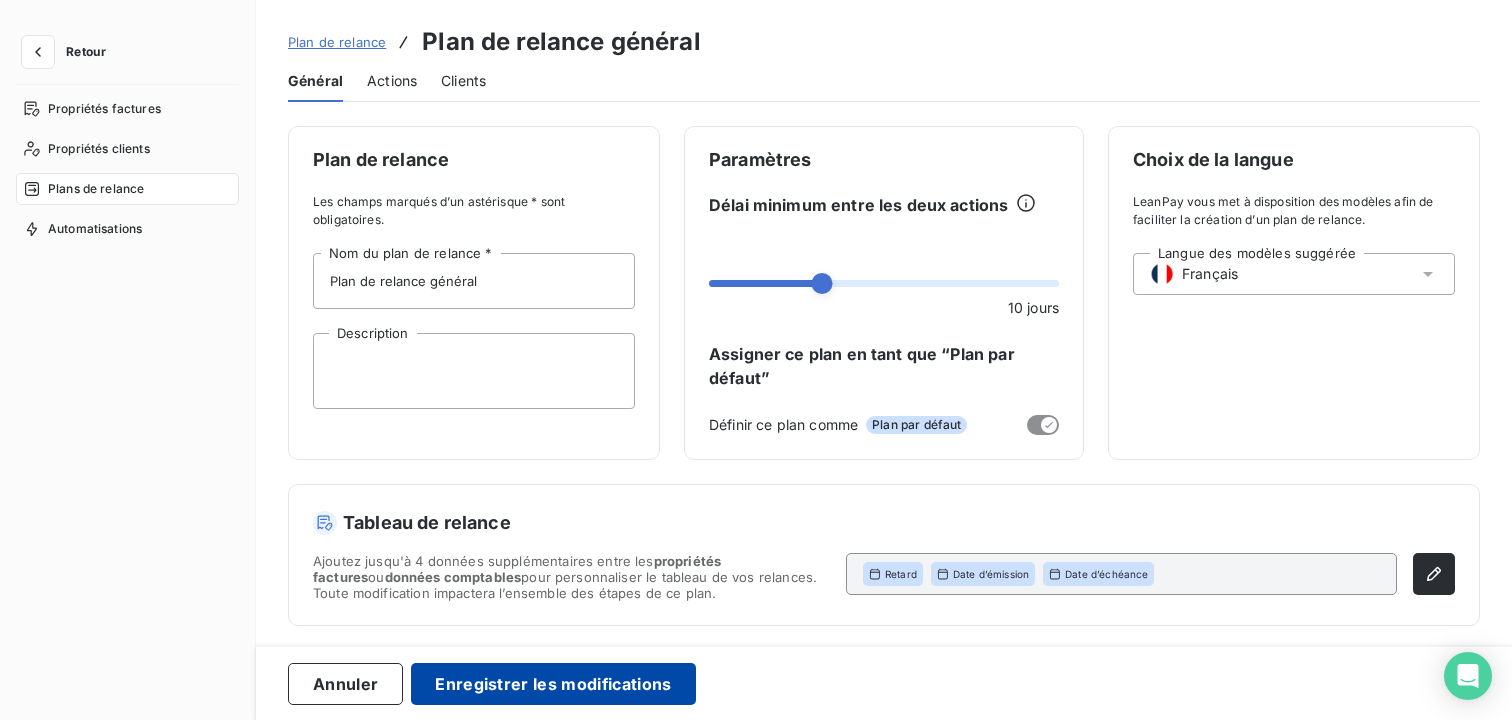 click on "Enregistrer les modifications" at bounding box center [553, 684] 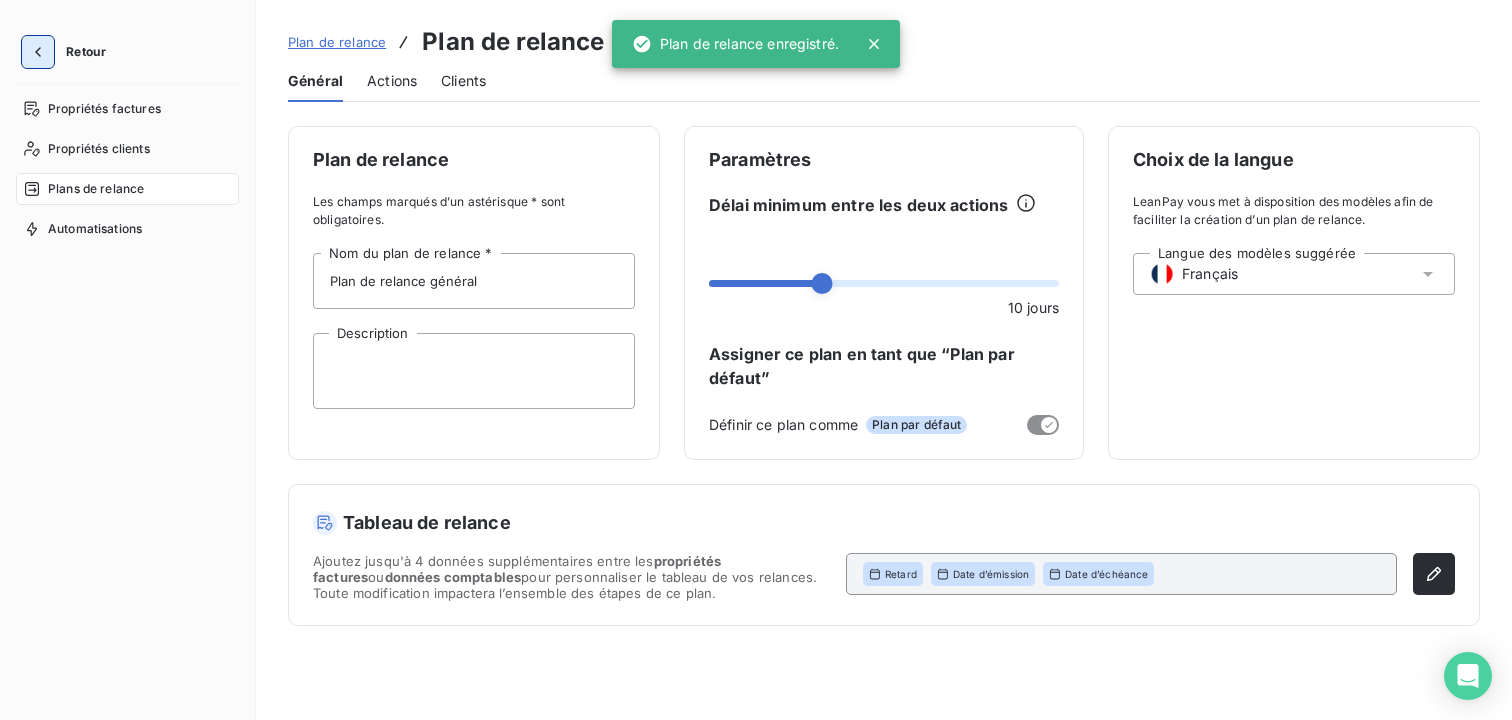 click 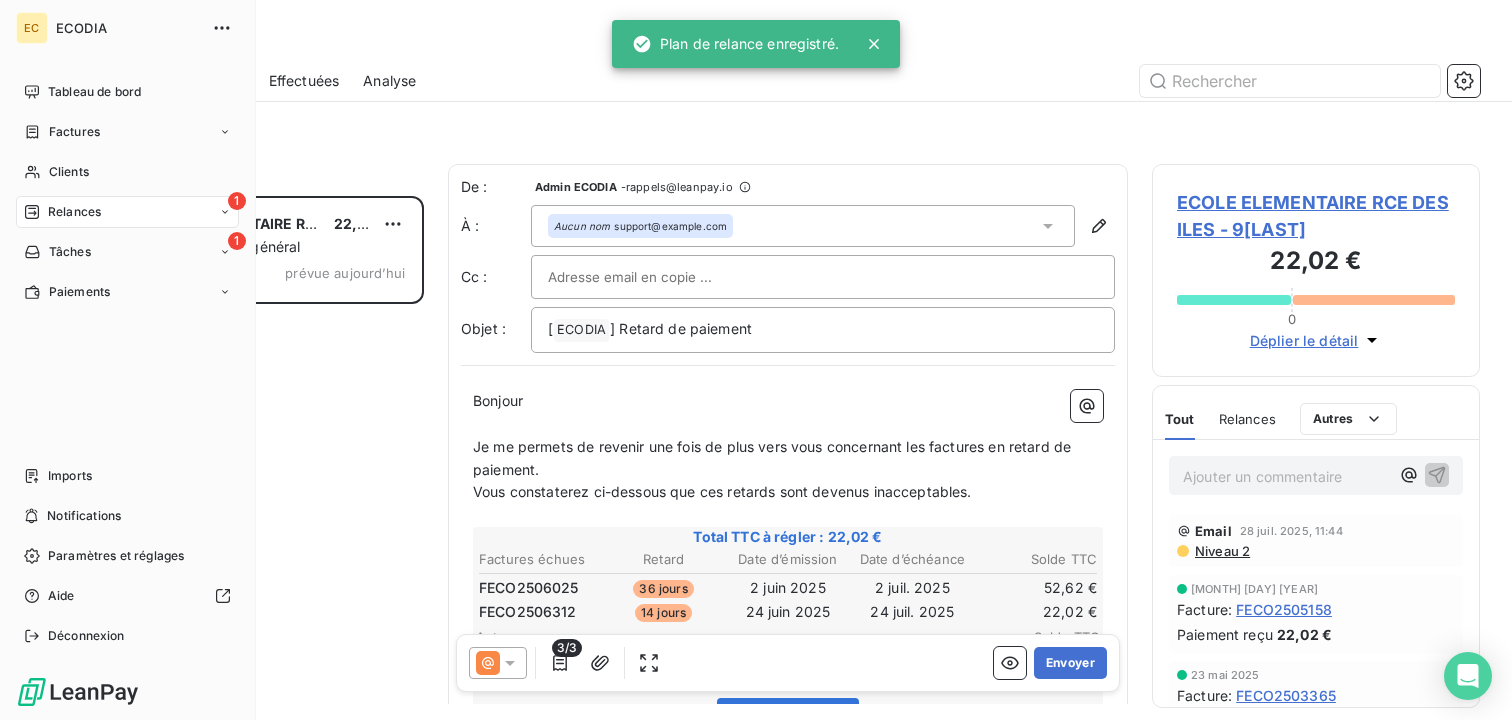 scroll, scrollTop: 1, scrollLeft: 1, axis: both 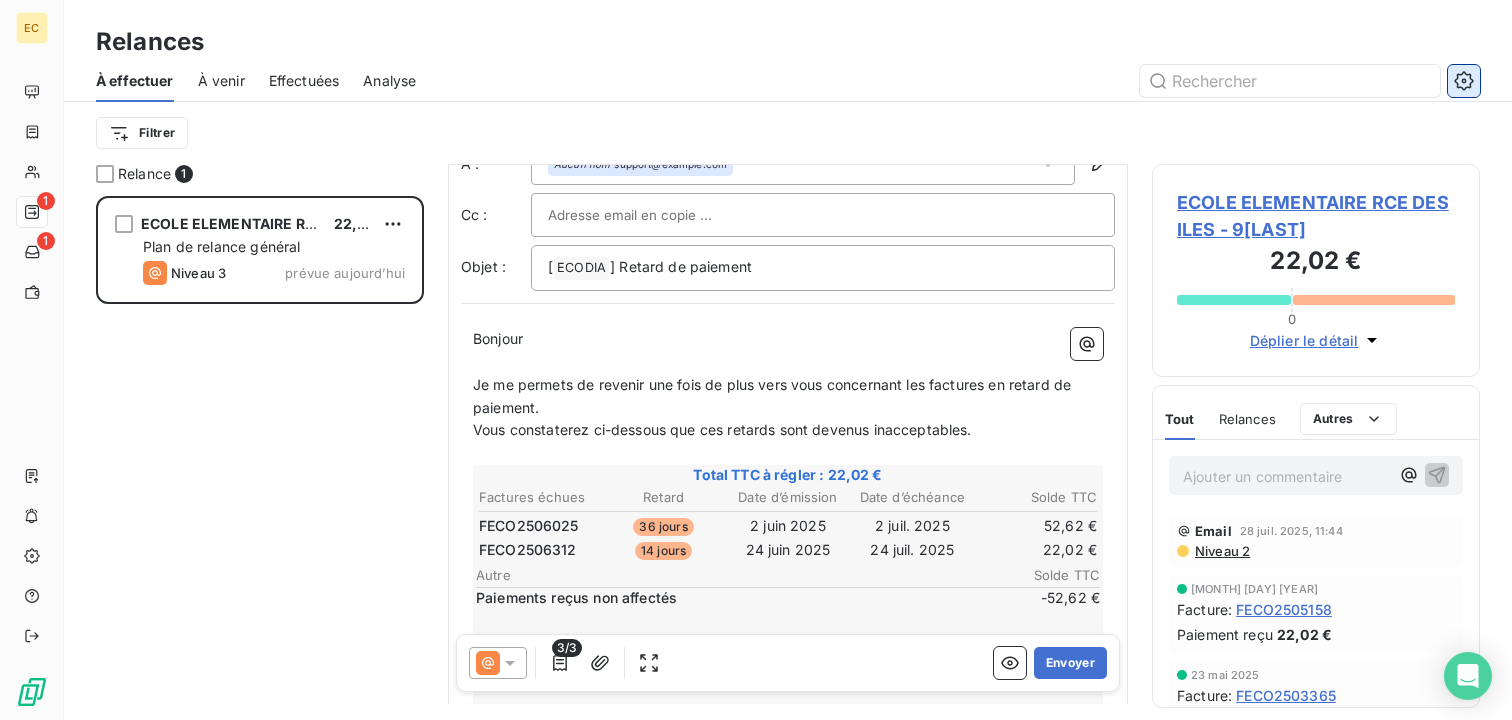 click 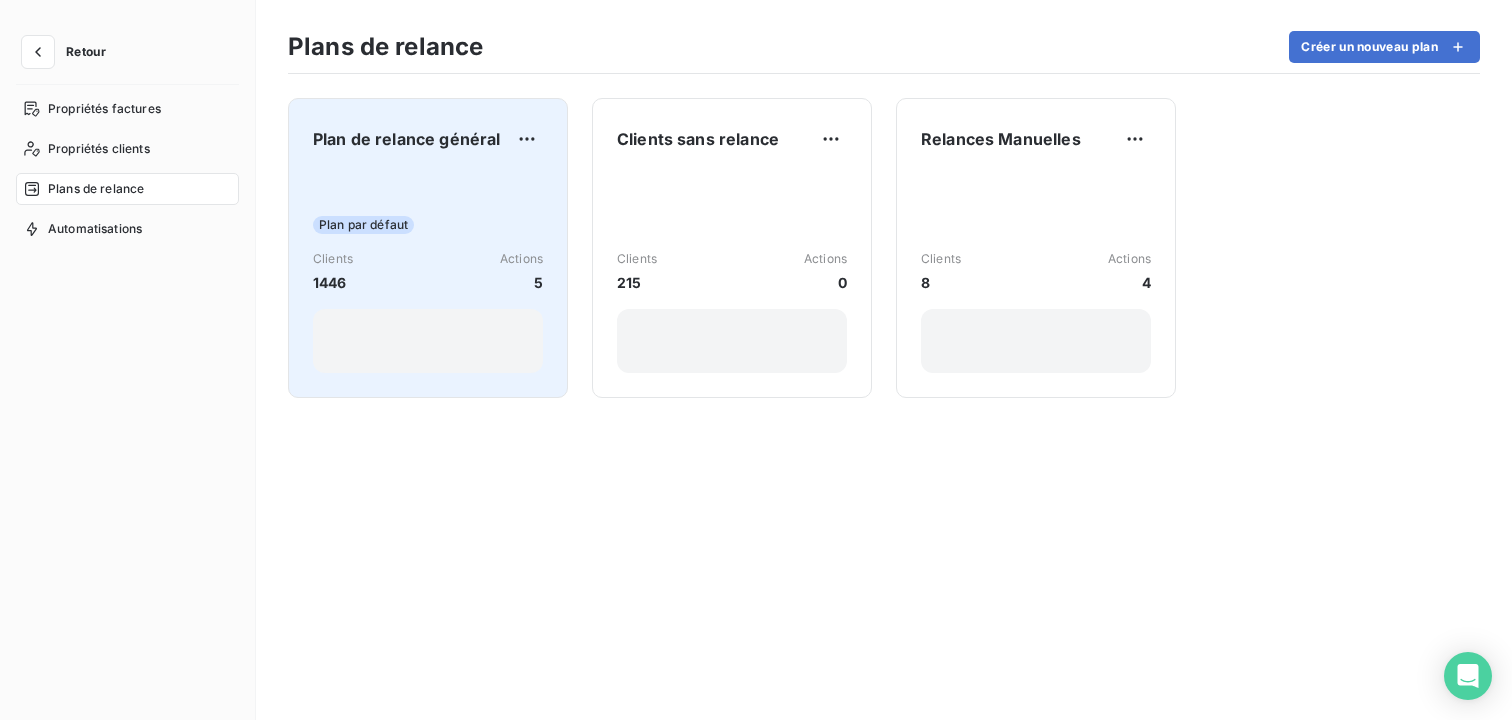 click on "Actions" at bounding box center (521, 259) 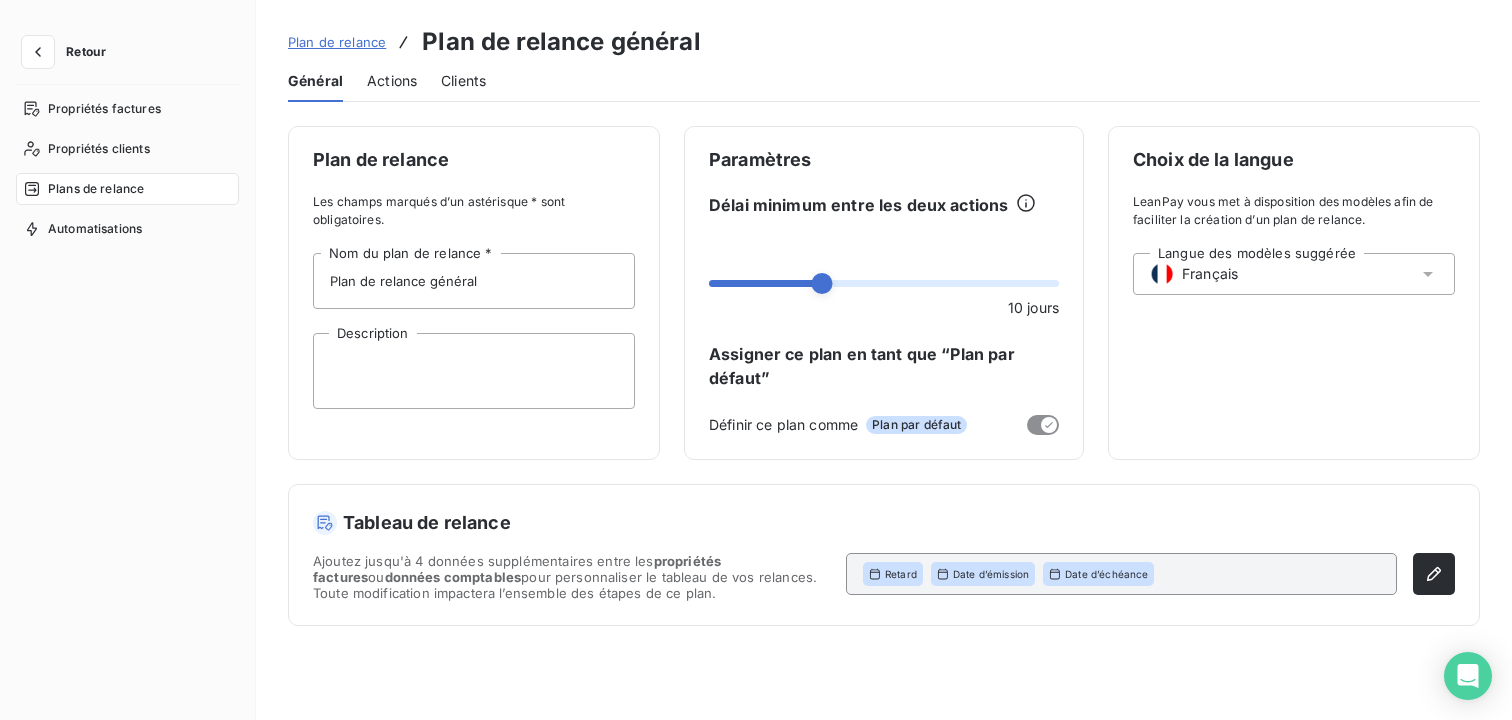 click on "Actions" at bounding box center [392, 81] 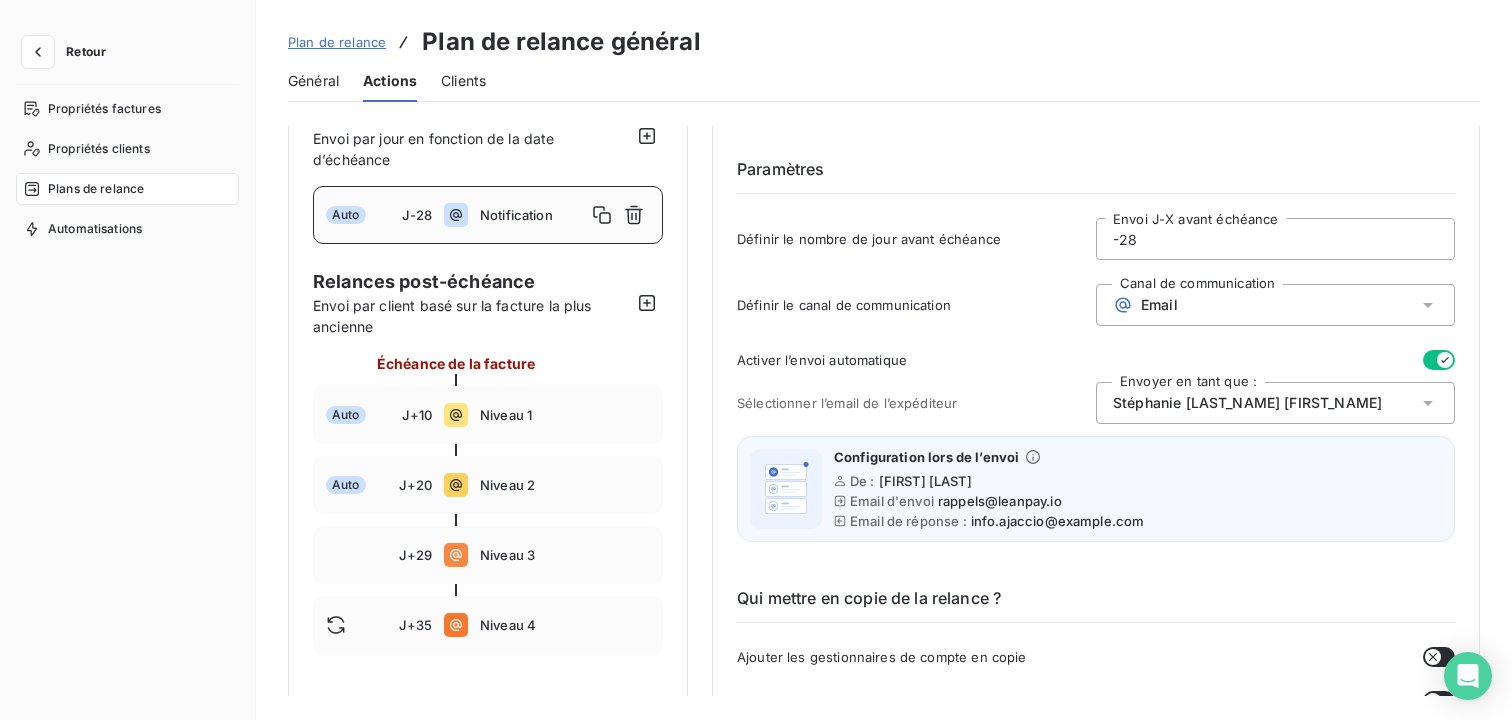 scroll, scrollTop: 0, scrollLeft: 0, axis: both 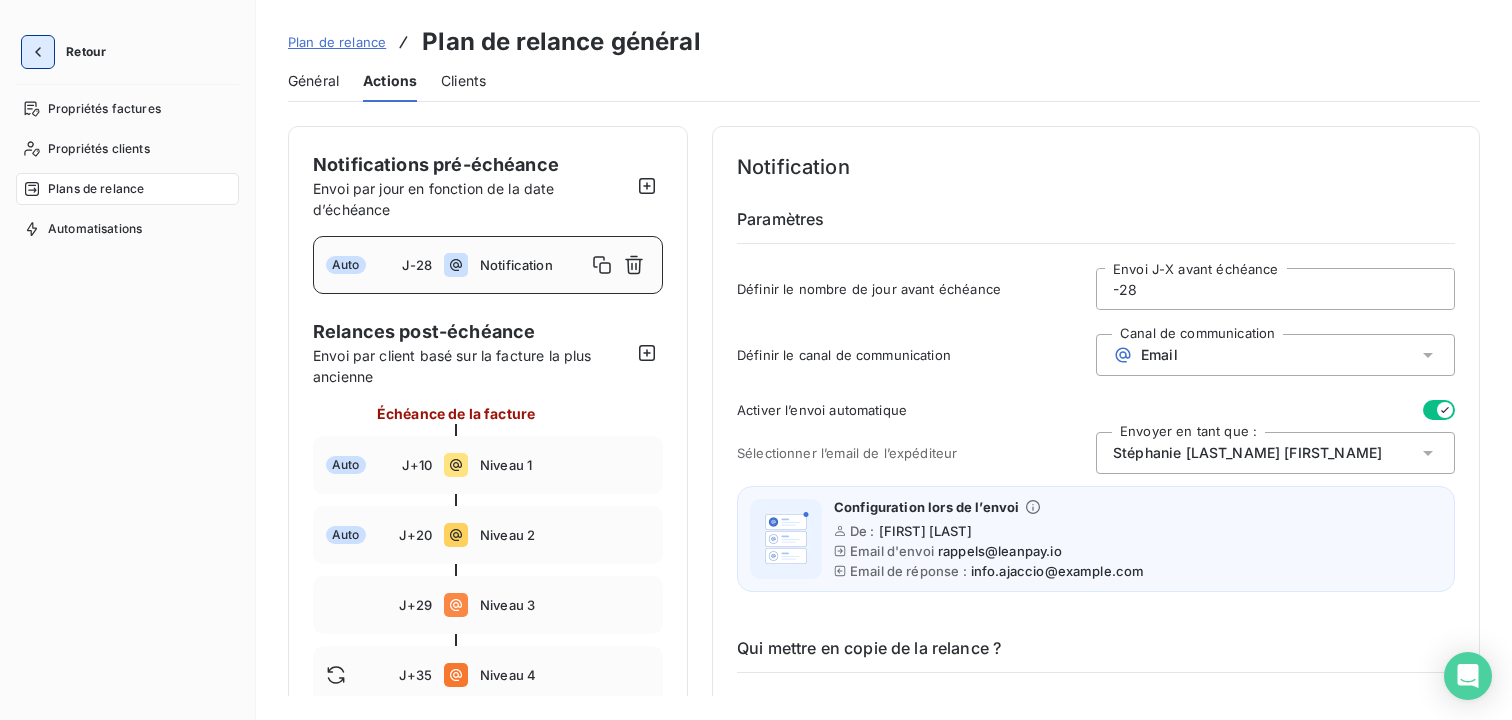 click 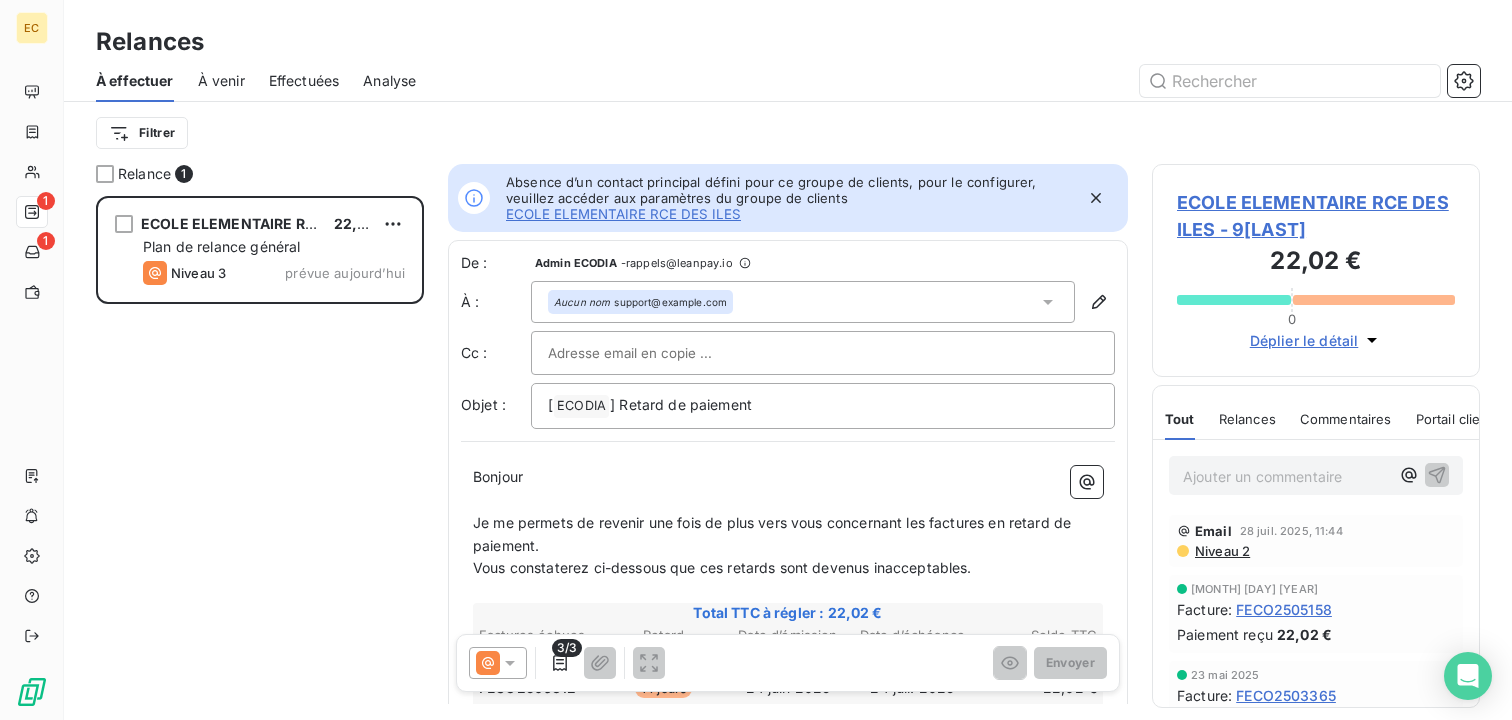 scroll, scrollTop: 1, scrollLeft: 1, axis: both 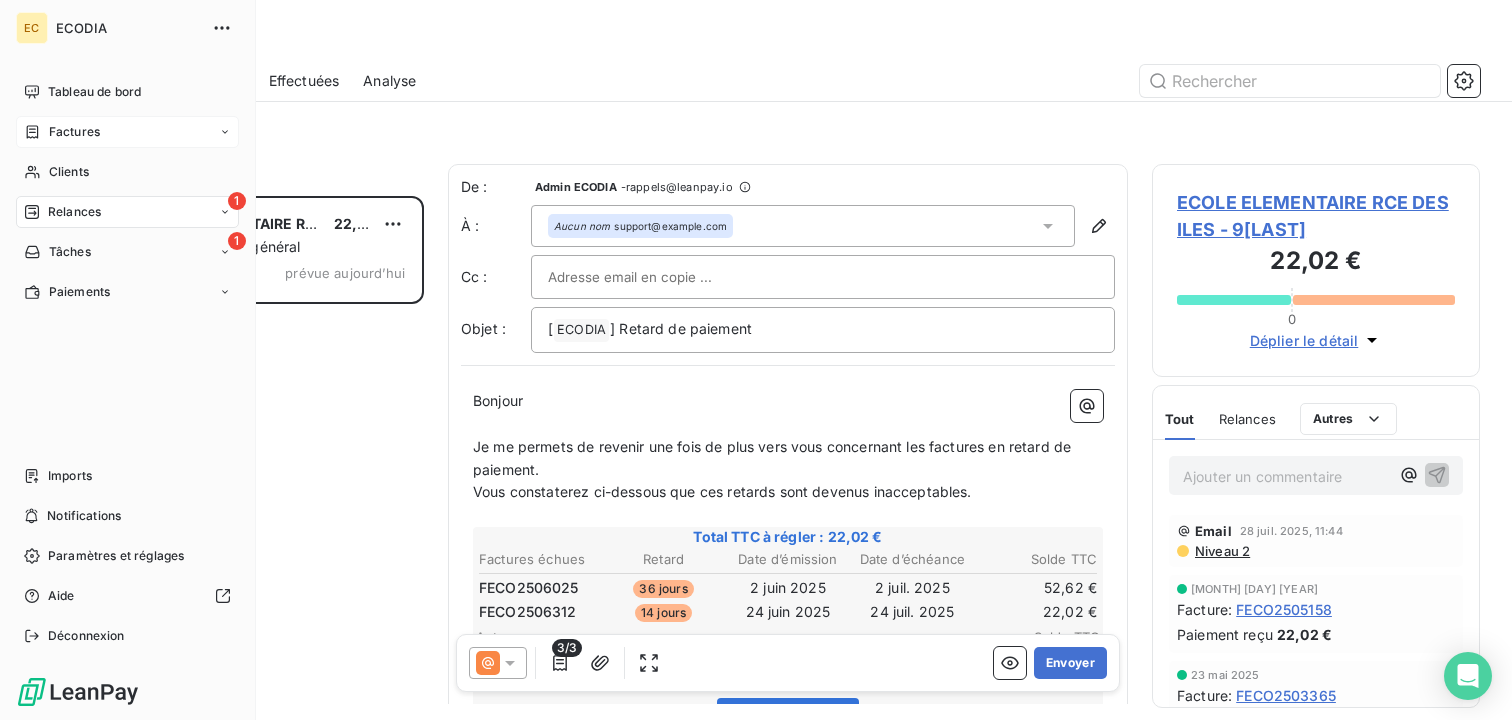 click on "Factures" at bounding box center [127, 132] 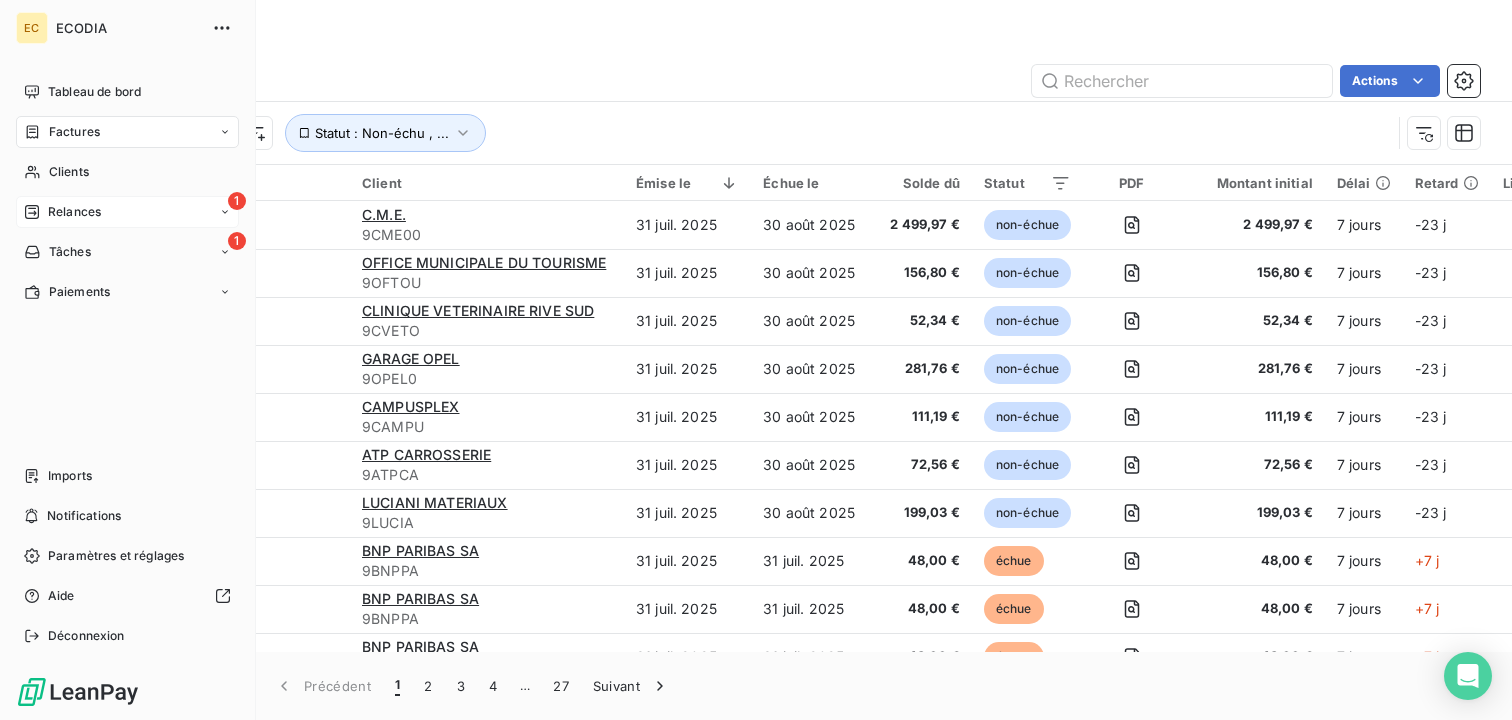 click on "Relances" at bounding box center (74, 212) 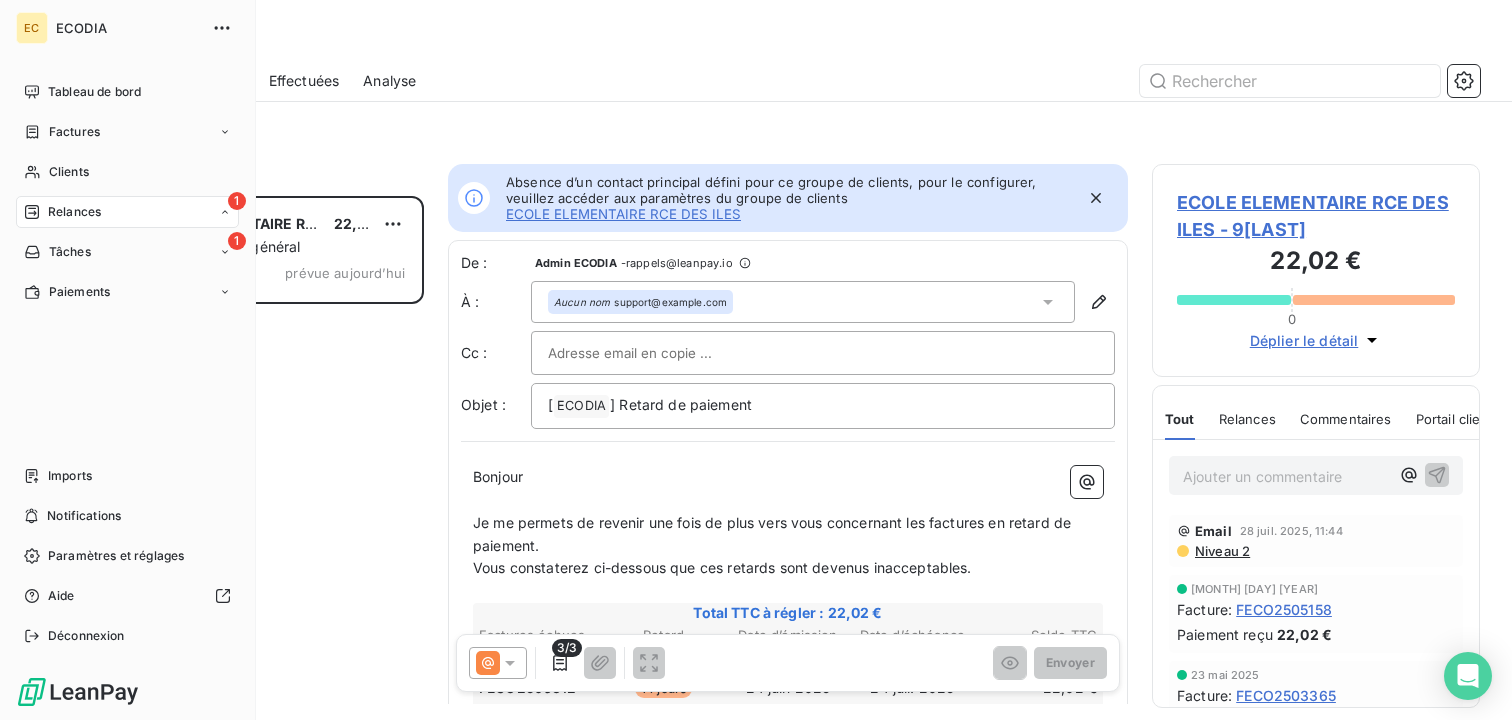 scroll, scrollTop: 1, scrollLeft: 1, axis: both 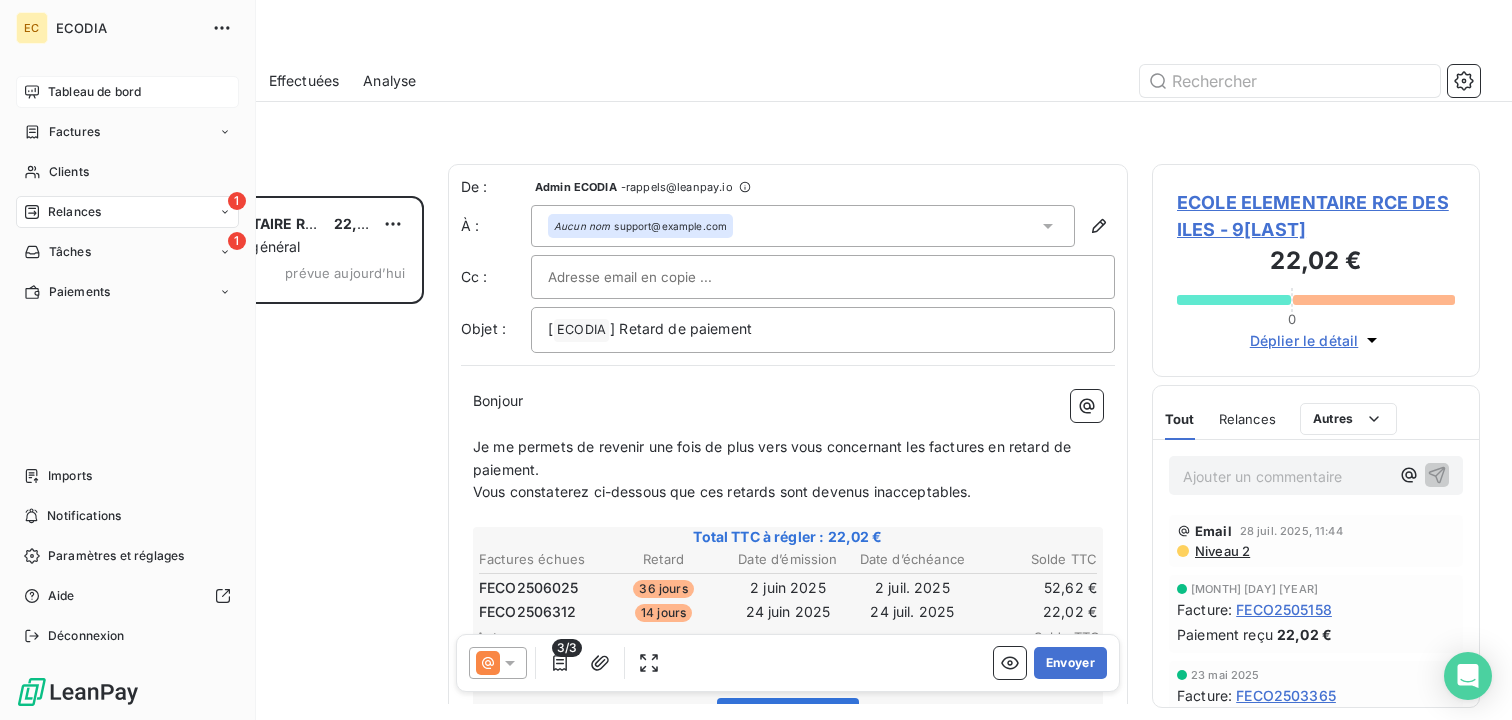 click on "Tableau de bord" at bounding box center (127, 92) 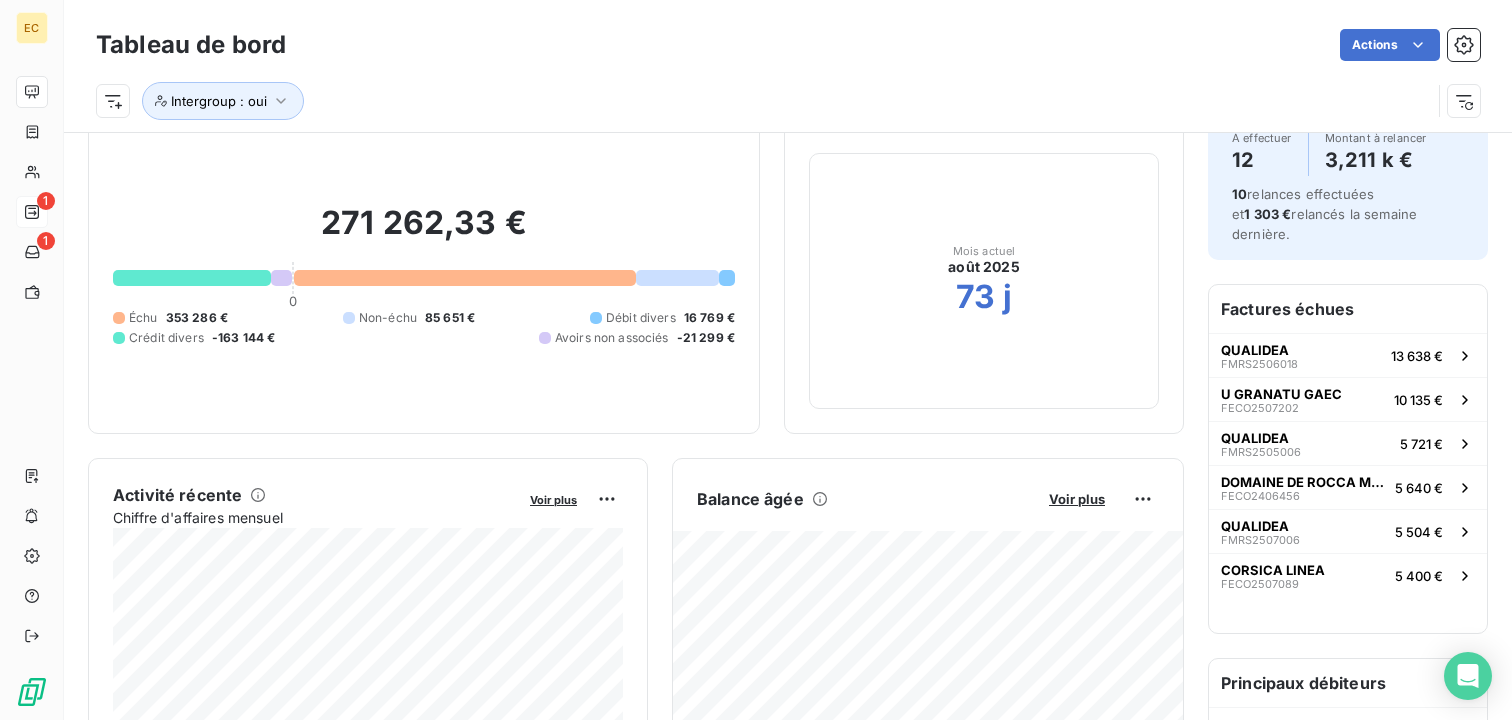 scroll, scrollTop: 0, scrollLeft: 0, axis: both 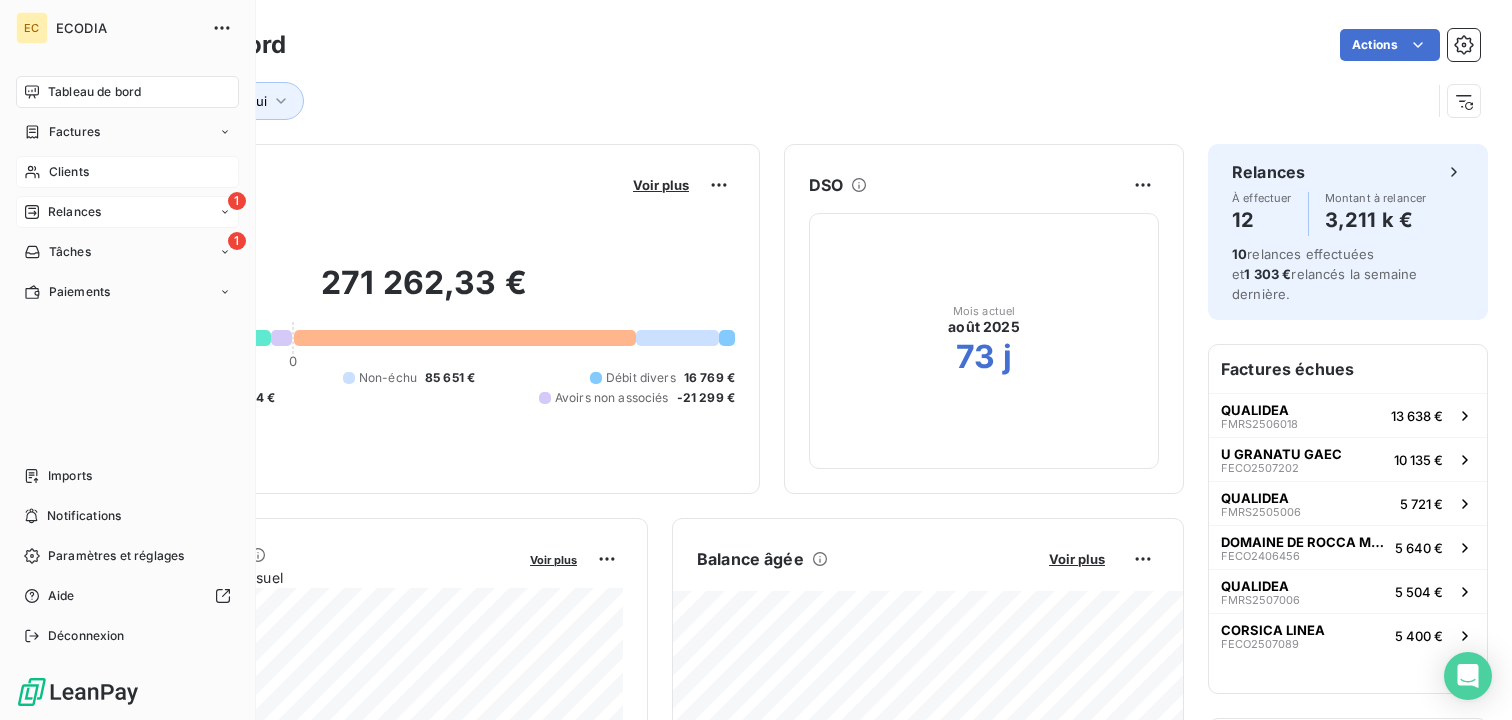 click on "Clients" at bounding box center (127, 172) 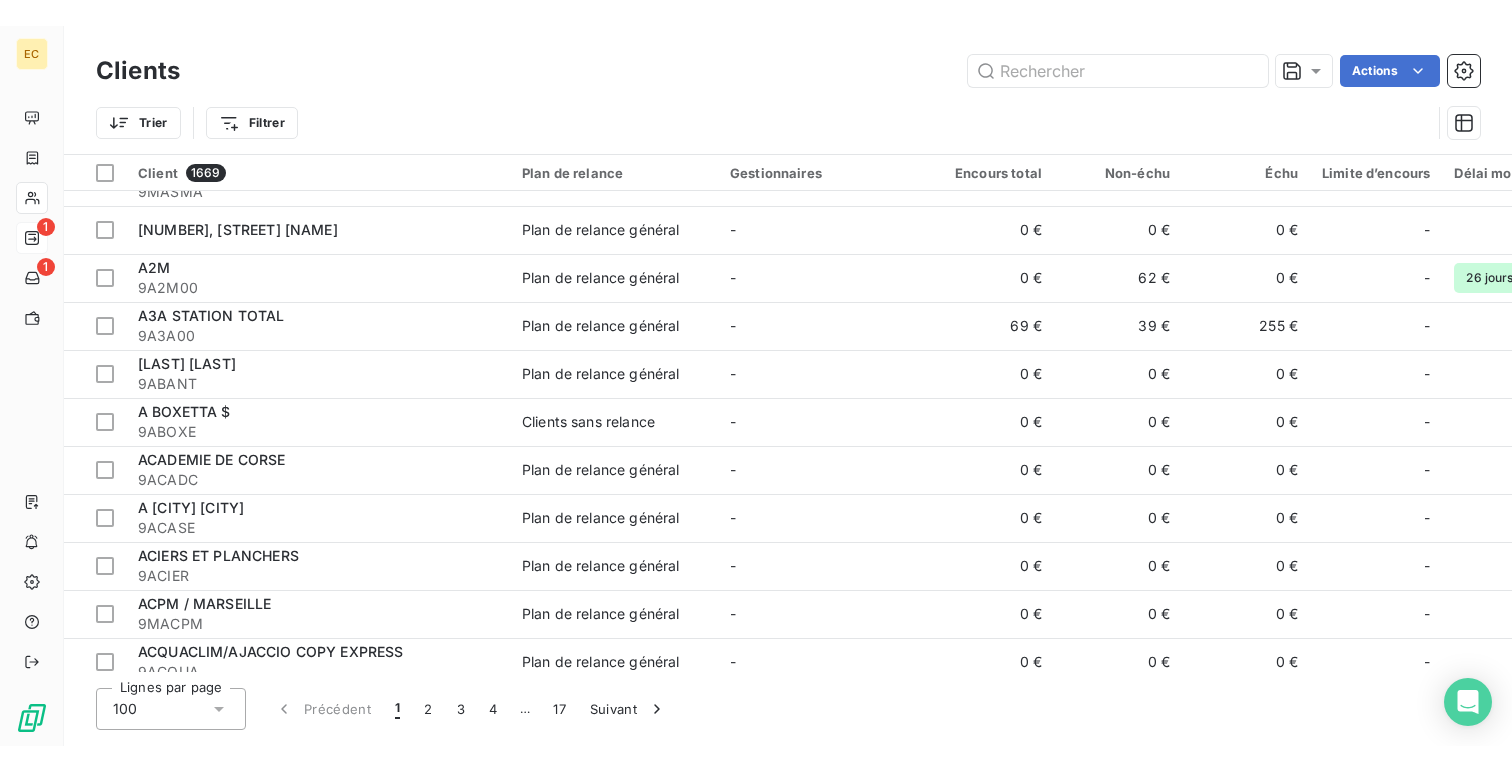 scroll, scrollTop: 1200, scrollLeft: 0, axis: vertical 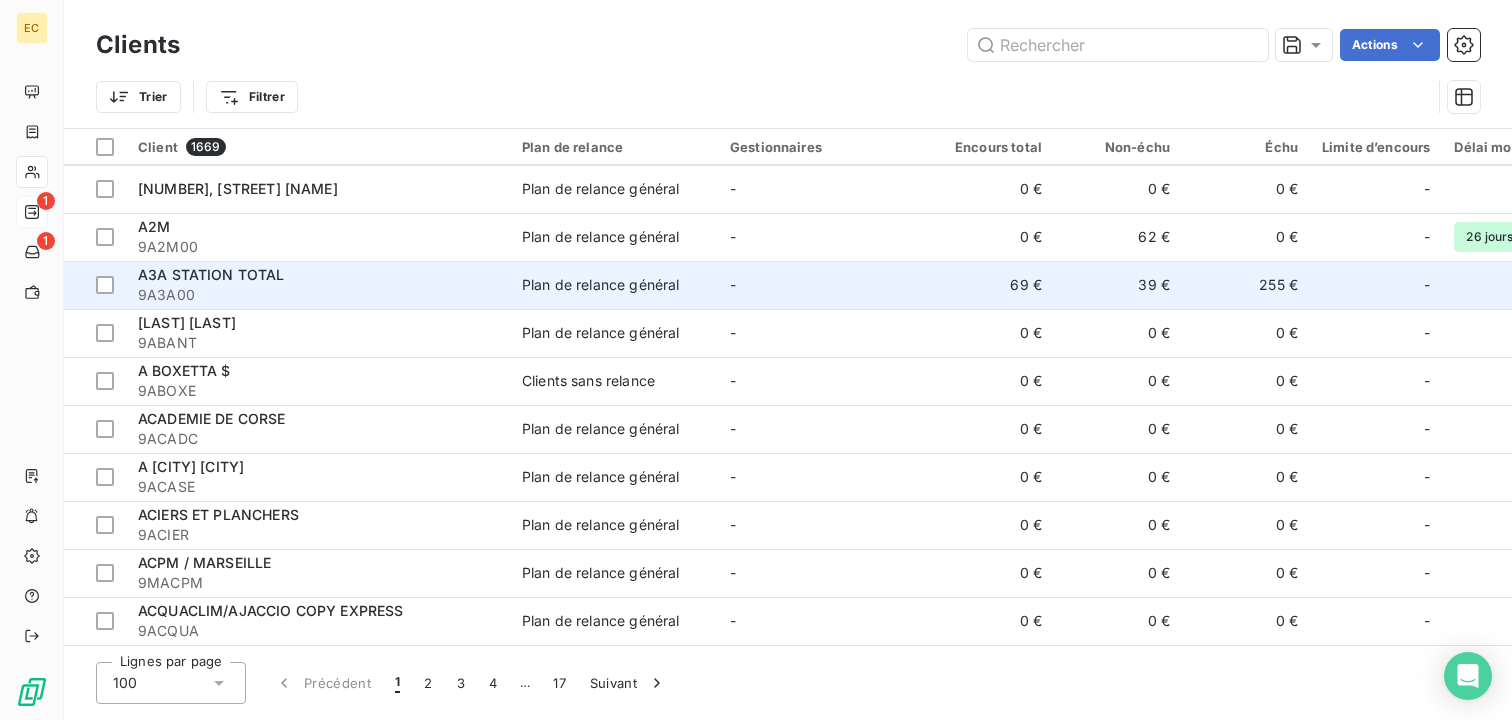click on "-" at bounding box center [822, 285] 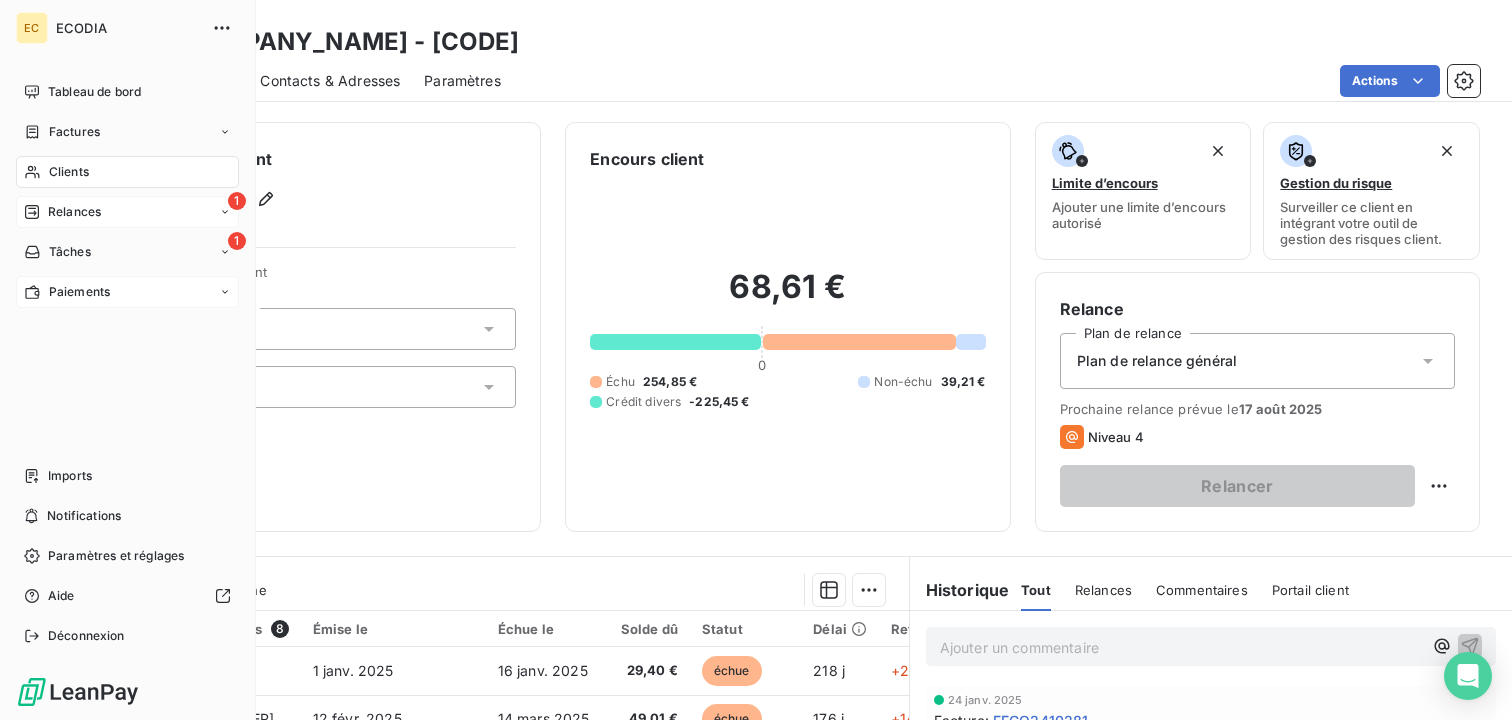 click on "Paiements" at bounding box center [127, 292] 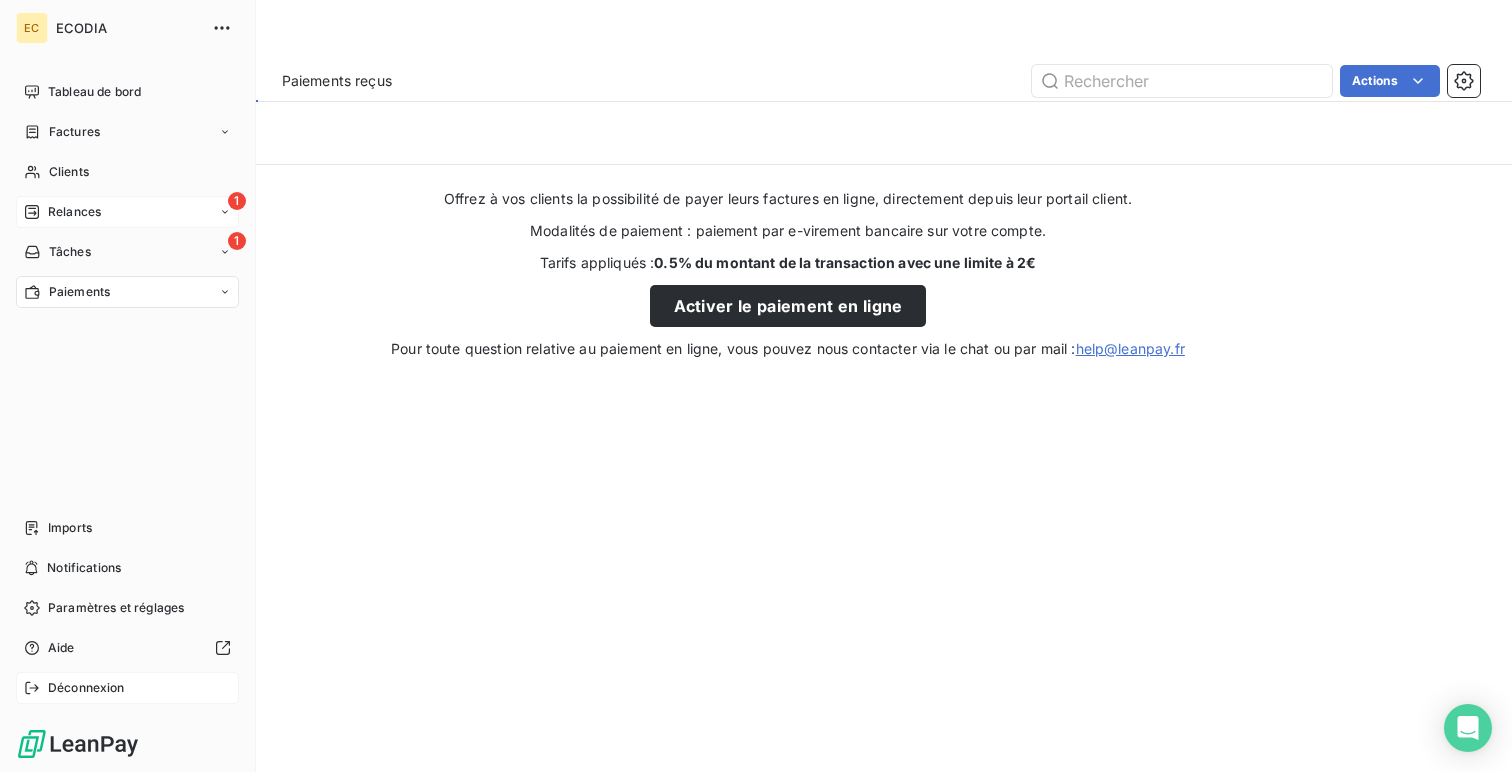 click on "Déconnexion" at bounding box center [127, 688] 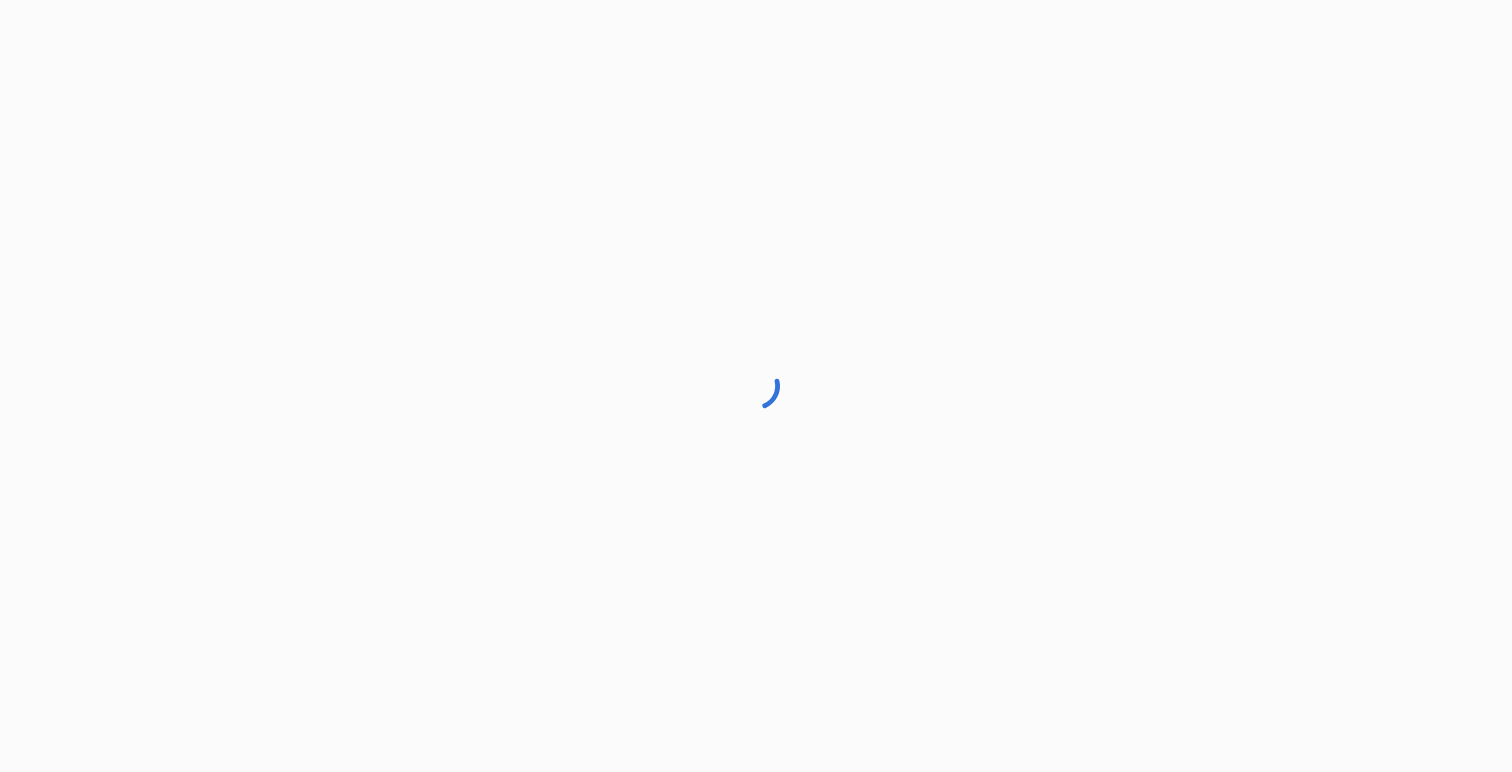 scroll, scrollTop: 0, scrollLeft: 0, axis: both 